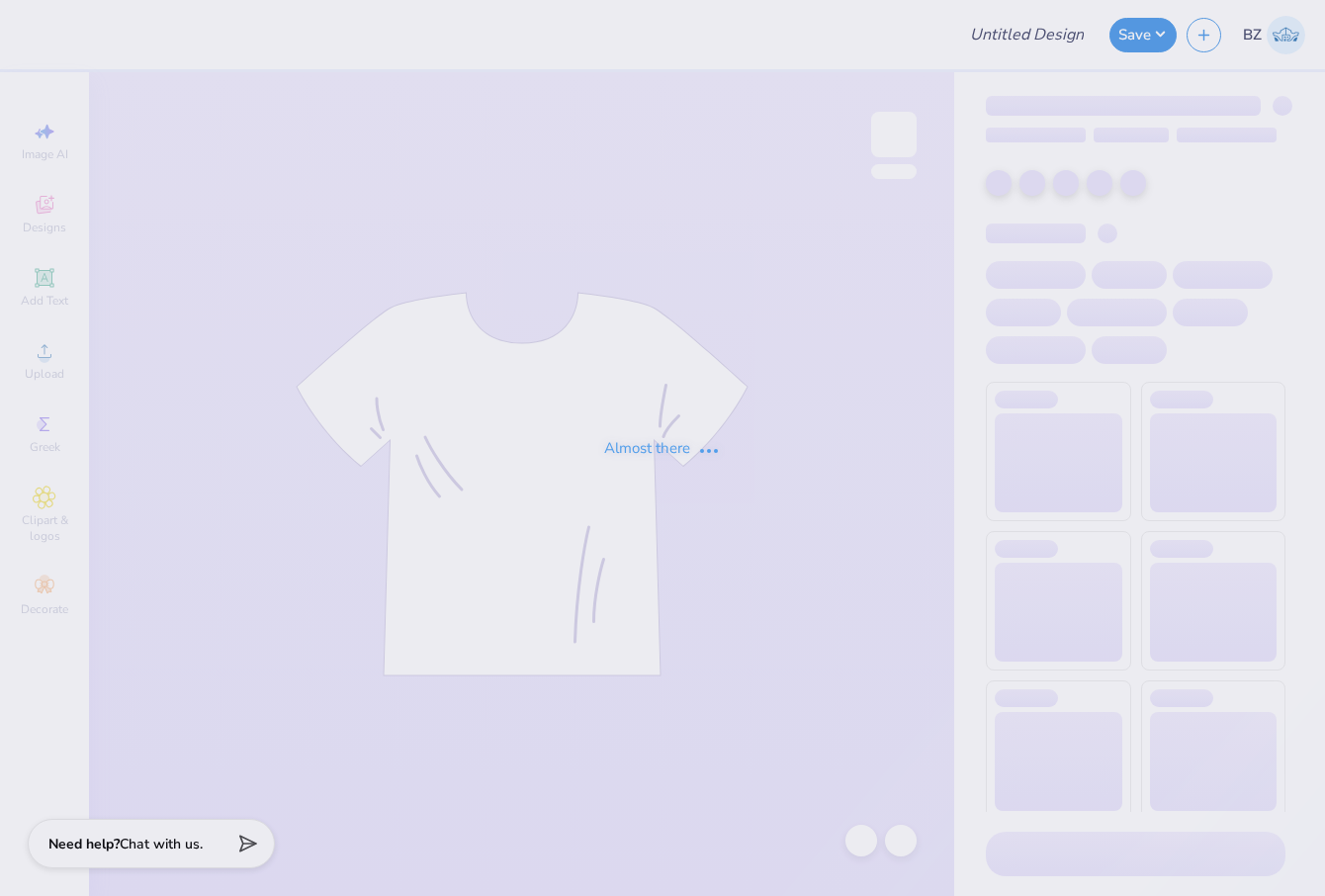 scroll, scrollTop: 0, scrollLeft: 0, axis: both 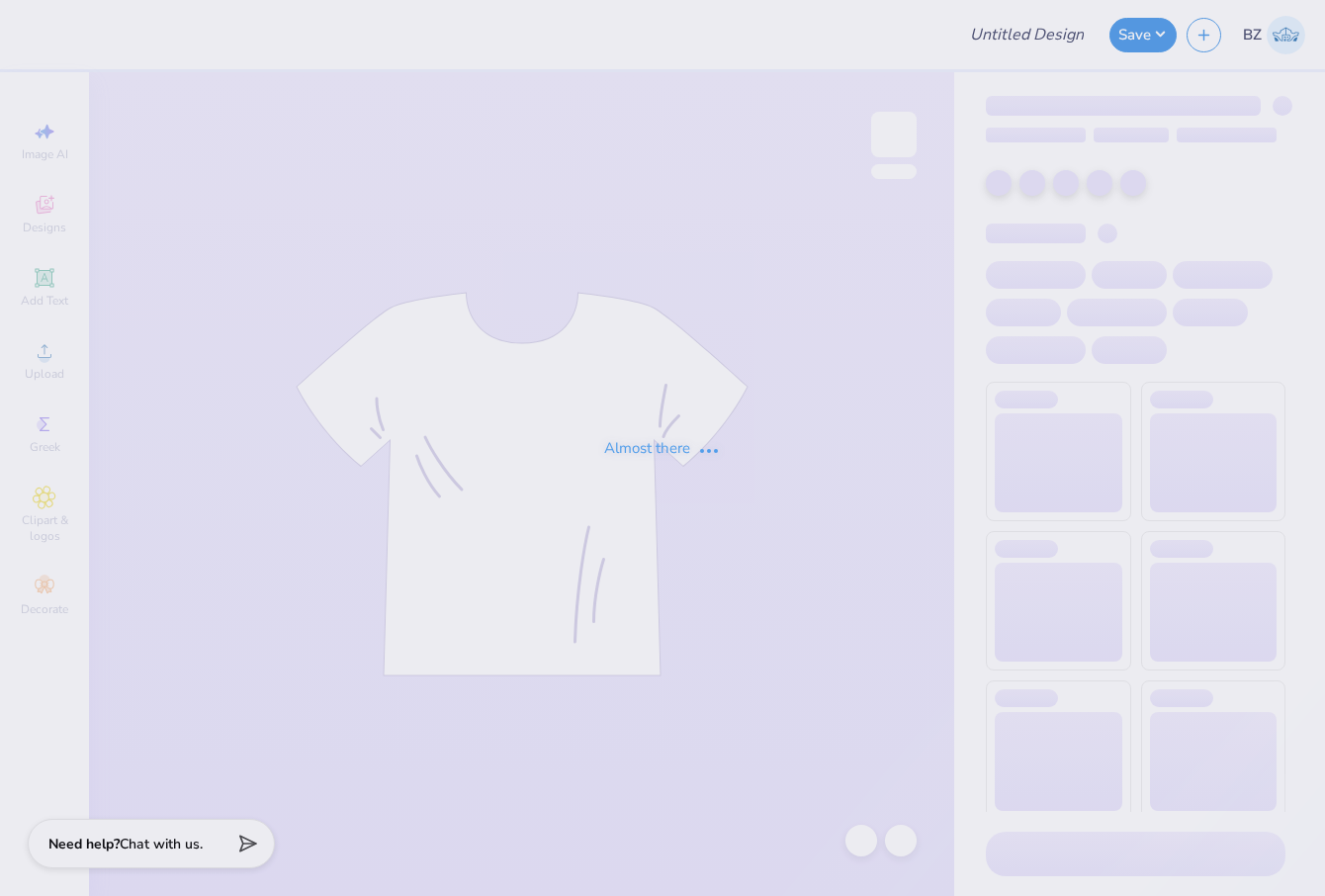 type on "ZTA Fall 25' crewneck" 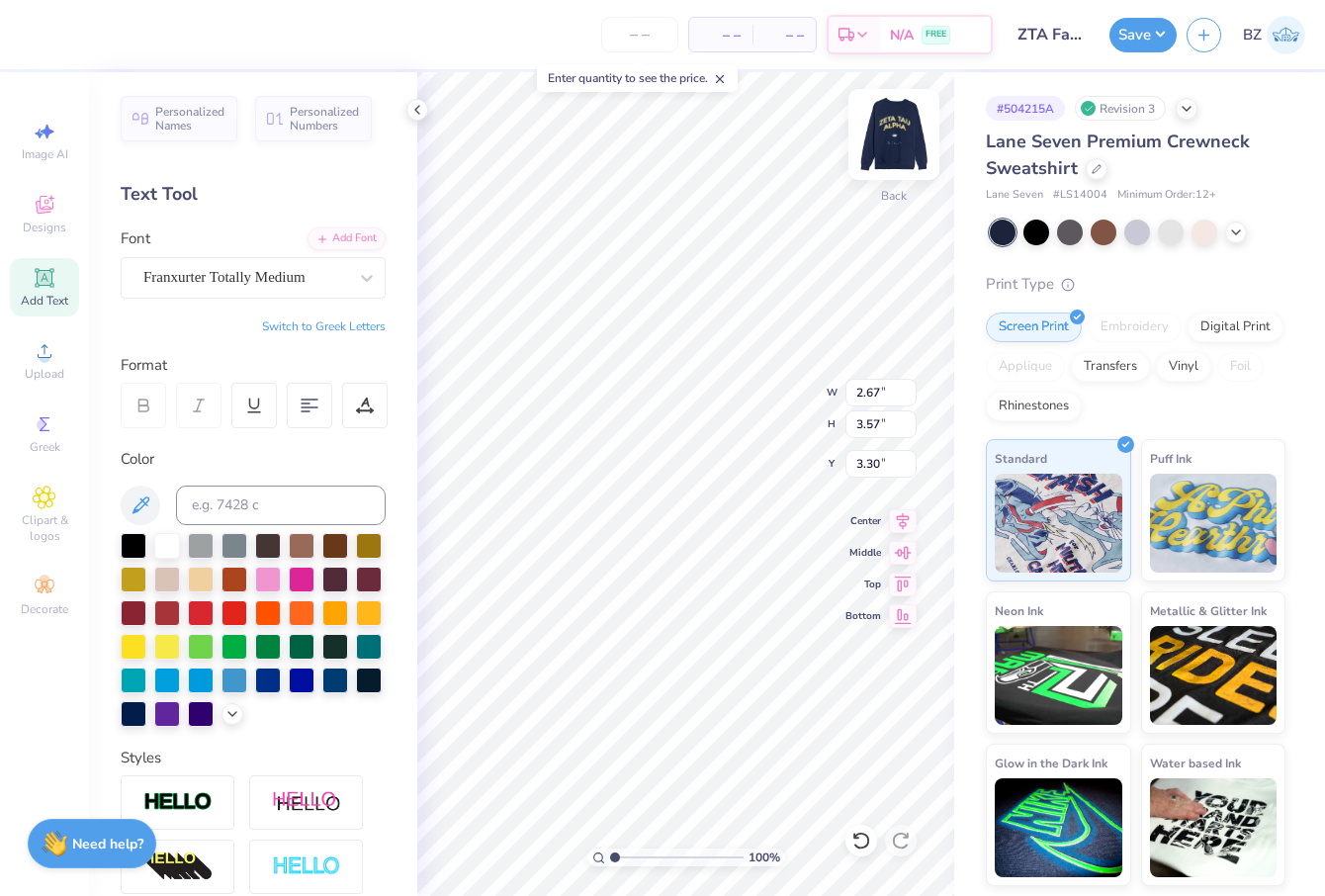 click at bounding box center (894, 134) 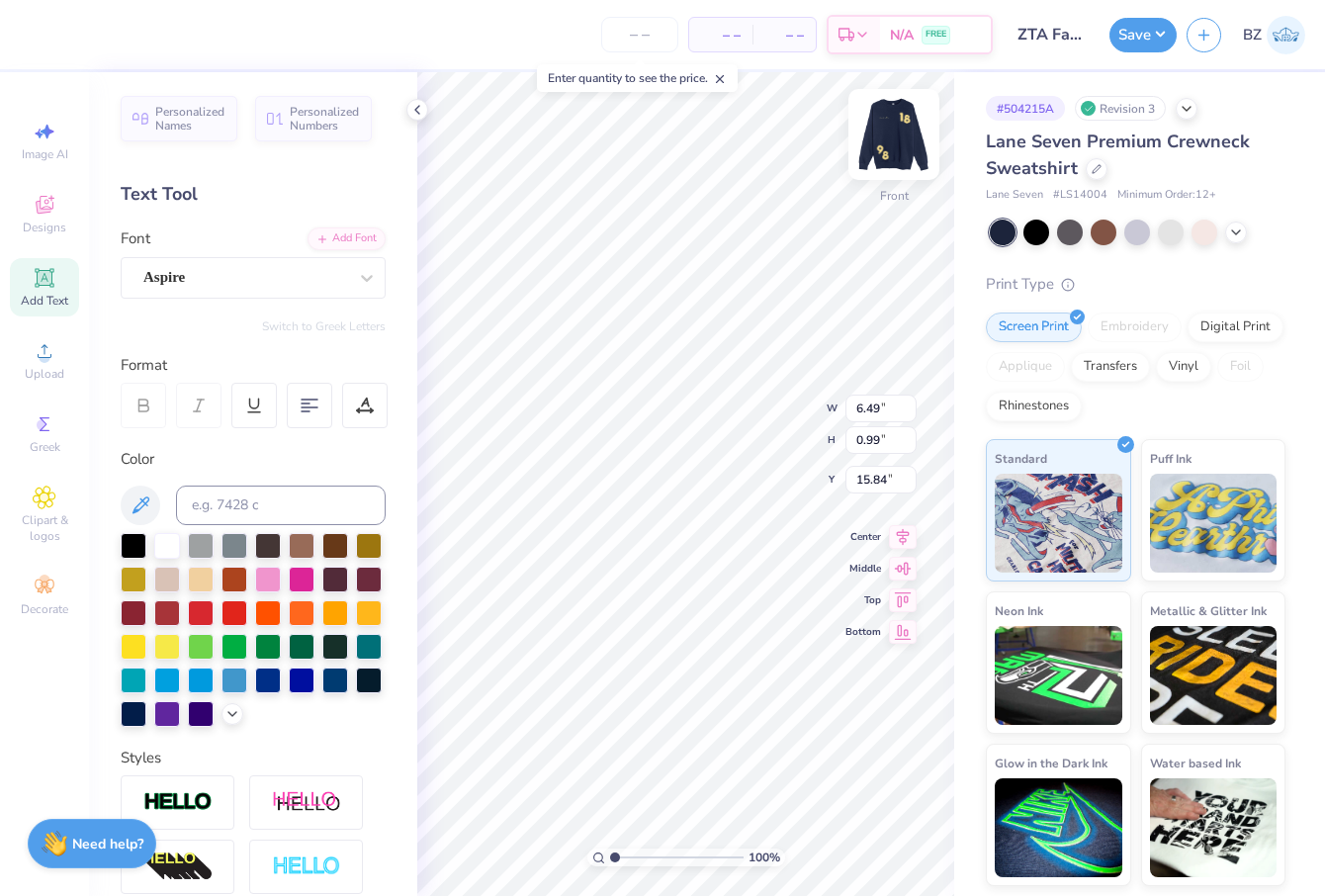 click at bounding box center (894, 134) 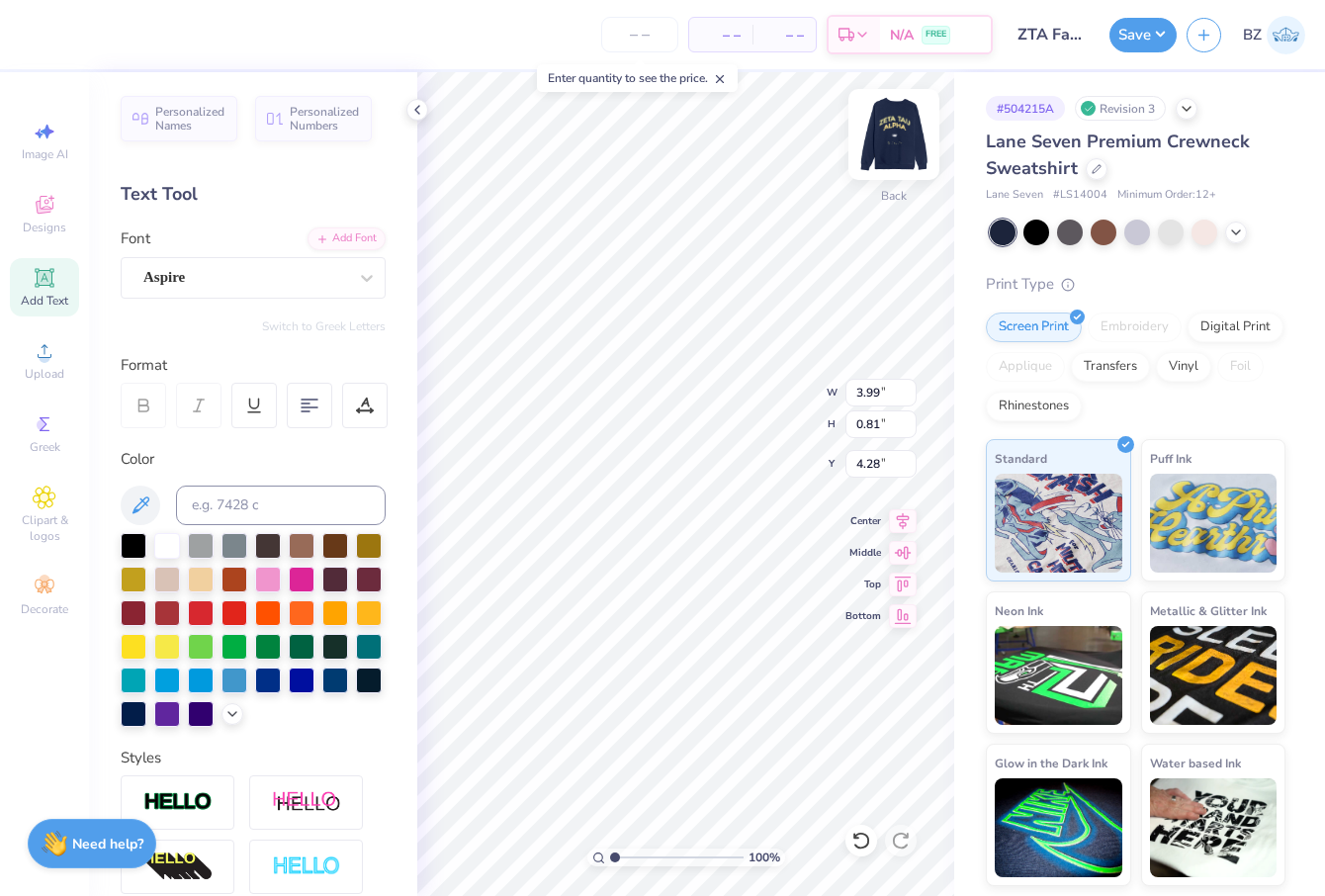 click at bounding box center [894, 134] 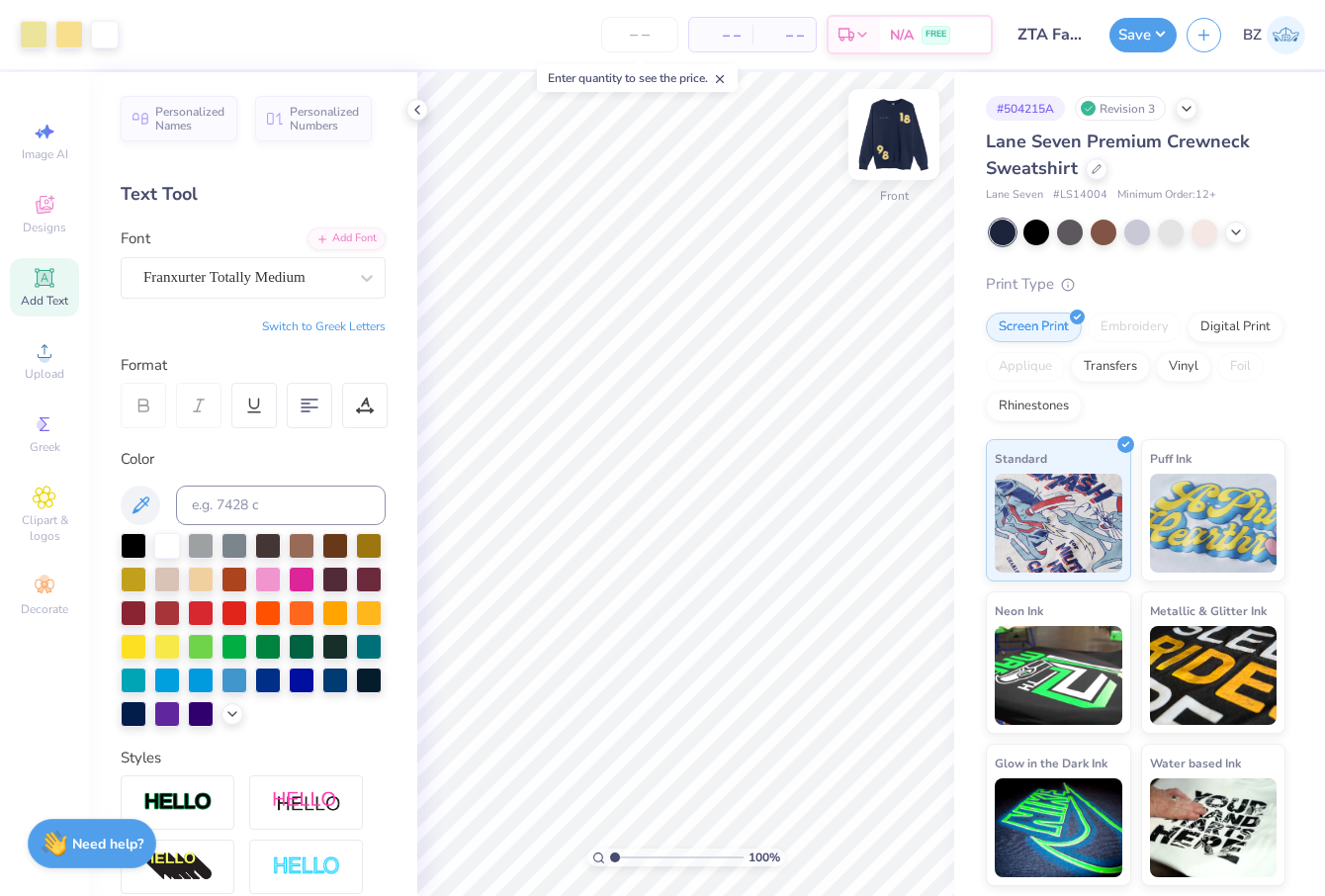 click at bounding box center (894, 134) 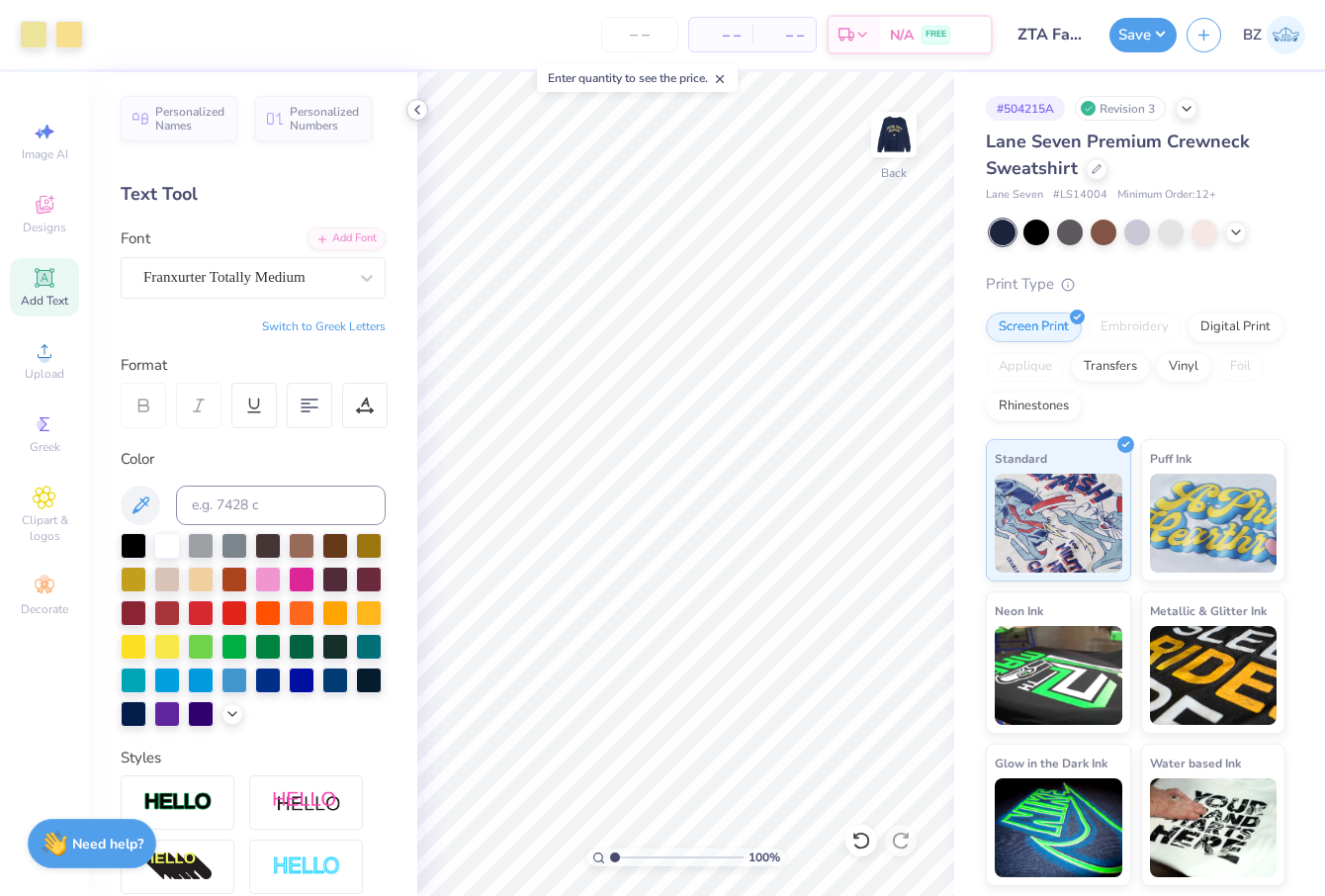 click 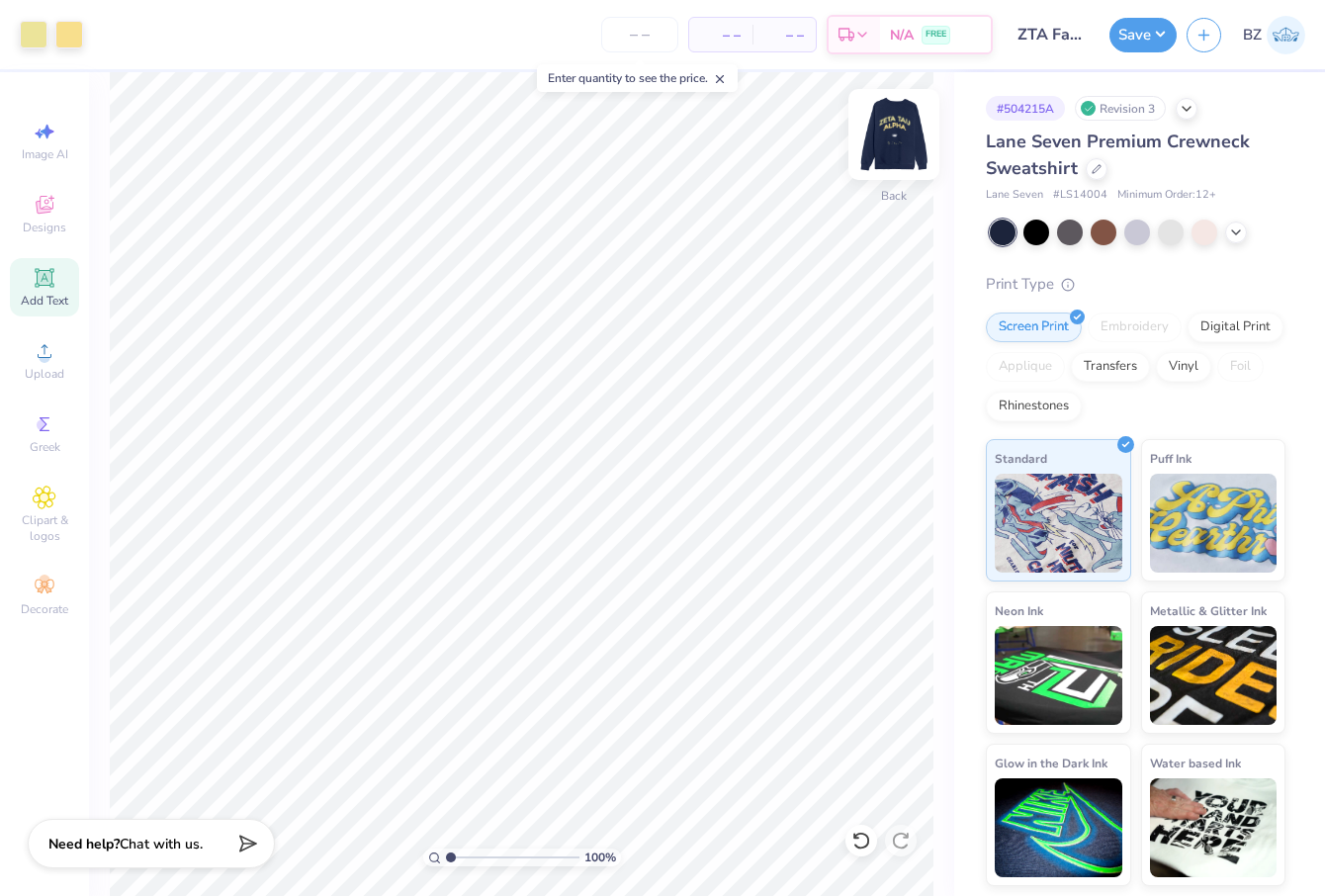 click at bounding box center (894, 134) 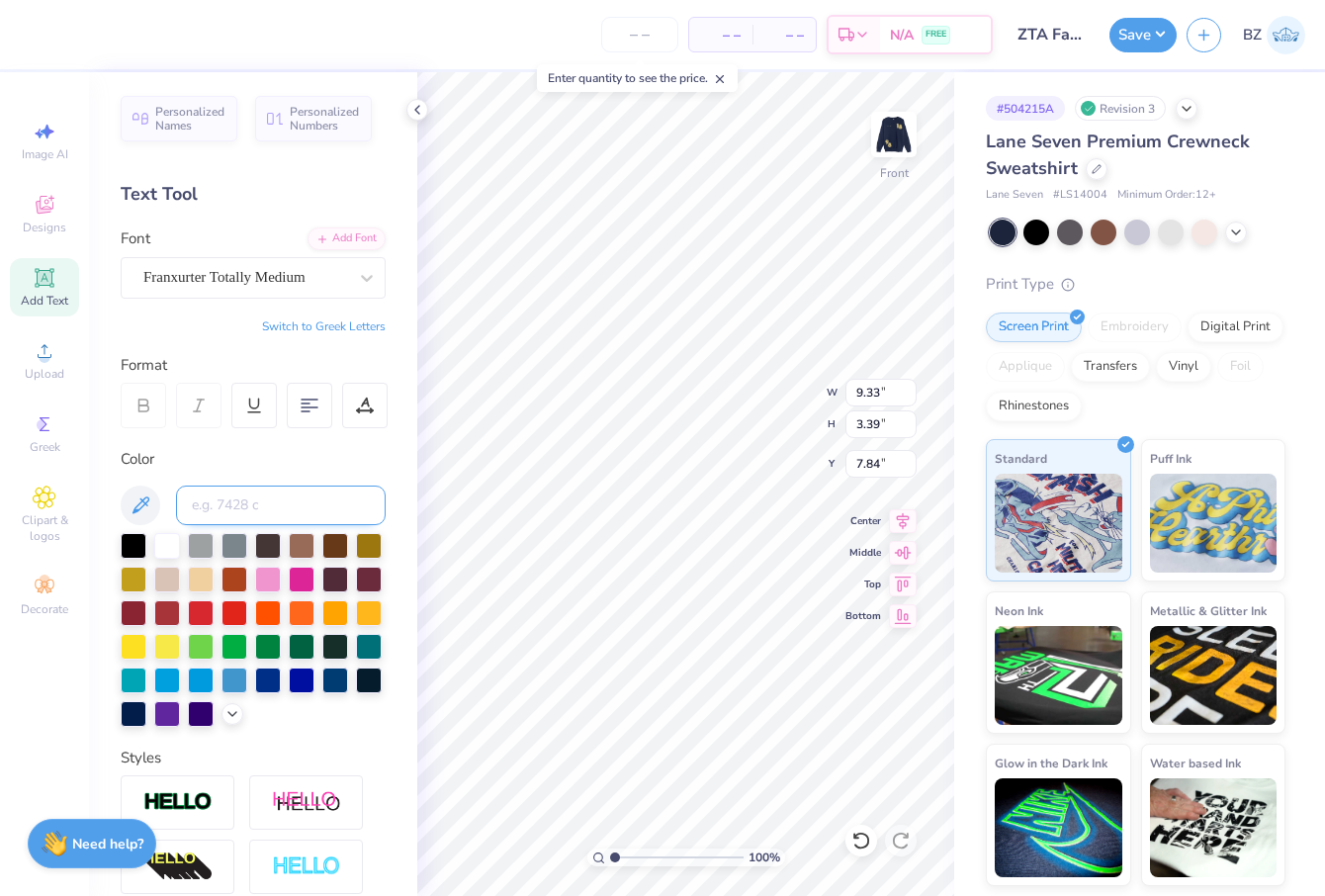 click at bounding box center (281, 505) 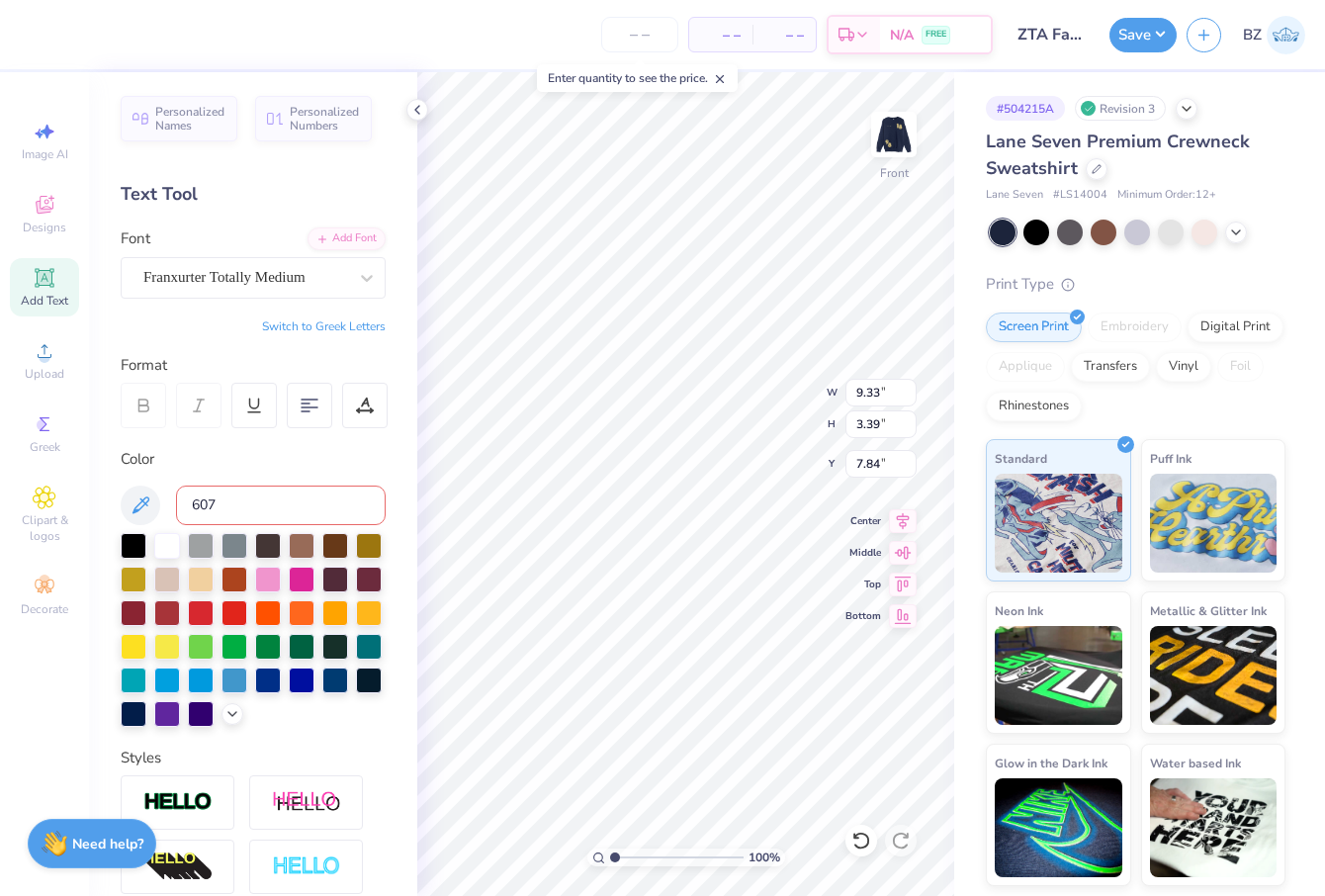 type on "607" 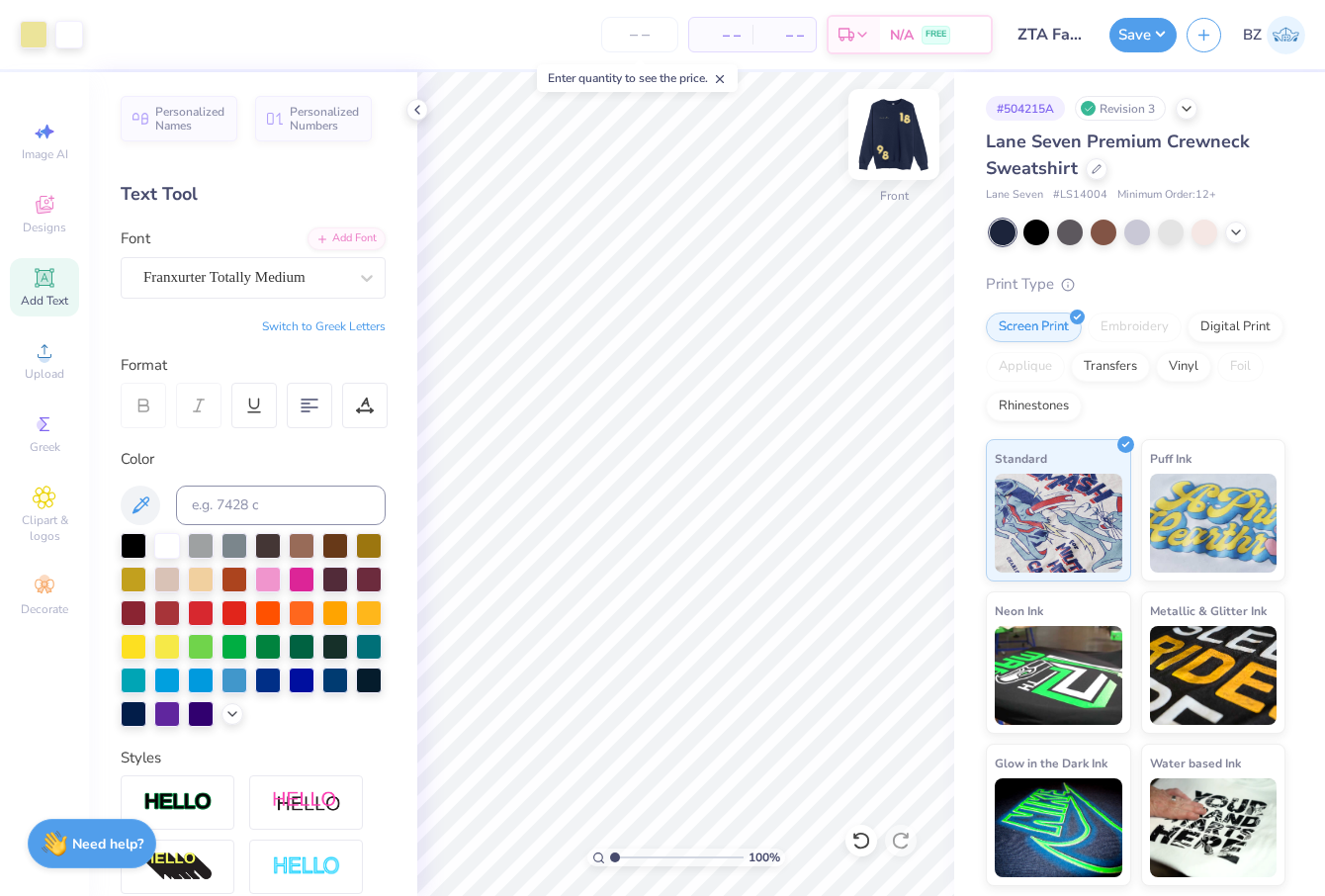 click at bounding box center (894, 134) 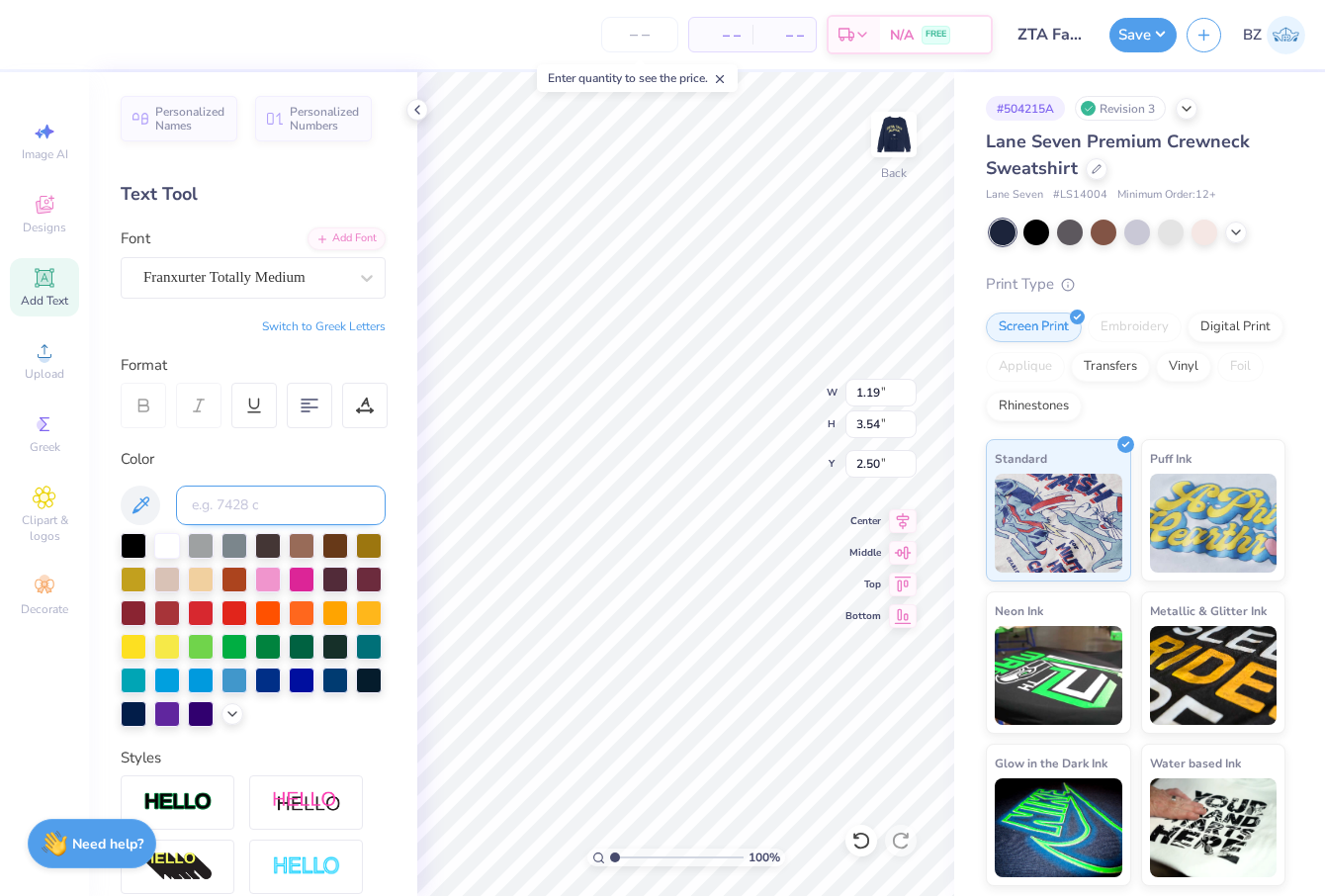 click at bounding box center [281, 505] 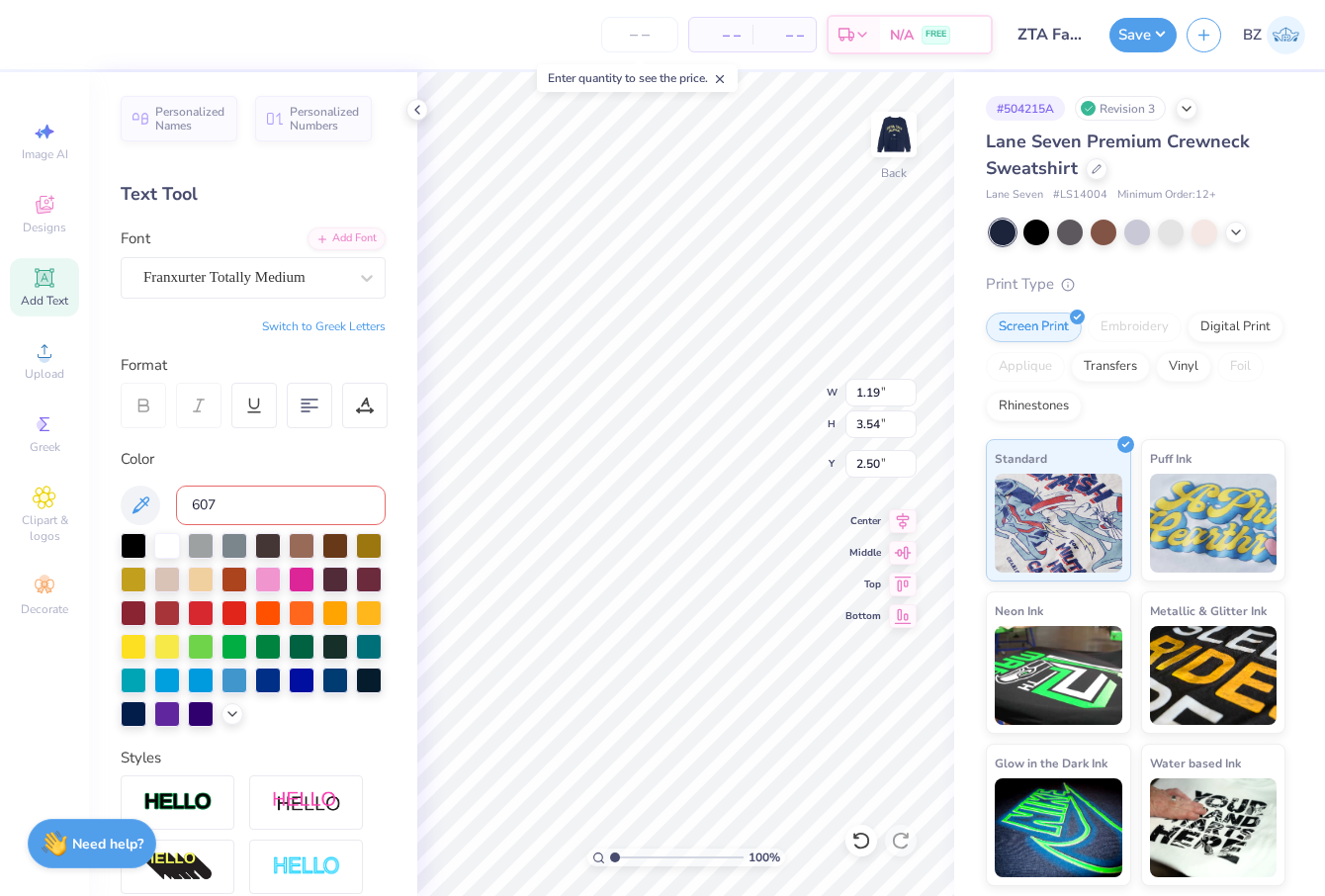 type on "607" 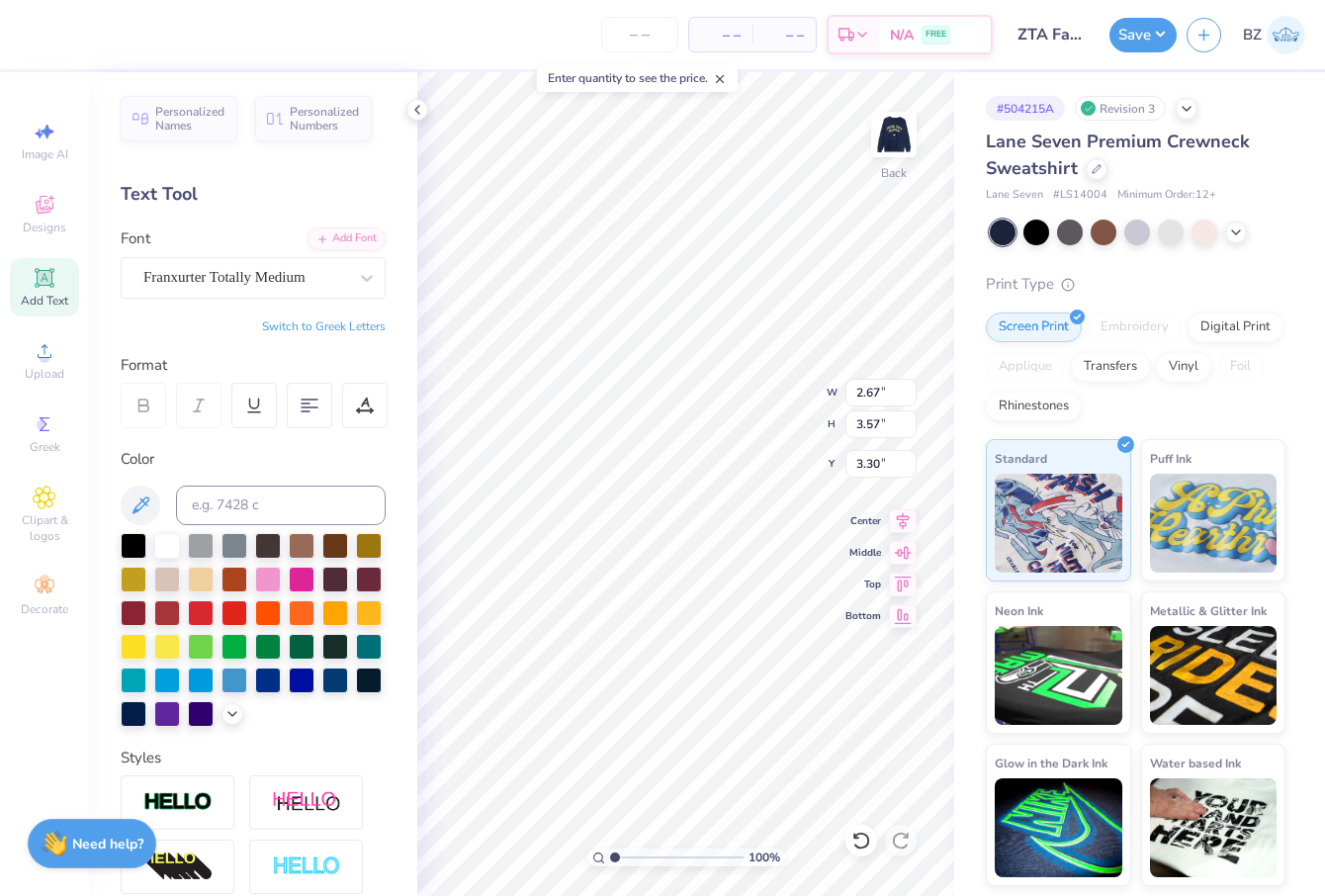 type on "2.67" 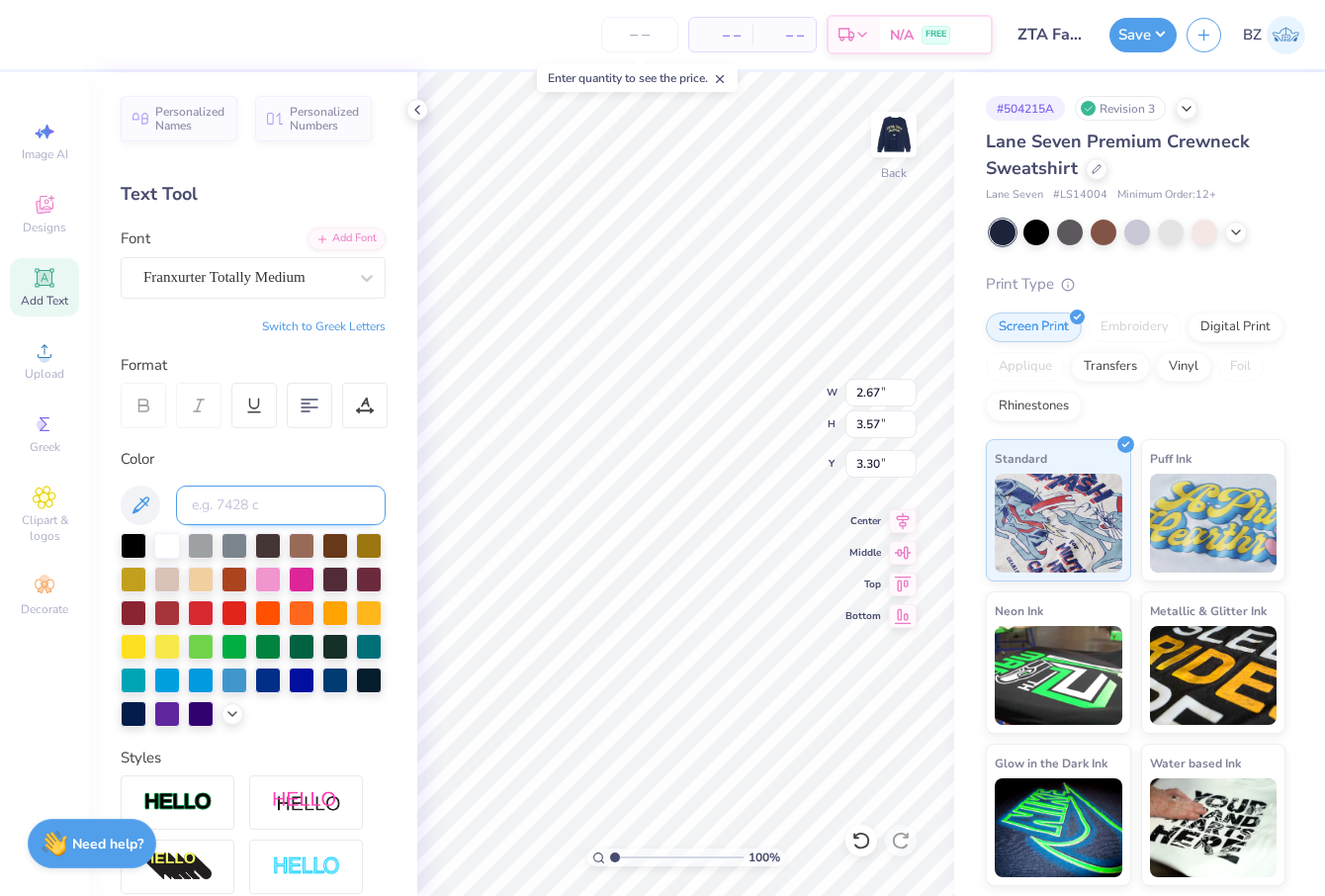 click at bounding box center [281, 505] 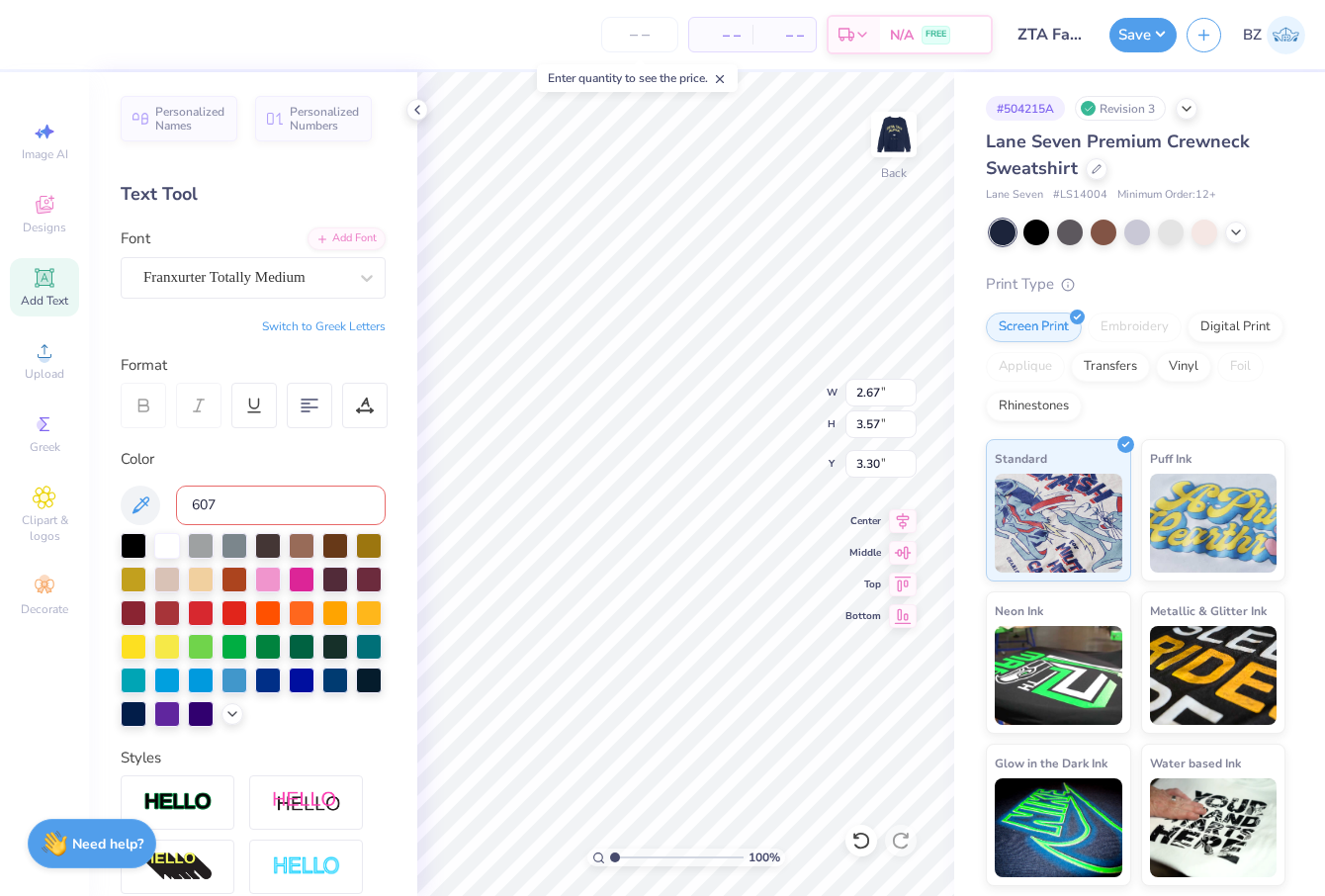 type on "607" 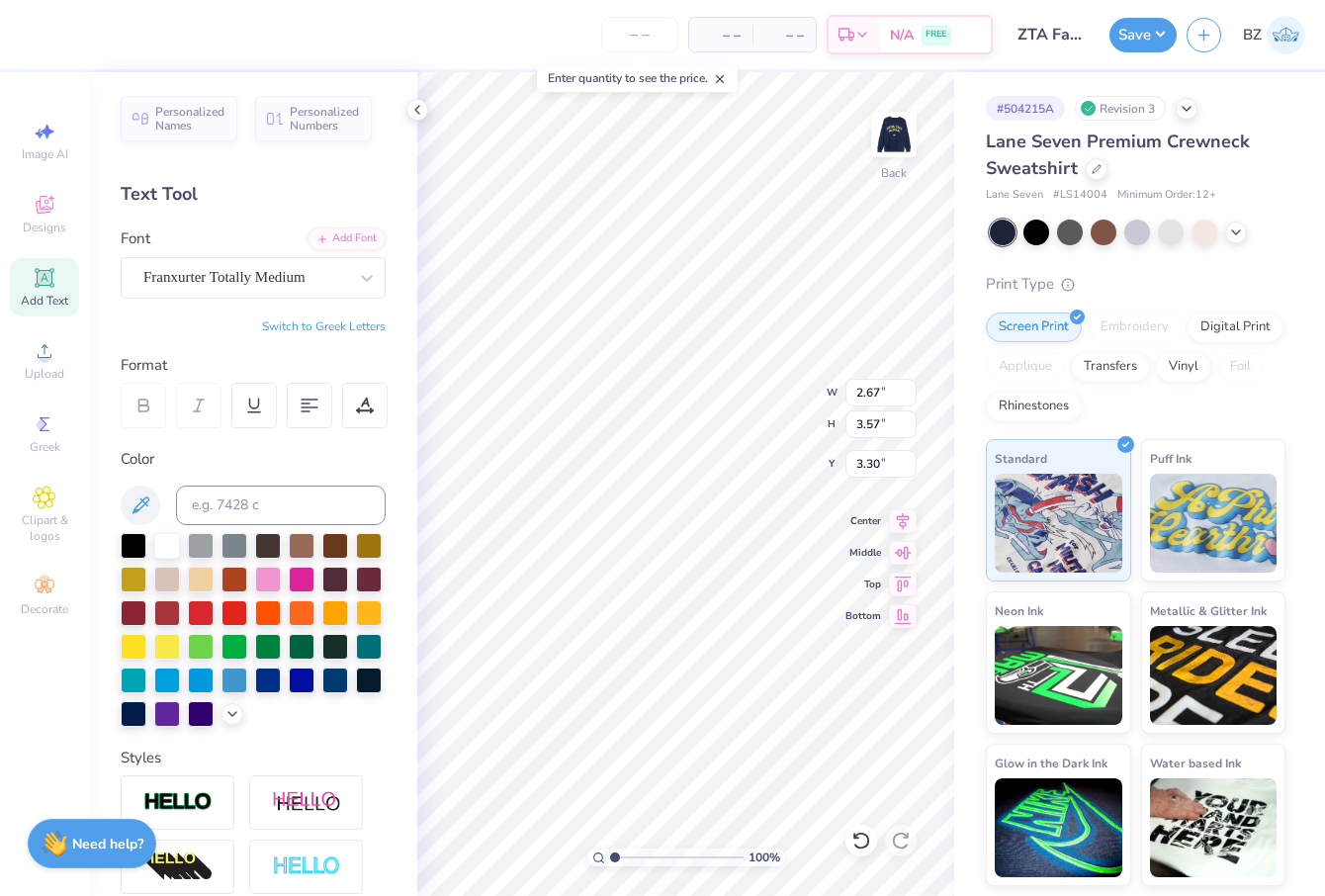 type on "2.62" 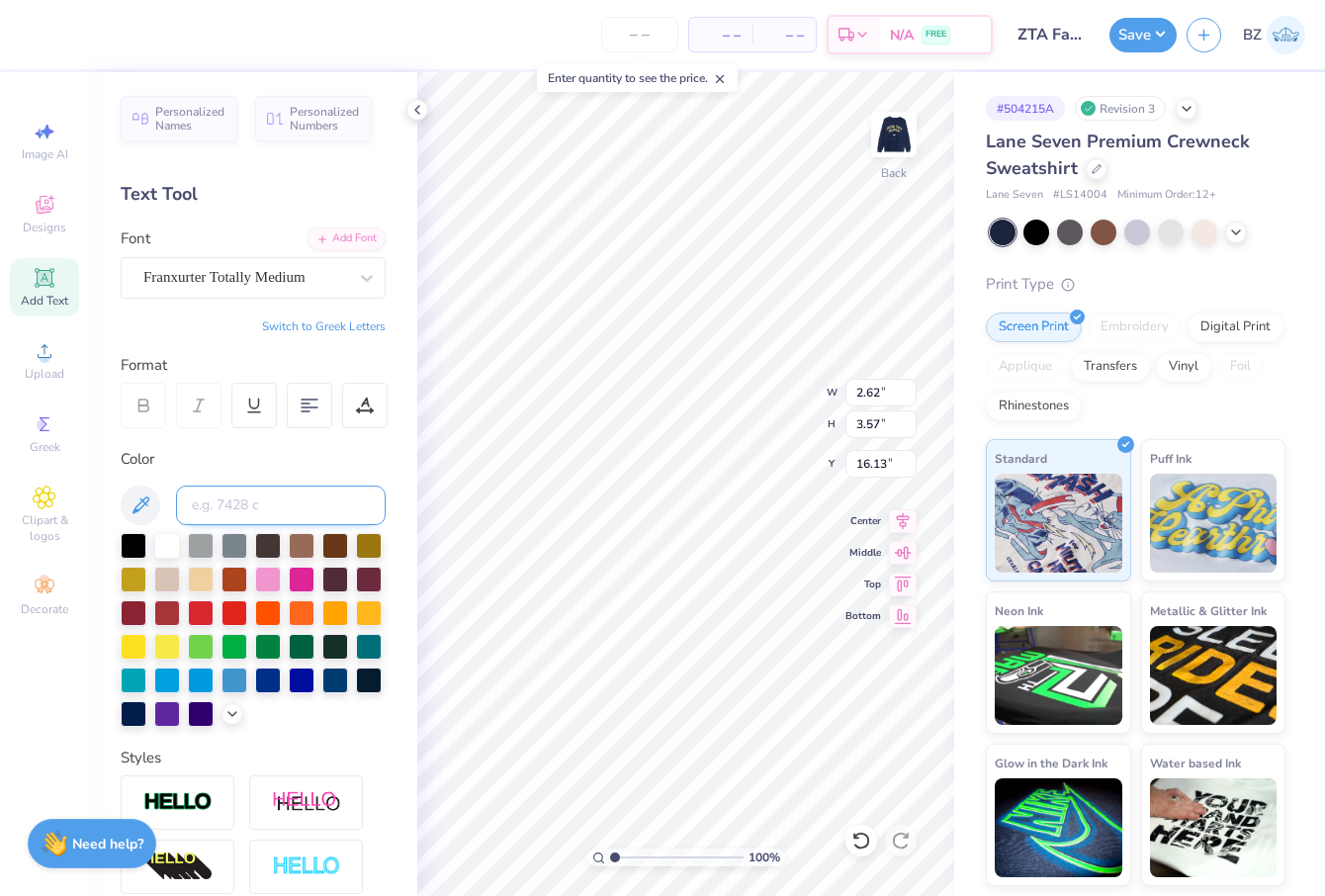 click at bounding box center (281, 505) 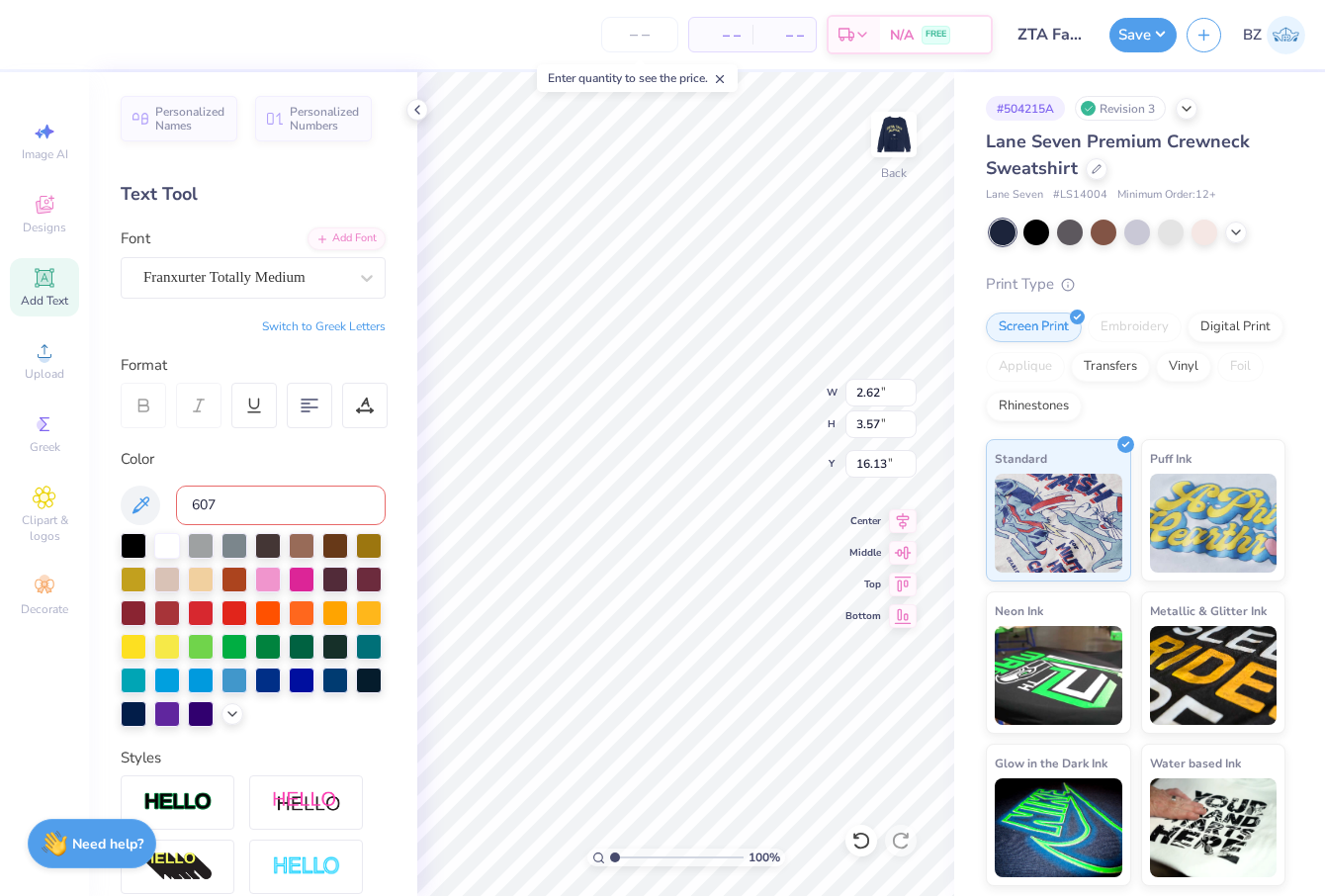 type on "607" 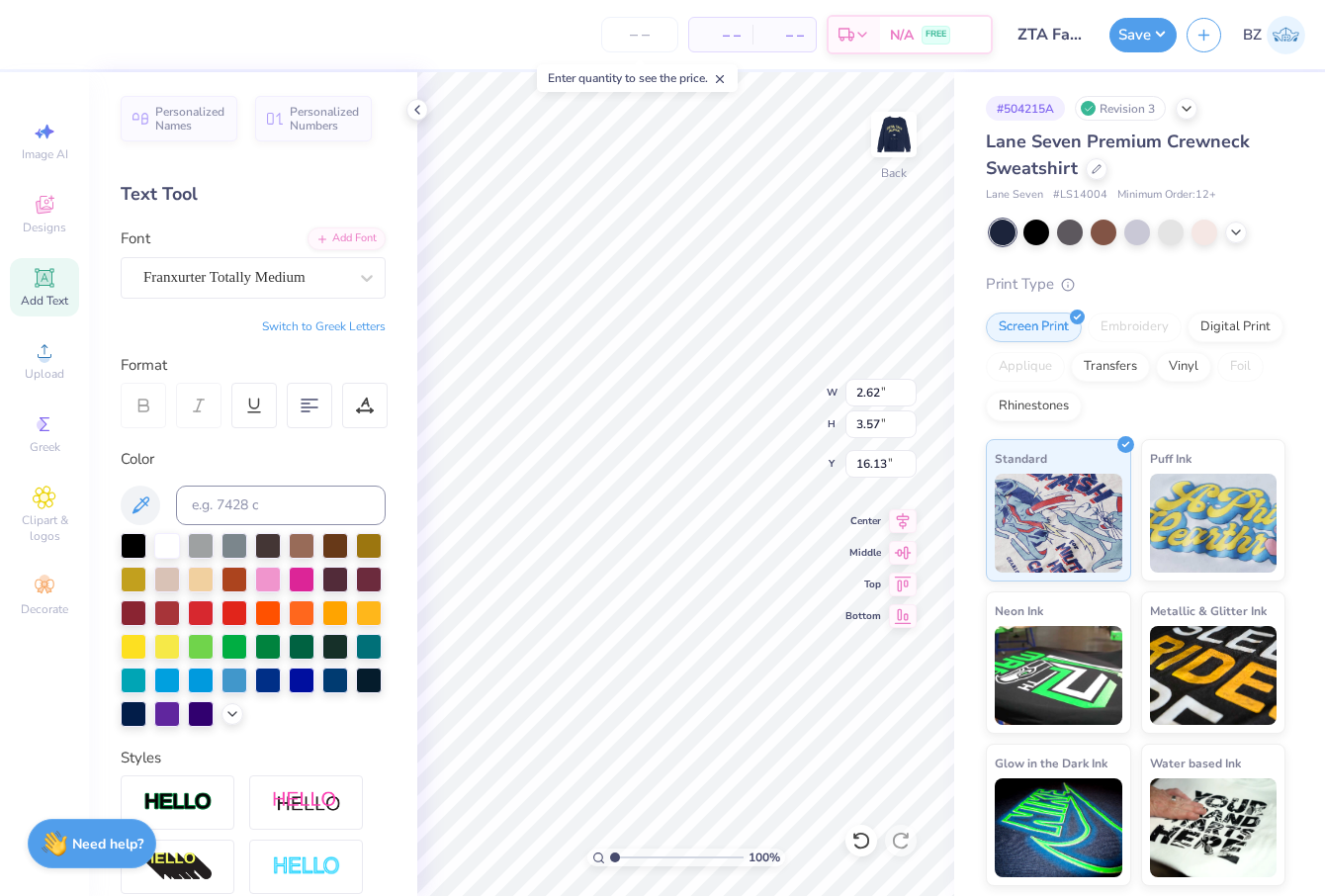 type on "2.67" 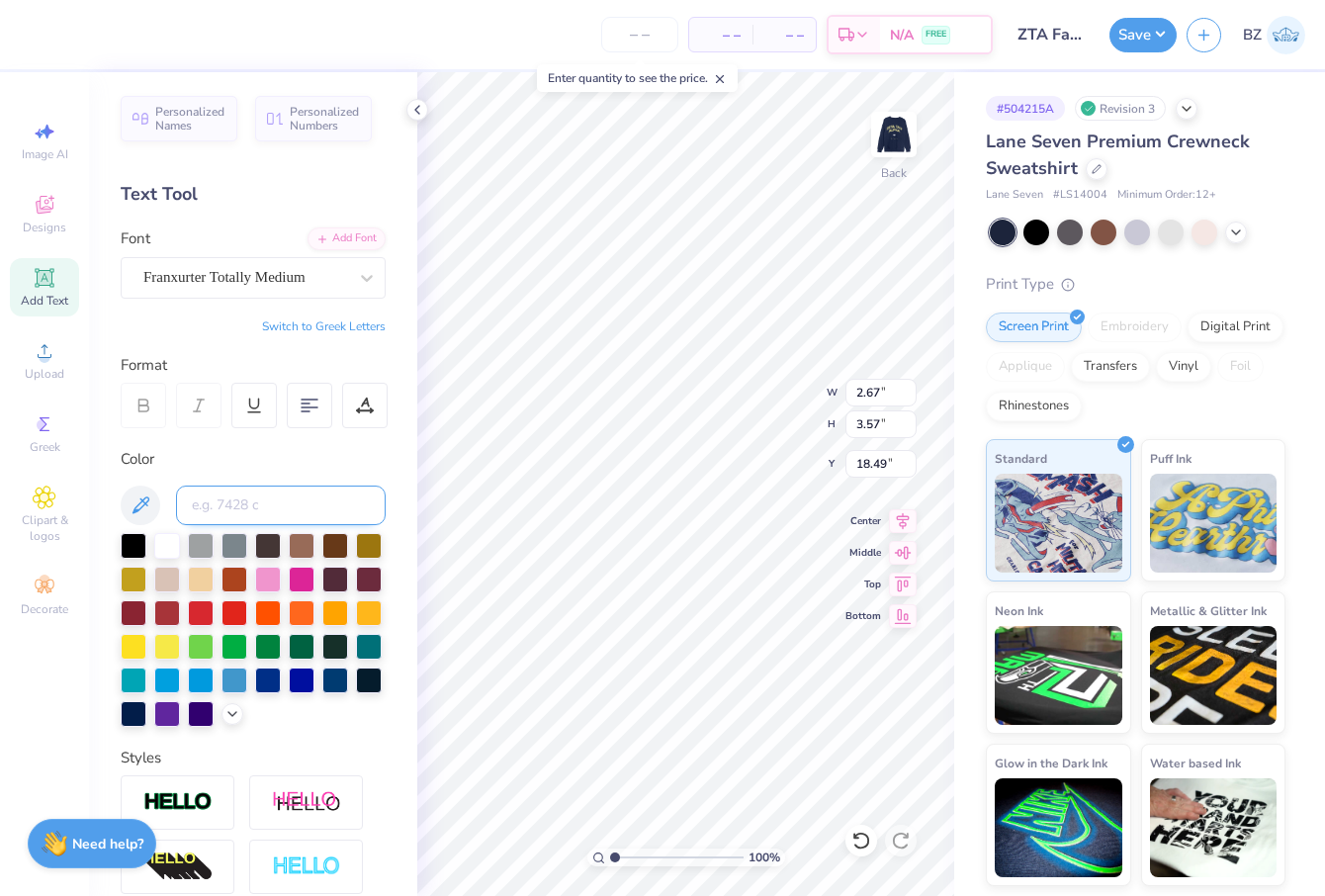 click at bounding box center [281, 505] 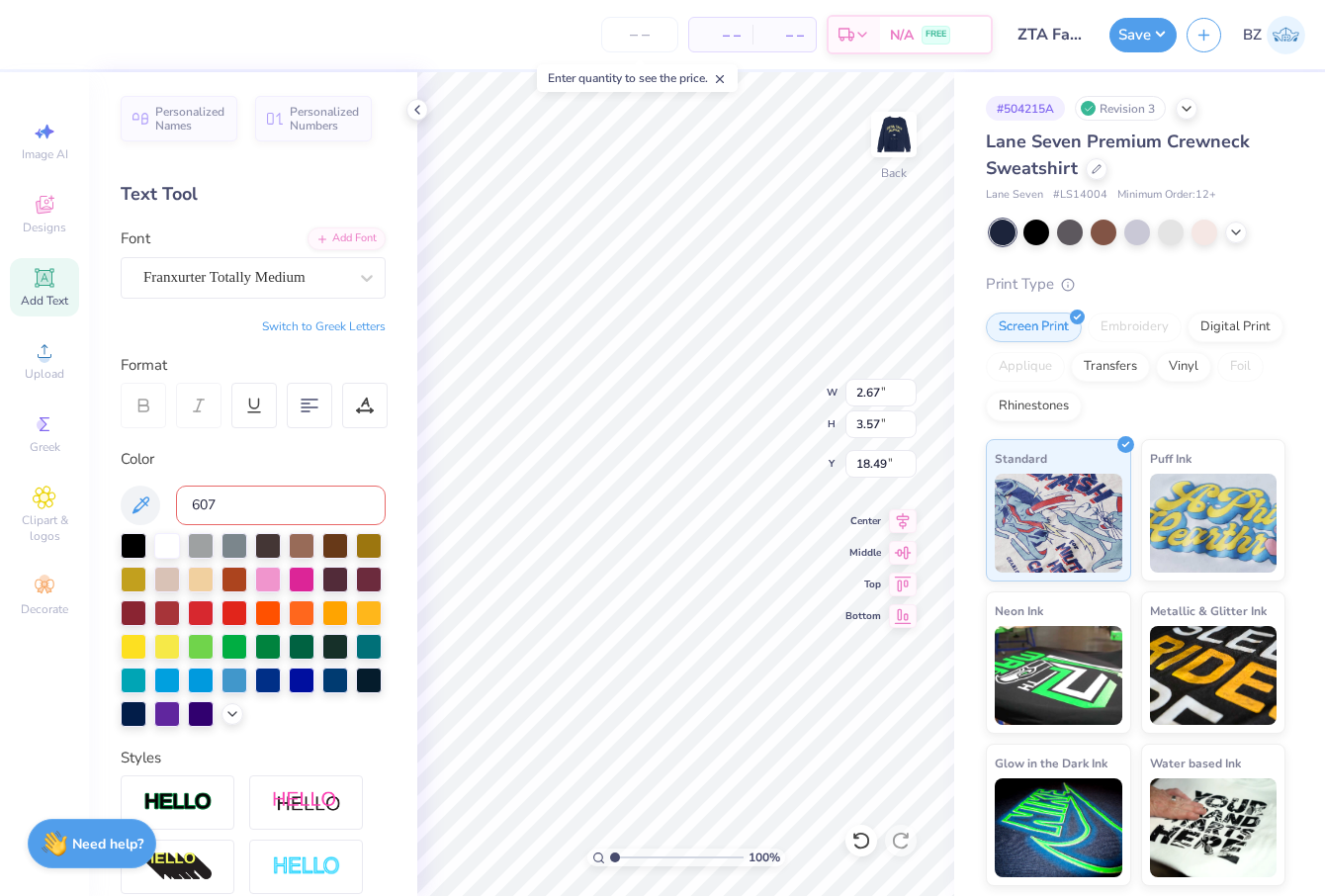 type on "607" 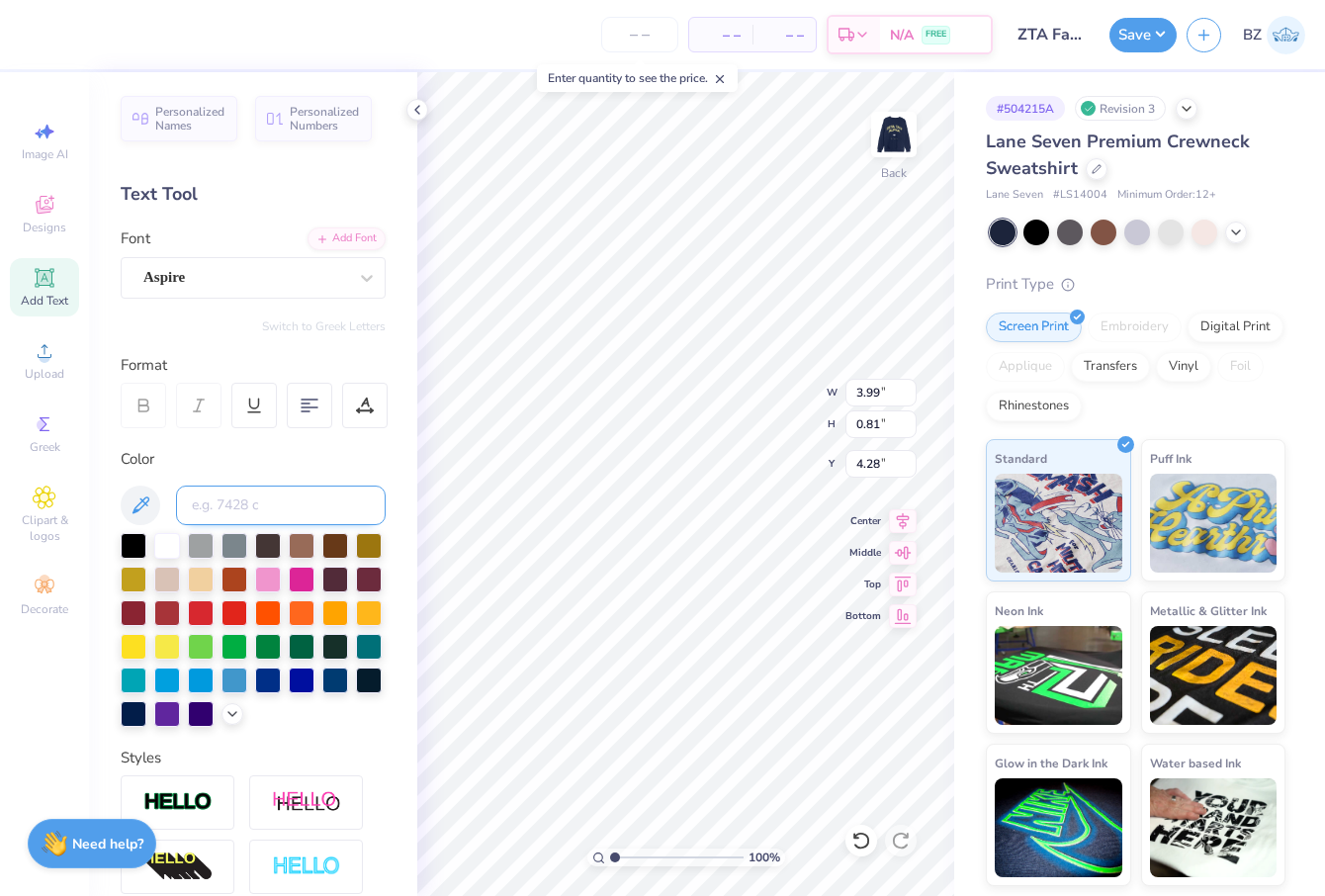 click at bounding box center [281, 505] 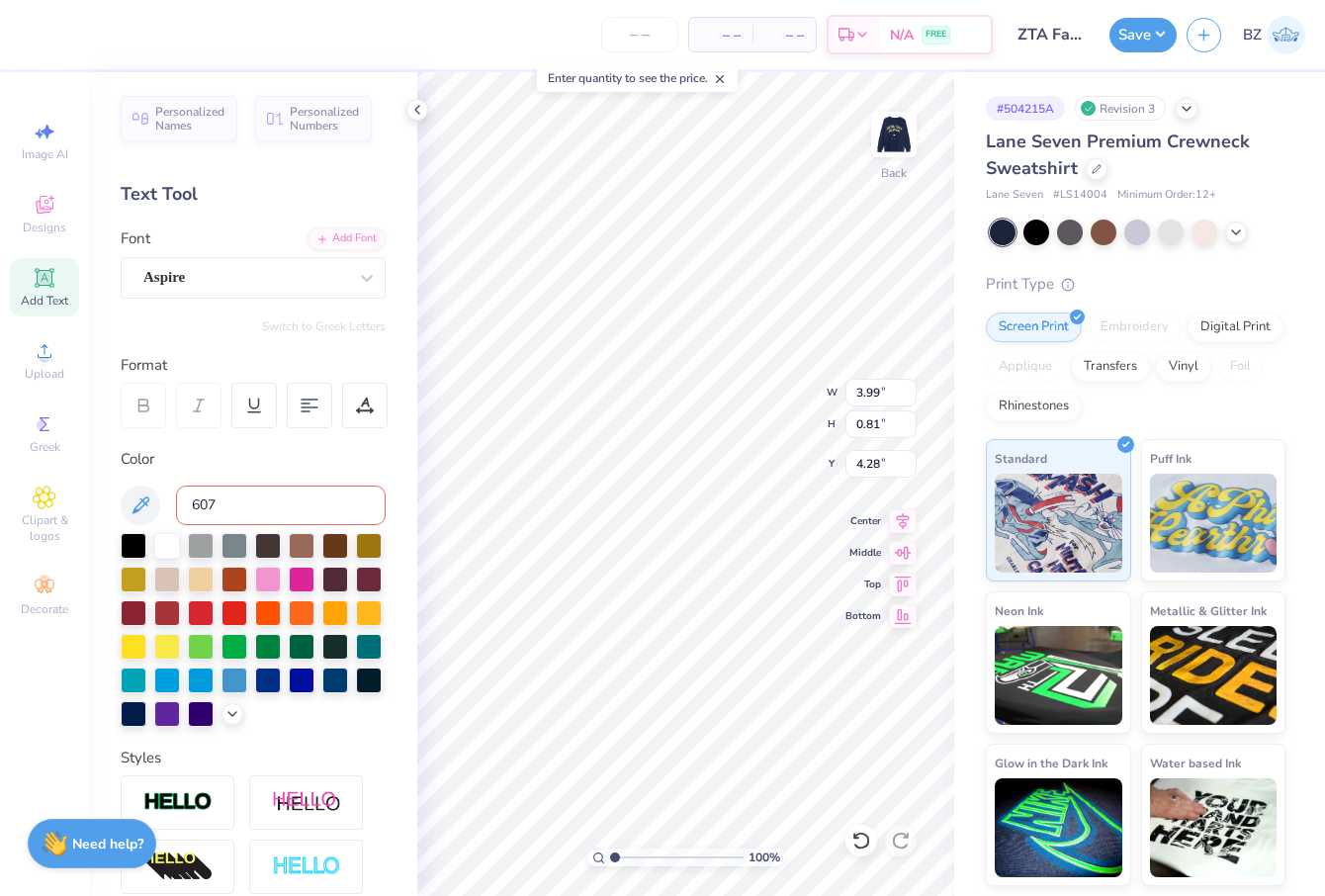 type on "607" 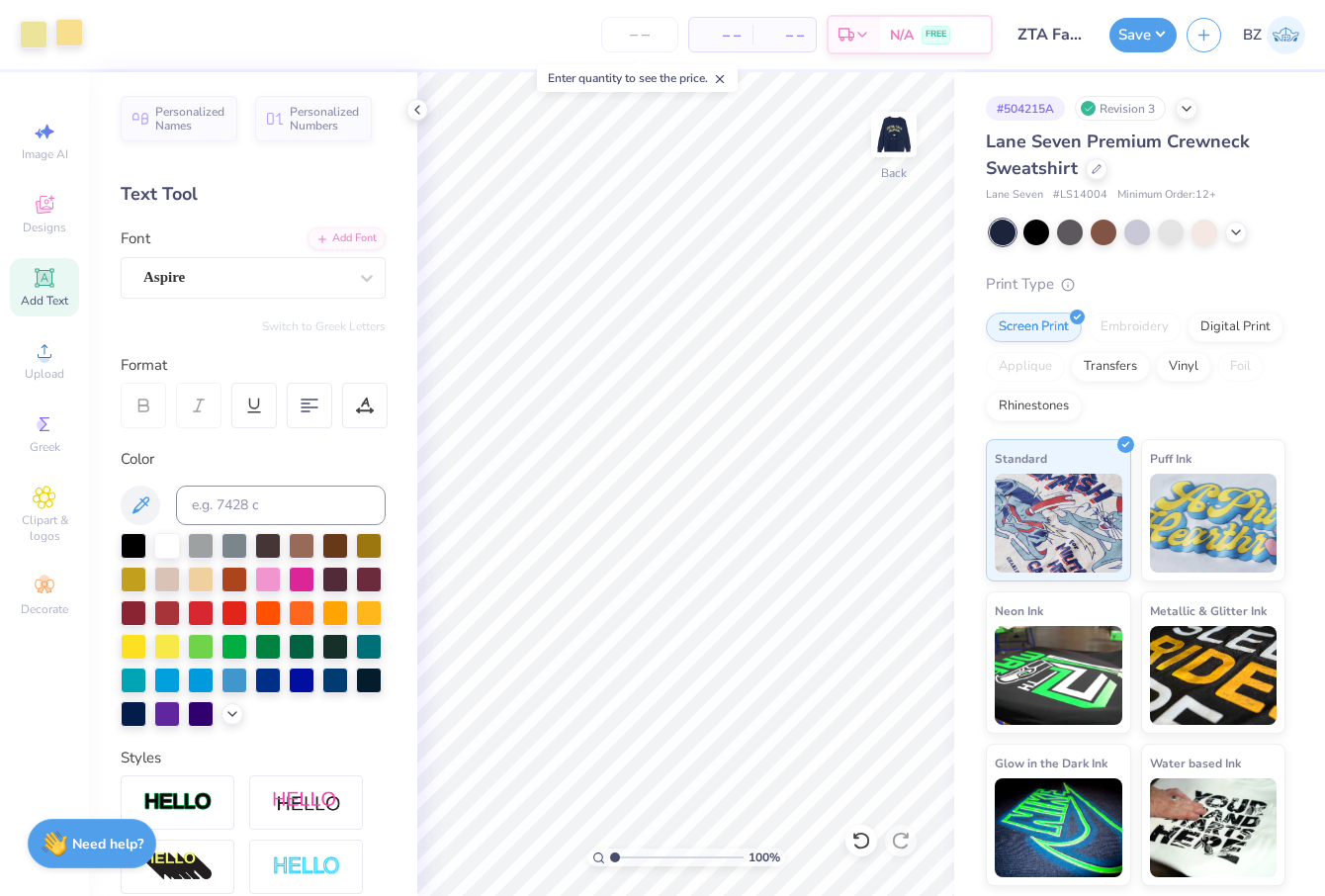 click at bounding box center [69, 33] 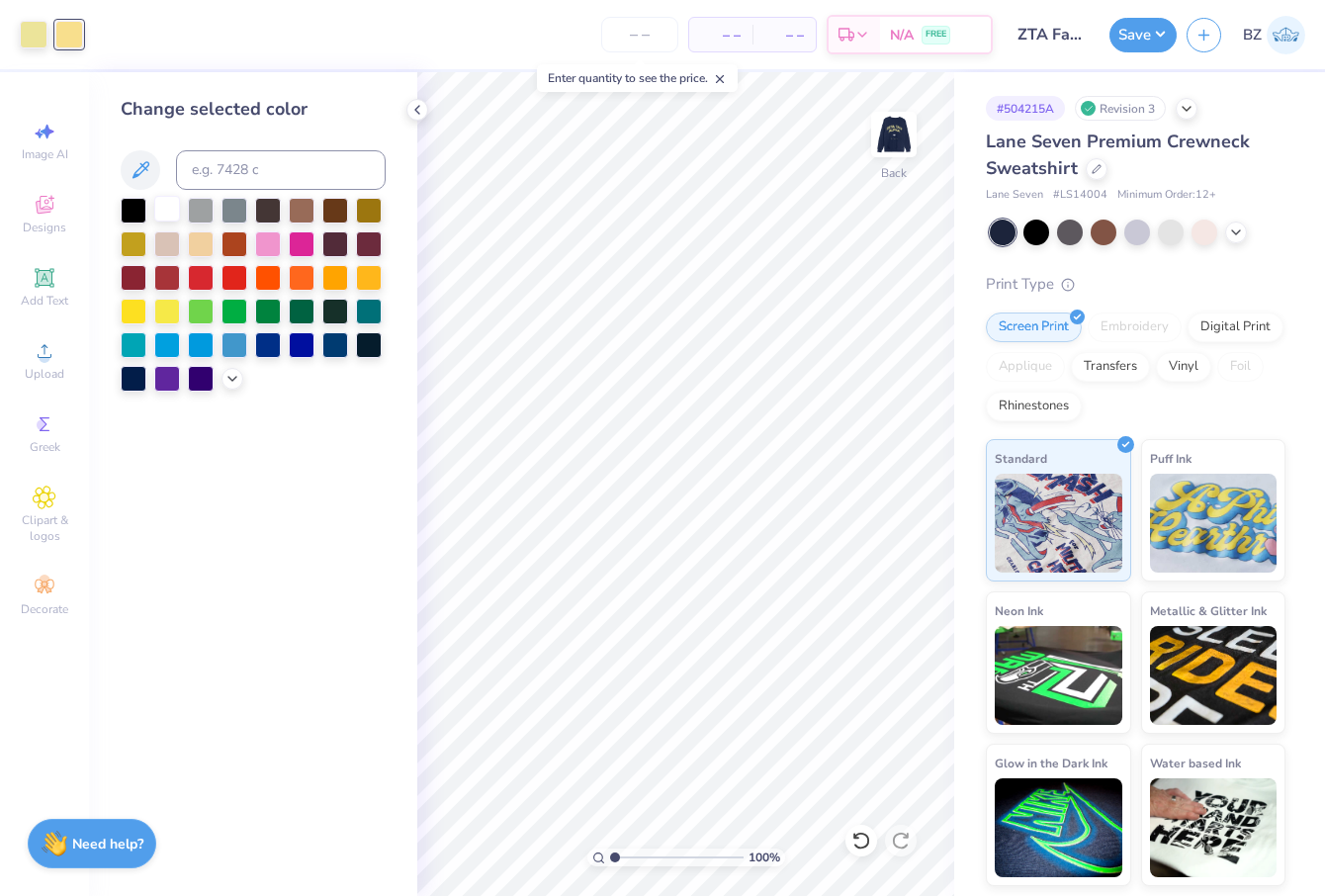 click at bounding box center [167, 209] 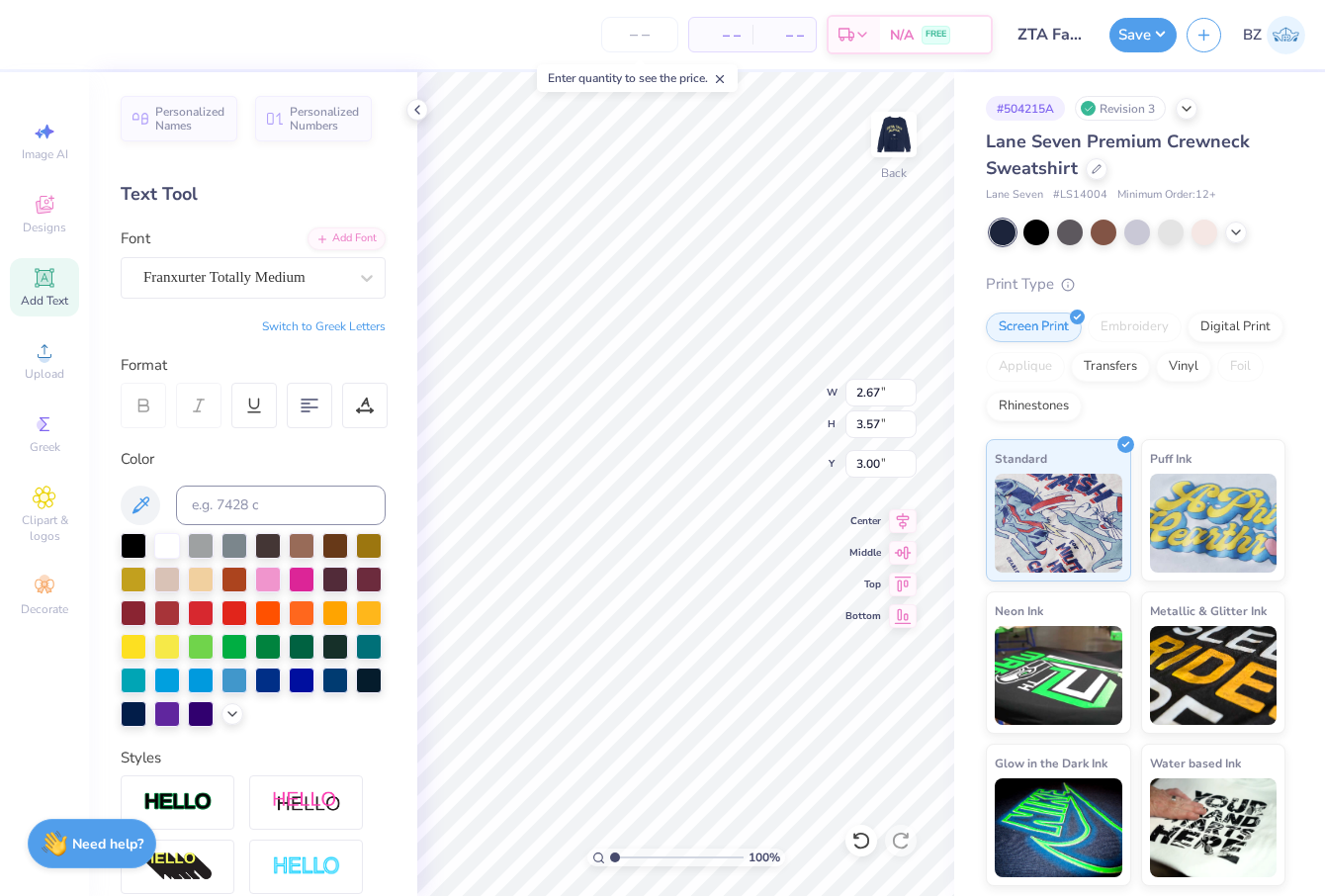 type on "3.00" 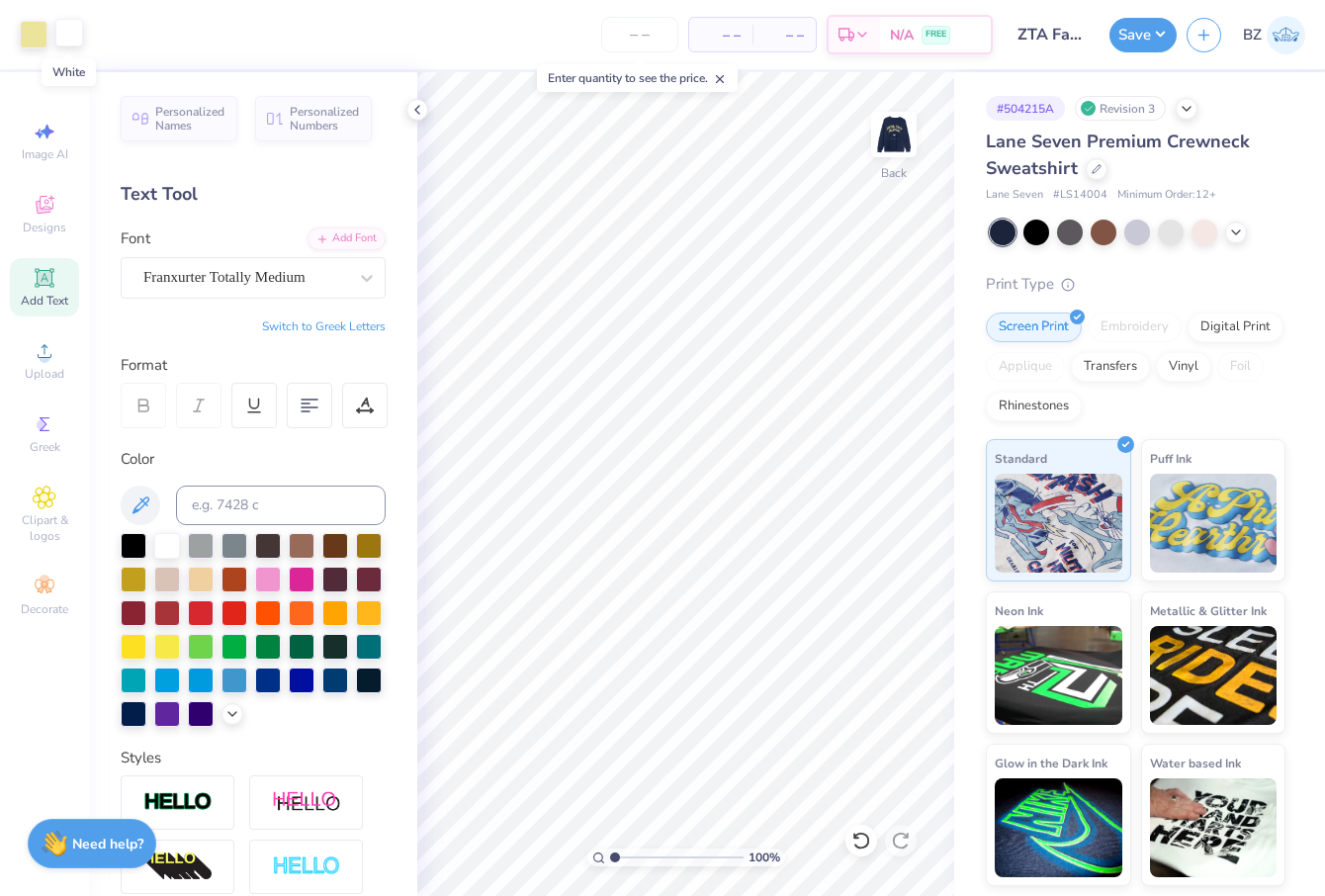 click at bounding box center [69, 33] 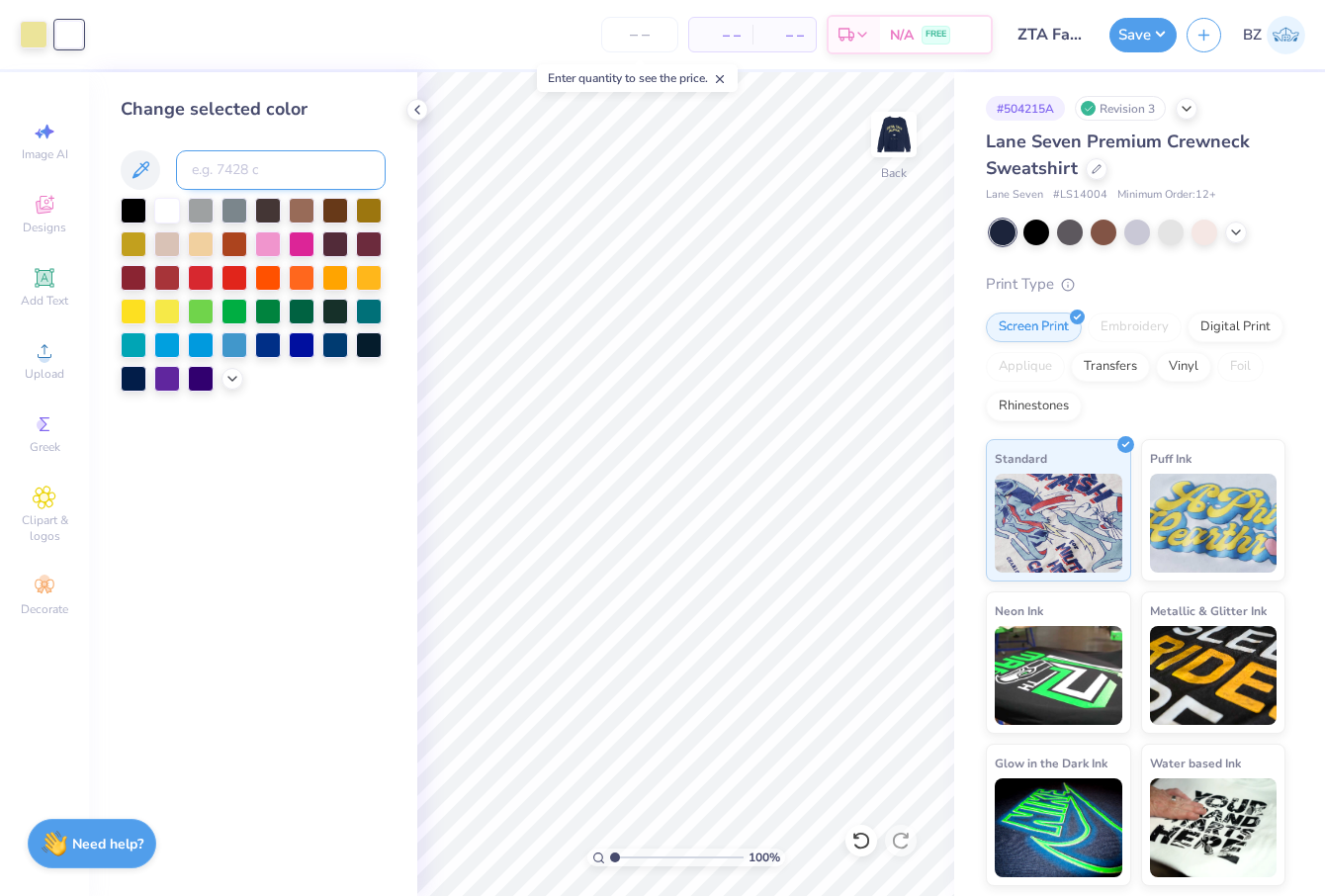 click at bounding box center [281, 170] 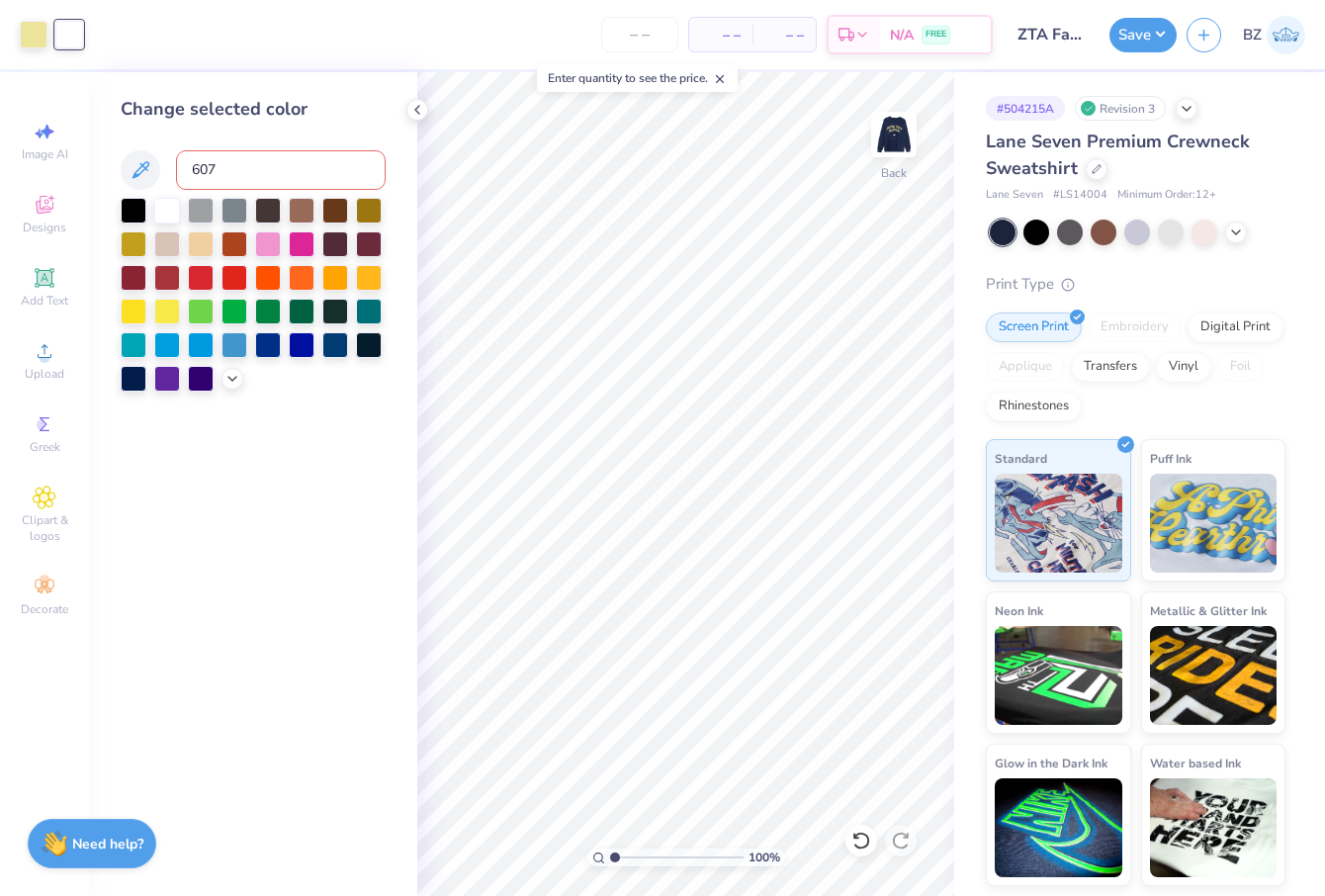 type on "607" 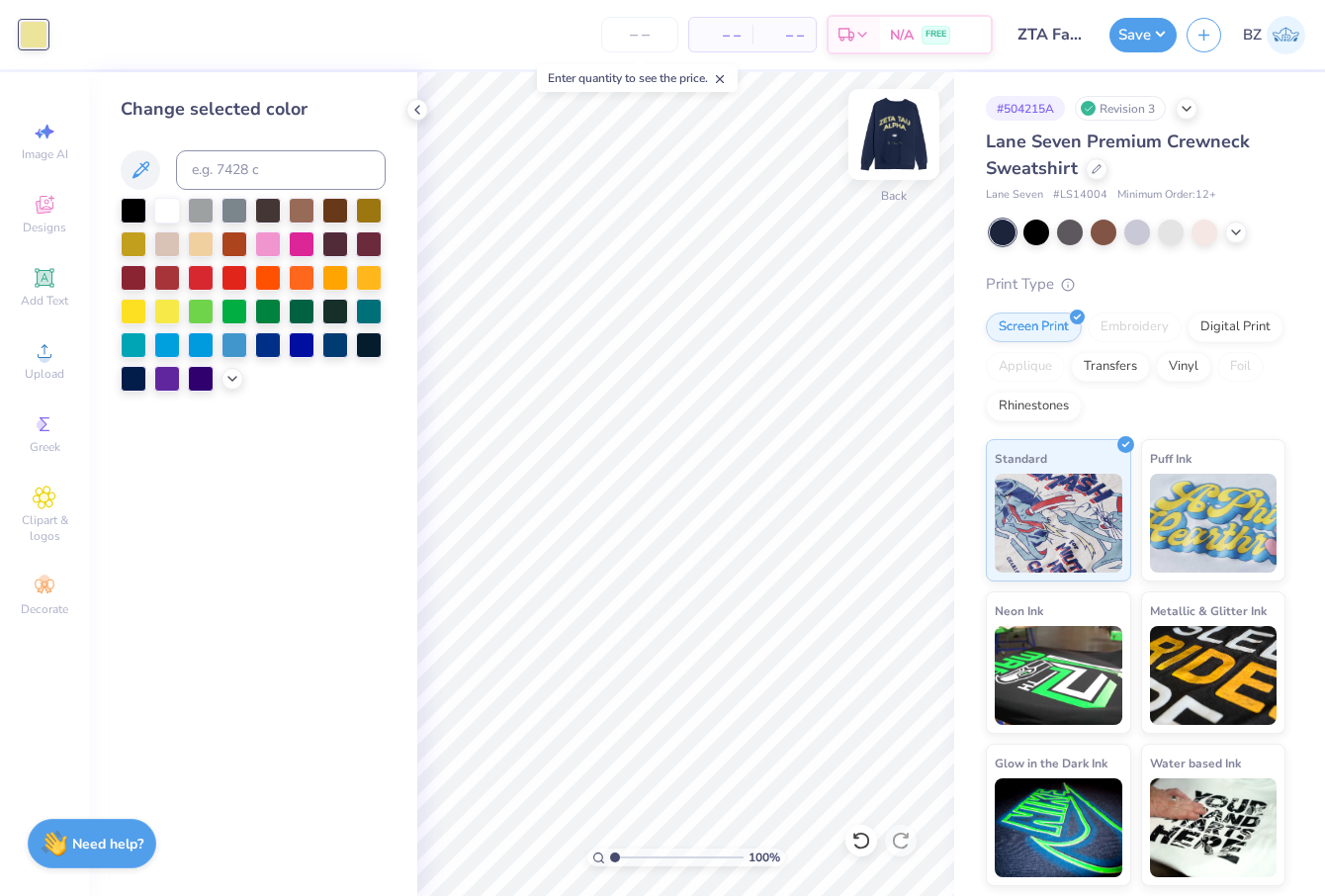 click at bounding box center (894, 134) 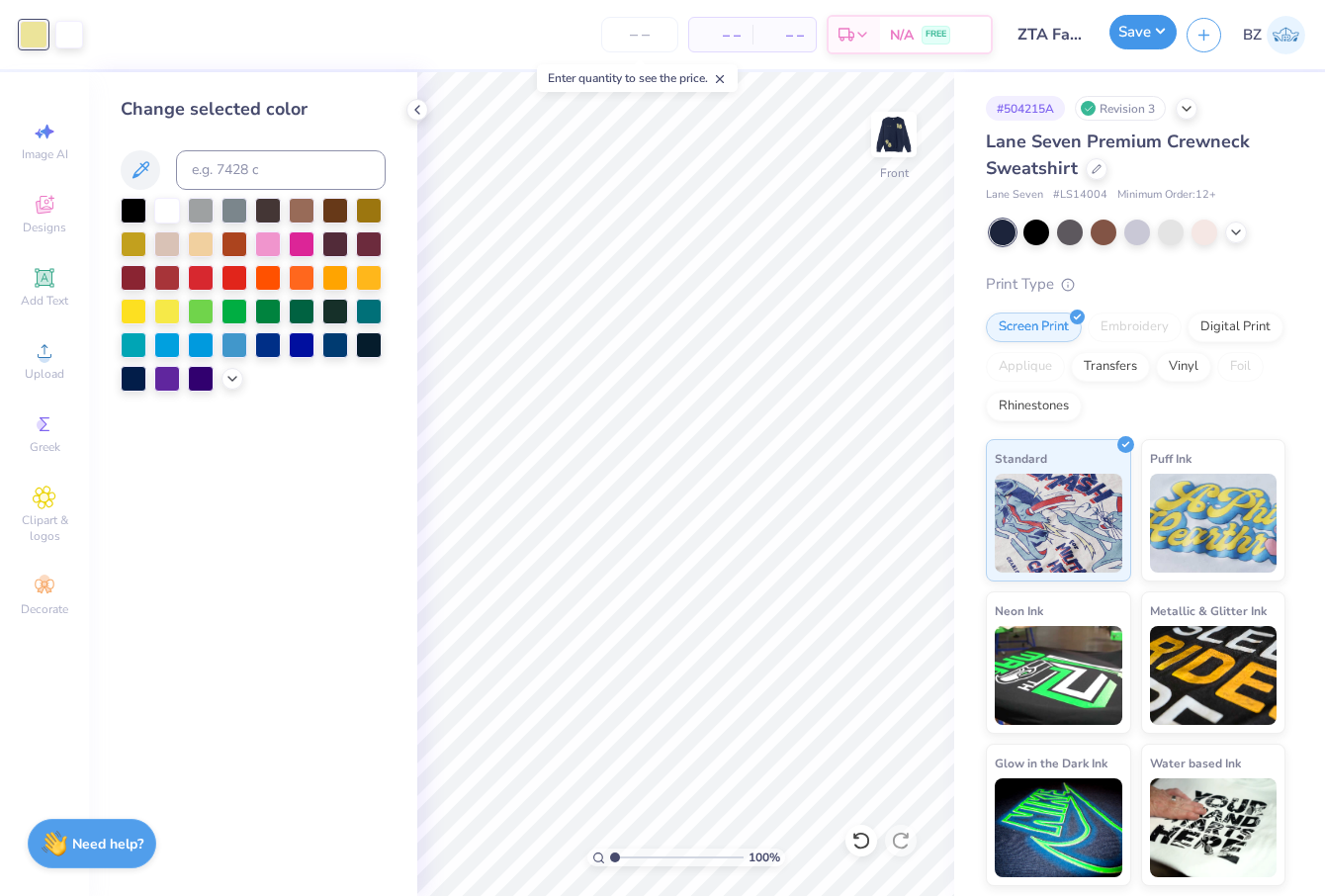 click on "Save" at bounding box center (1143, 32) 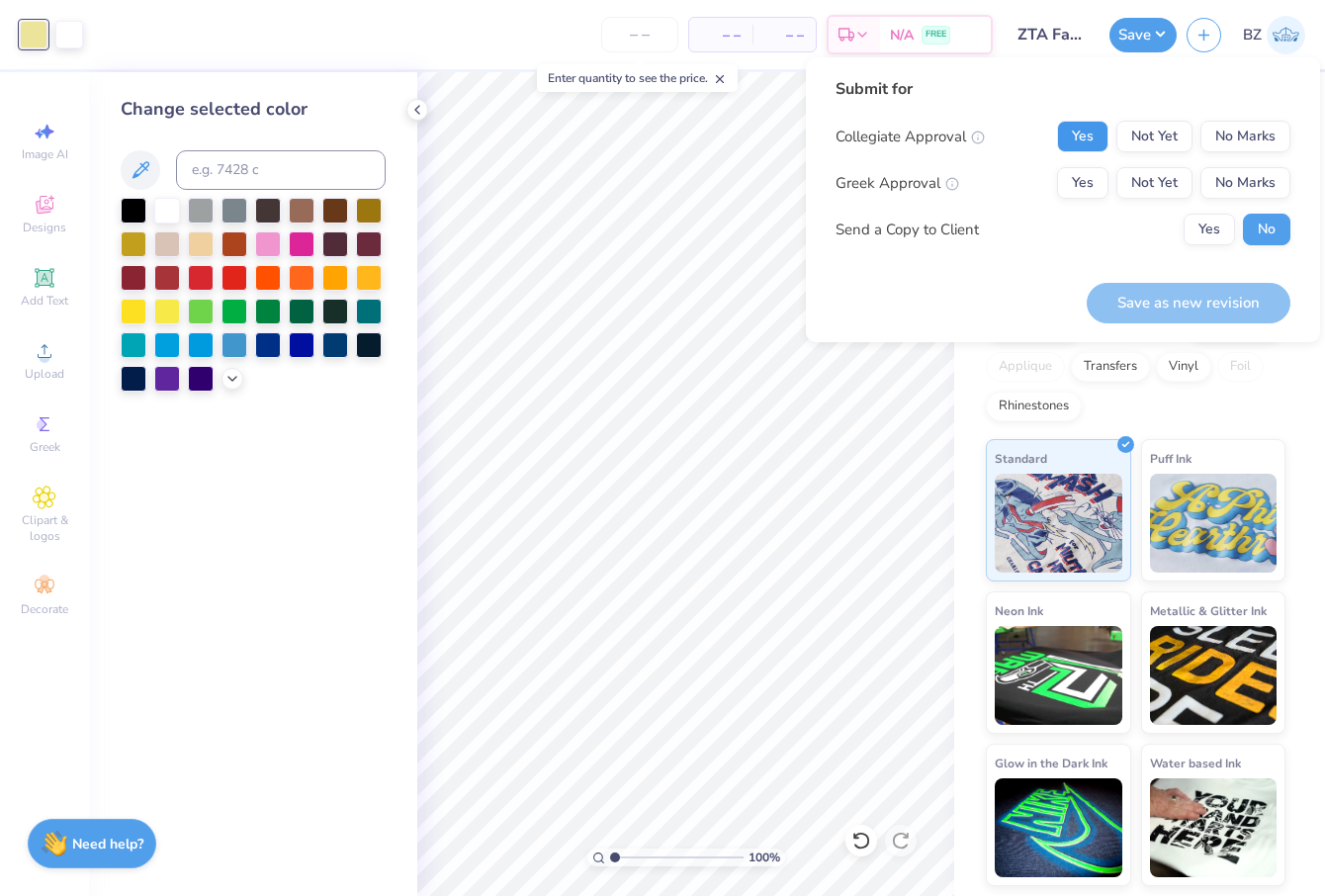 click on "Yes" at bounding box center [1083, 136] 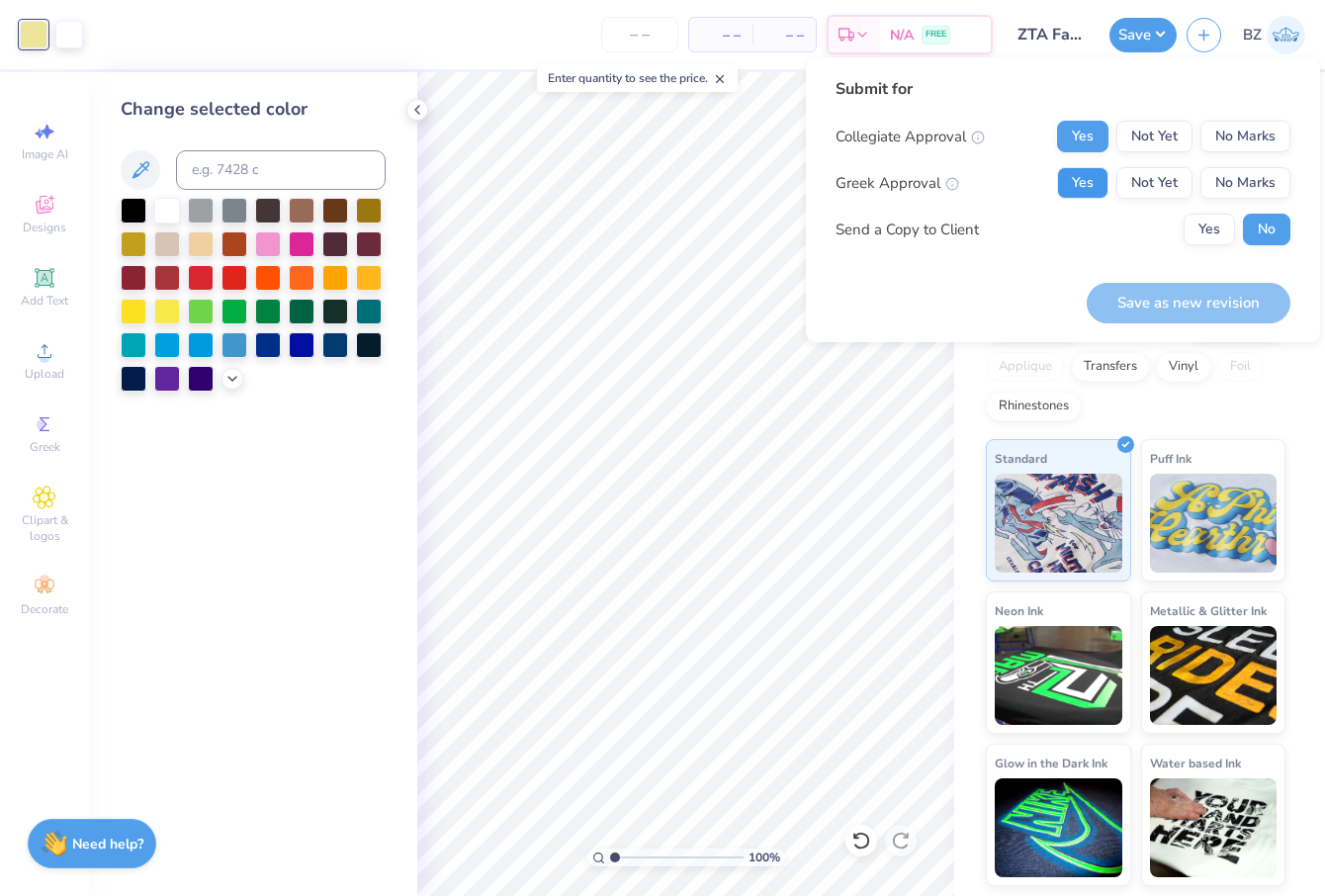 click on "Yes" at bounding box center [1083, 183] 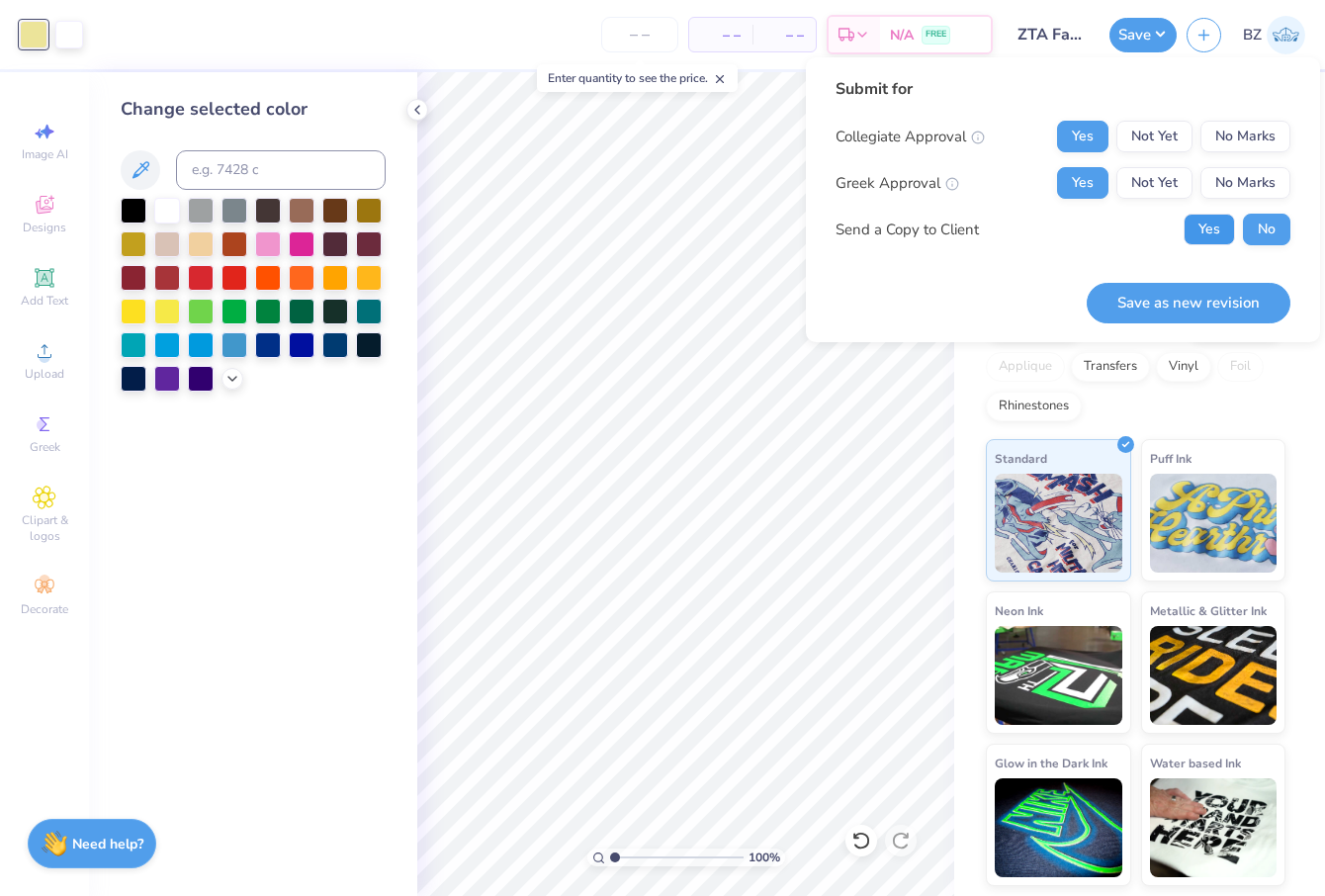click on "Yes" at bounding box center [1209, 229] 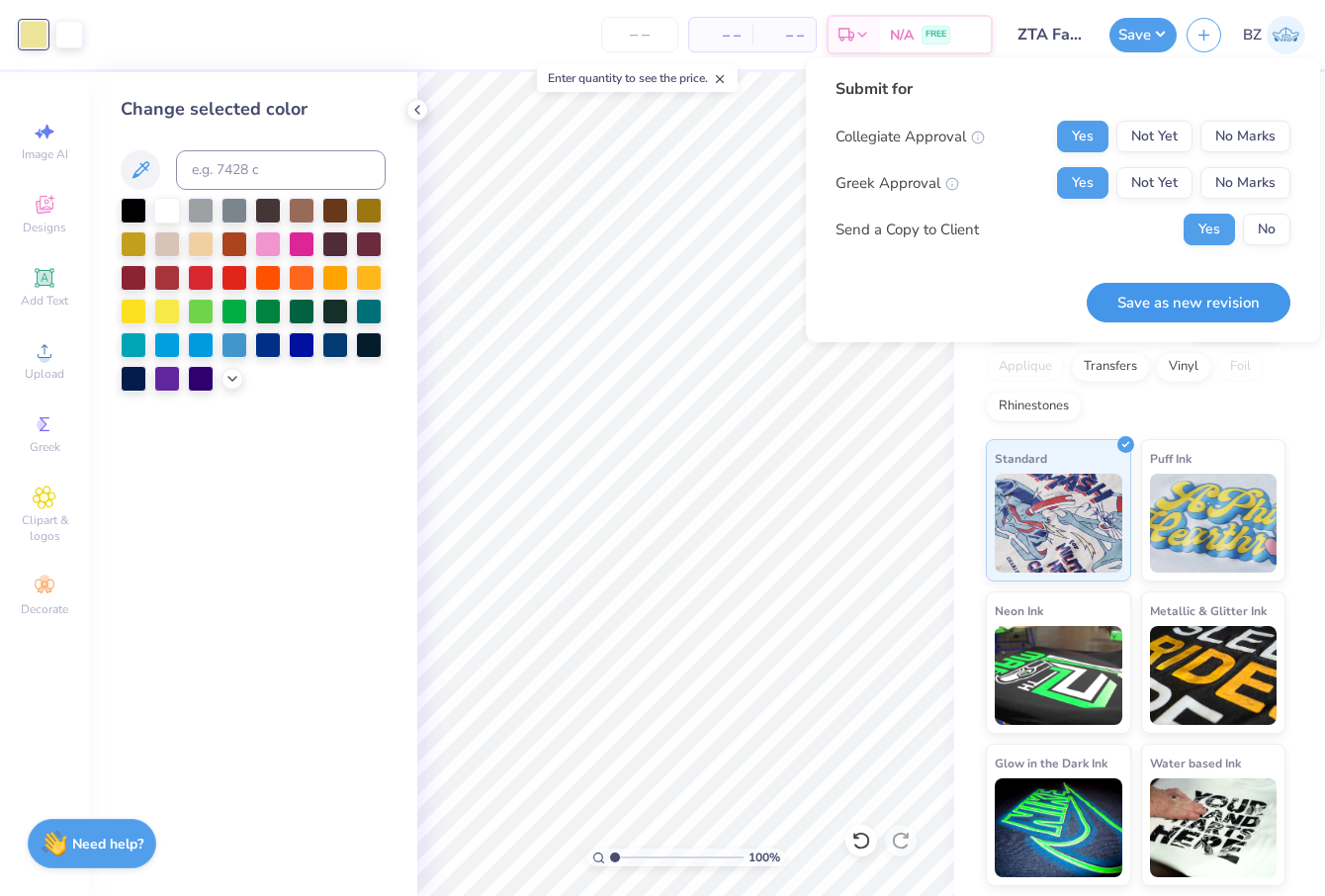 click on "Save as new revision" at bounding box center [1189, 303] 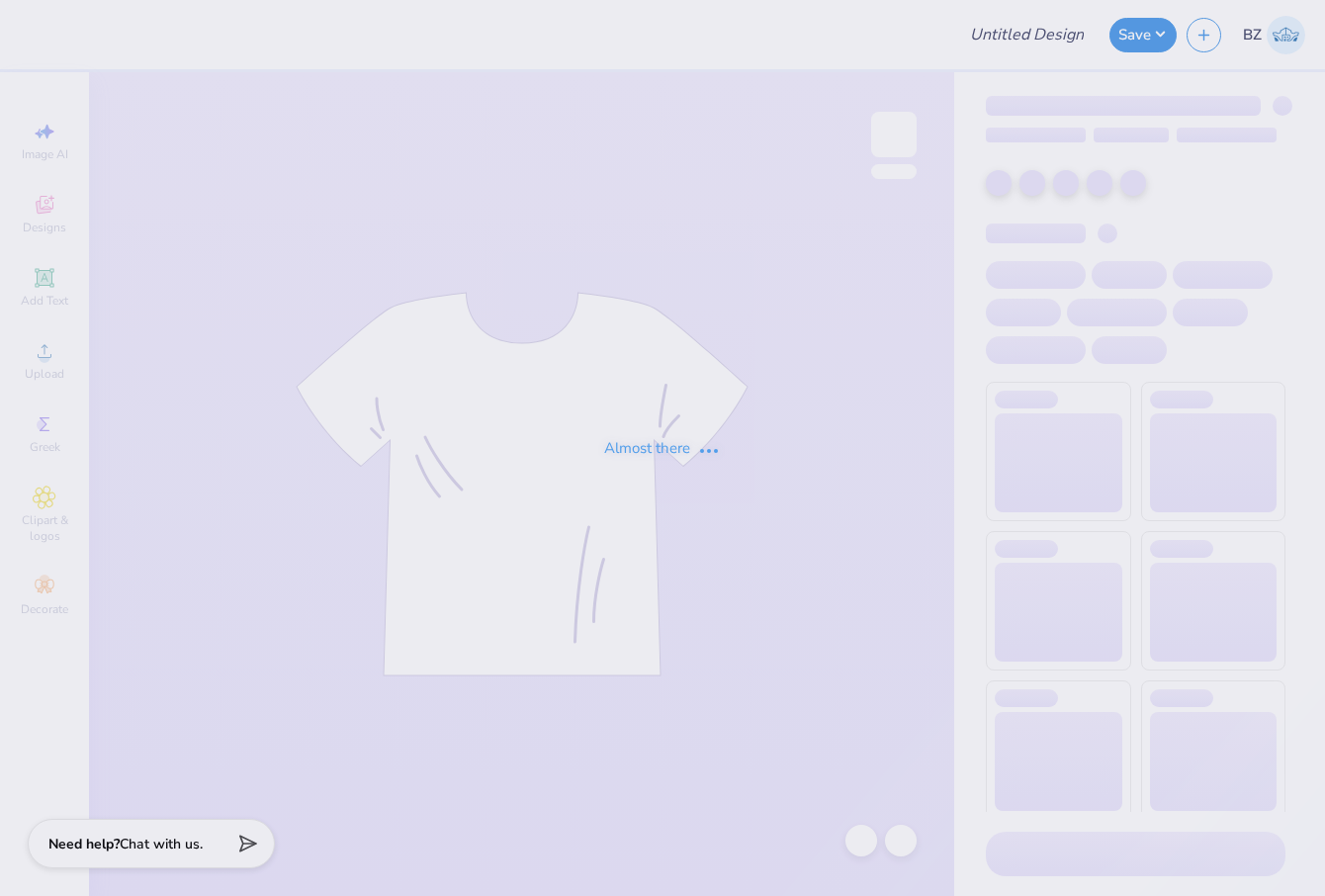 scroll, scrollTop: 0, scrollLeft: 0, axis: both 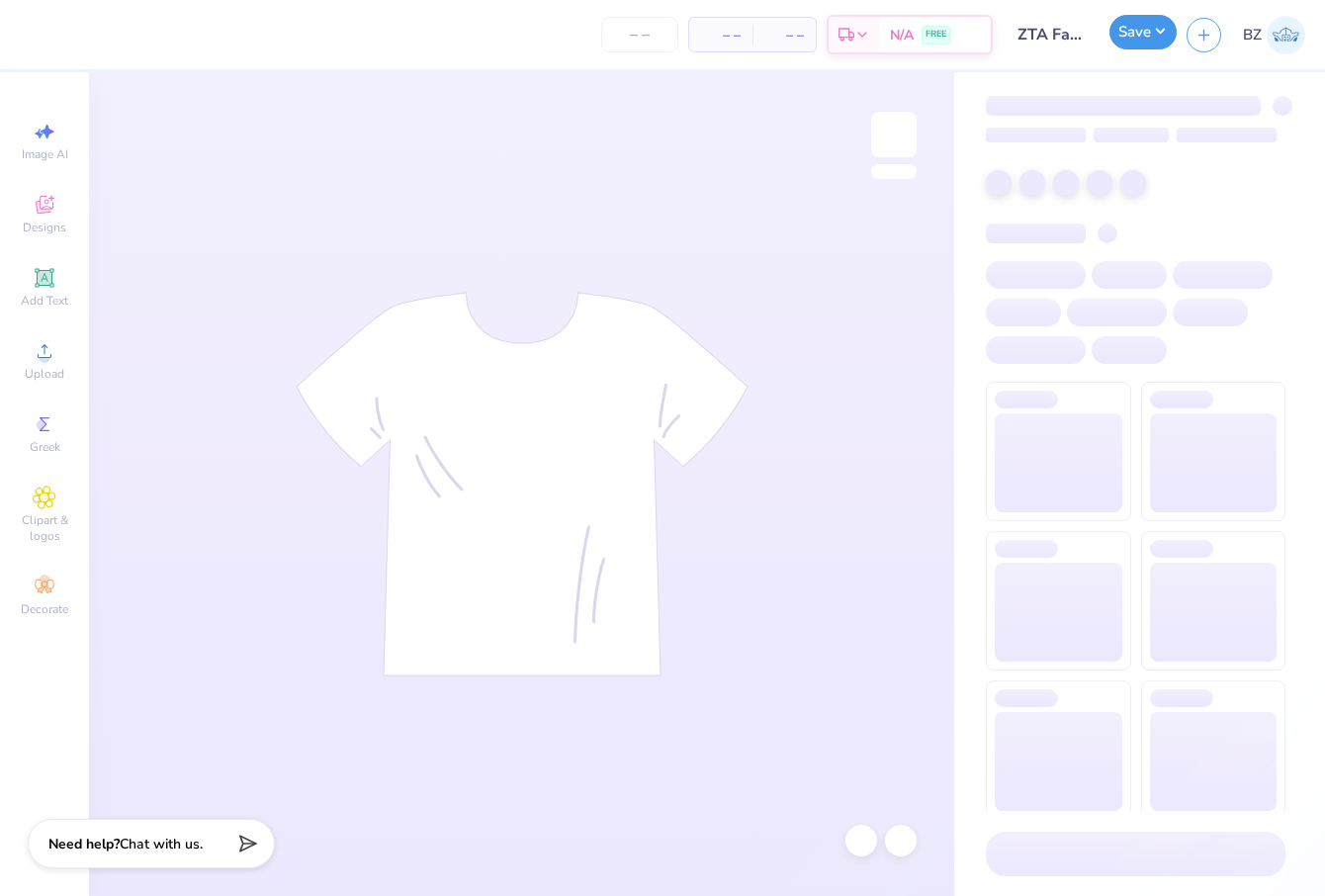 click on "Save" at bounding box center [1143, 32] 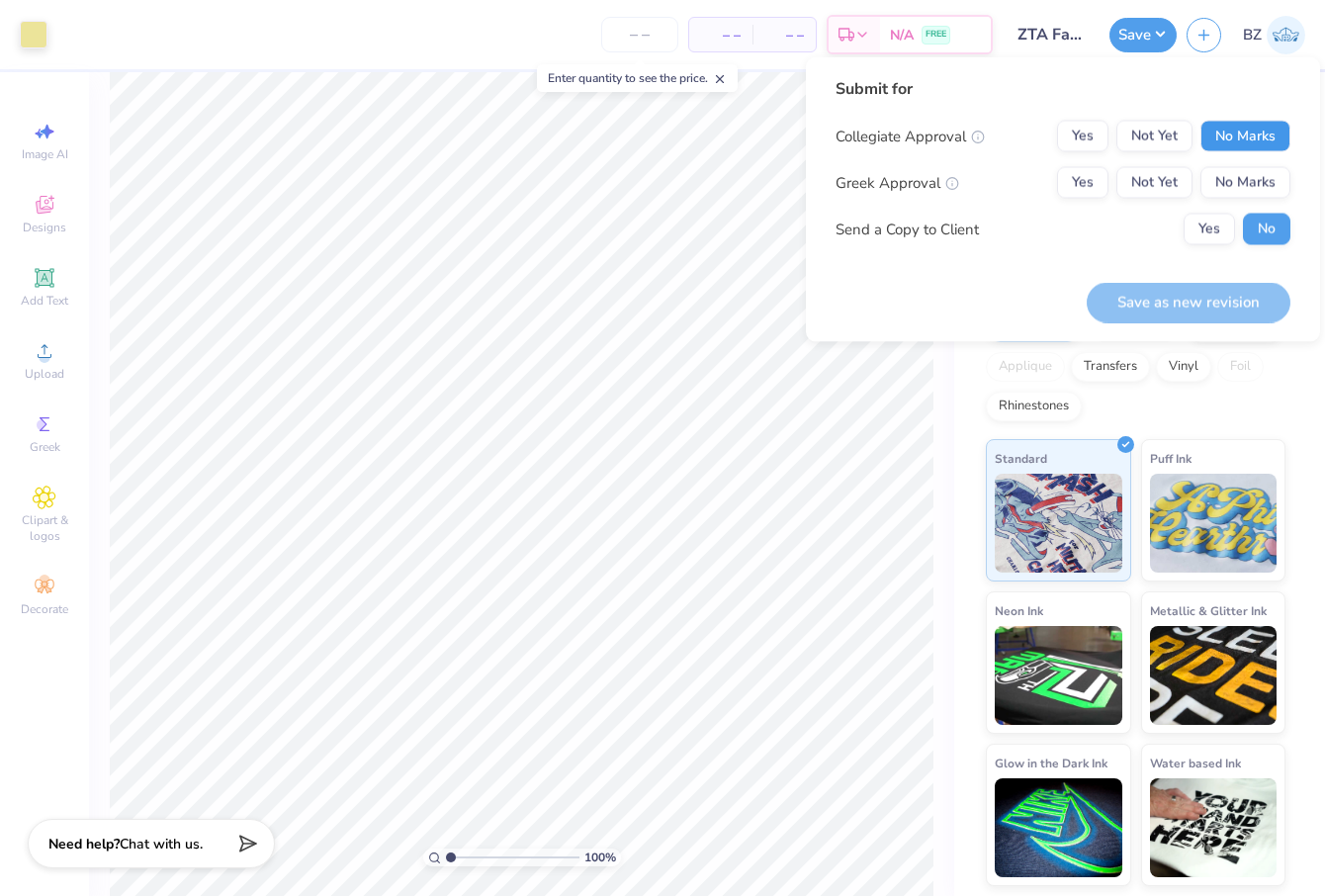 click on "No Marks" at bounding box center (1245, 136) 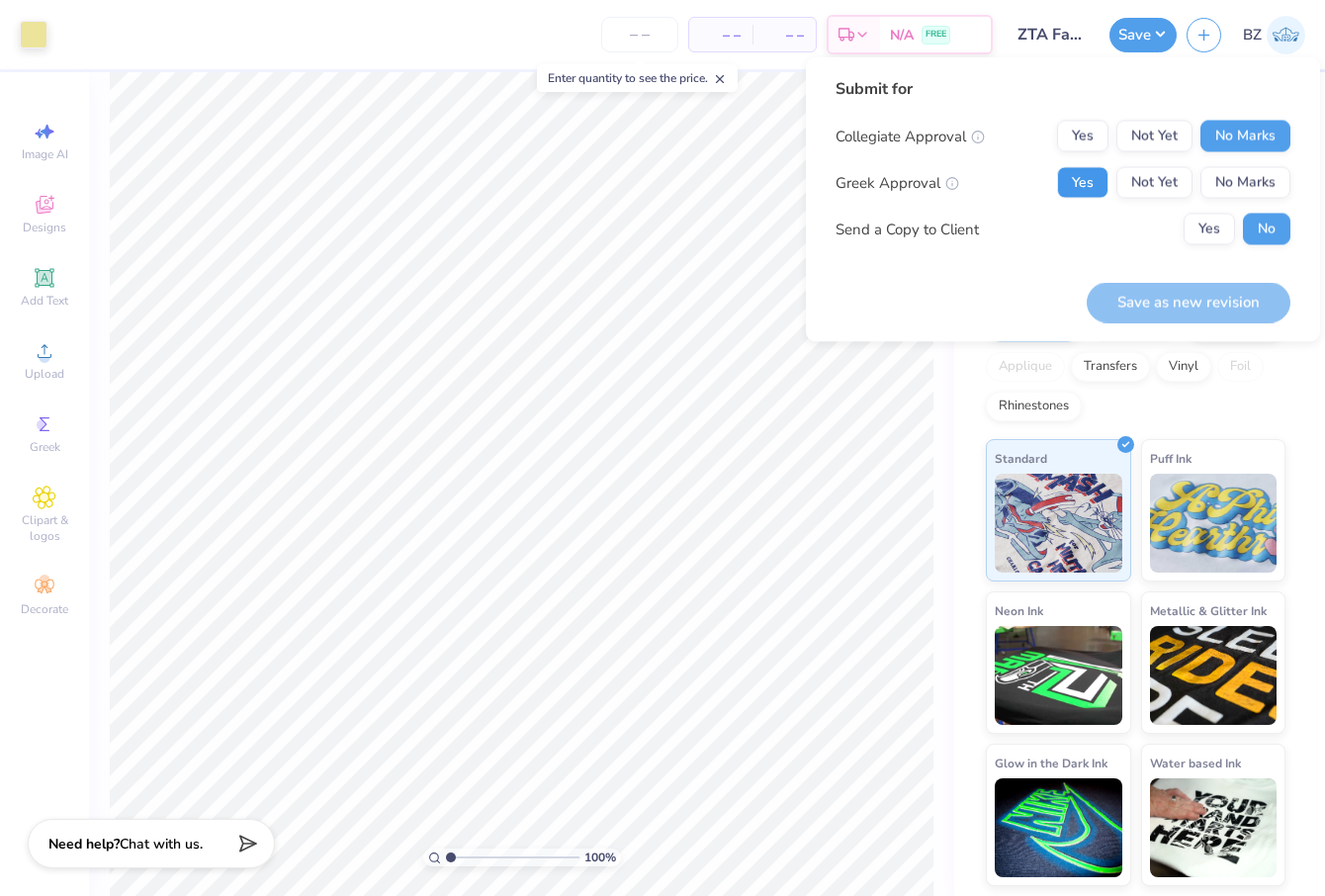 click on "Yes" at bounding box center [1083, 183] 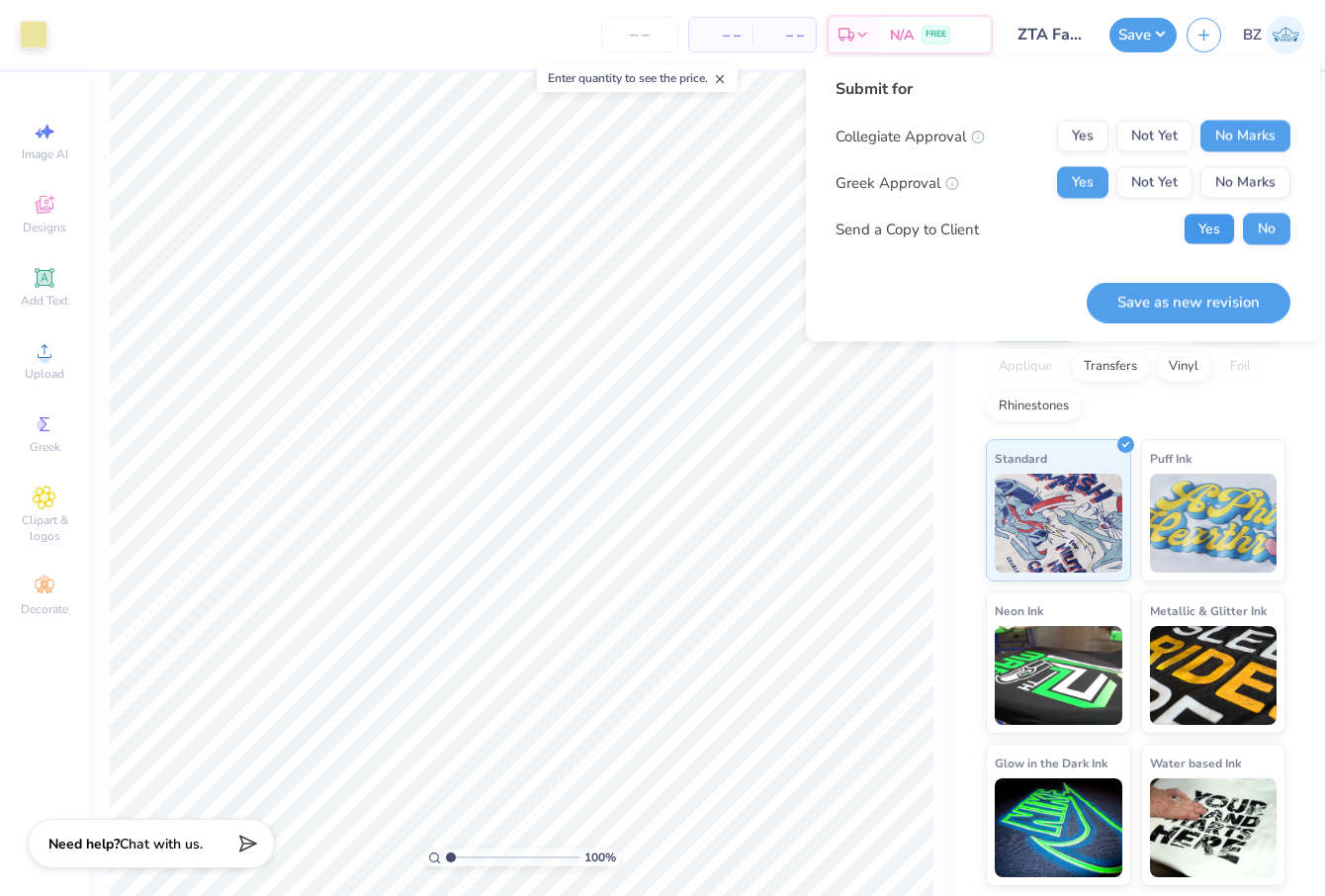 click on "Yes" at bounding box center [1209, 229] 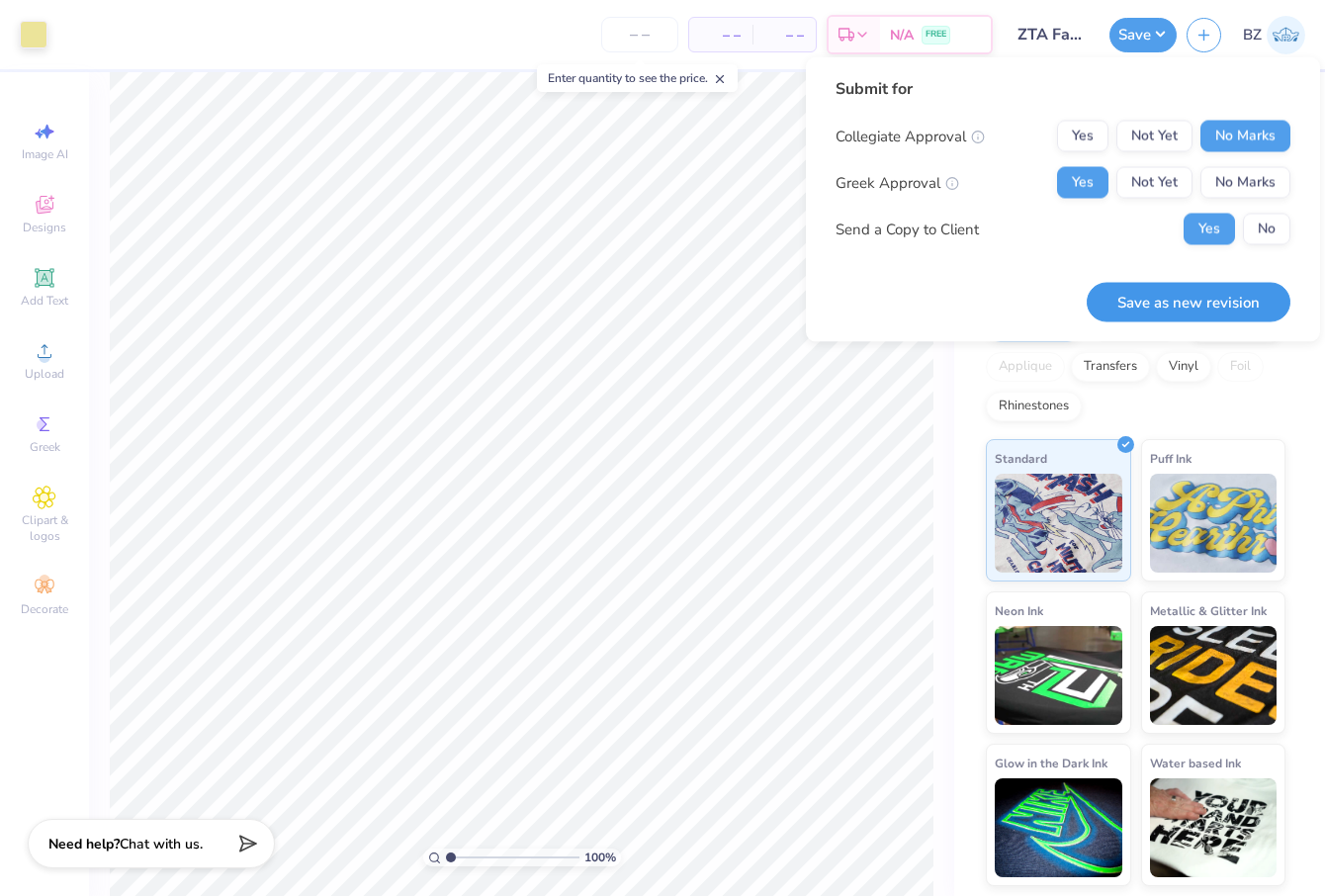 click on "Save as new revision" at bounding box center (1189, 302) 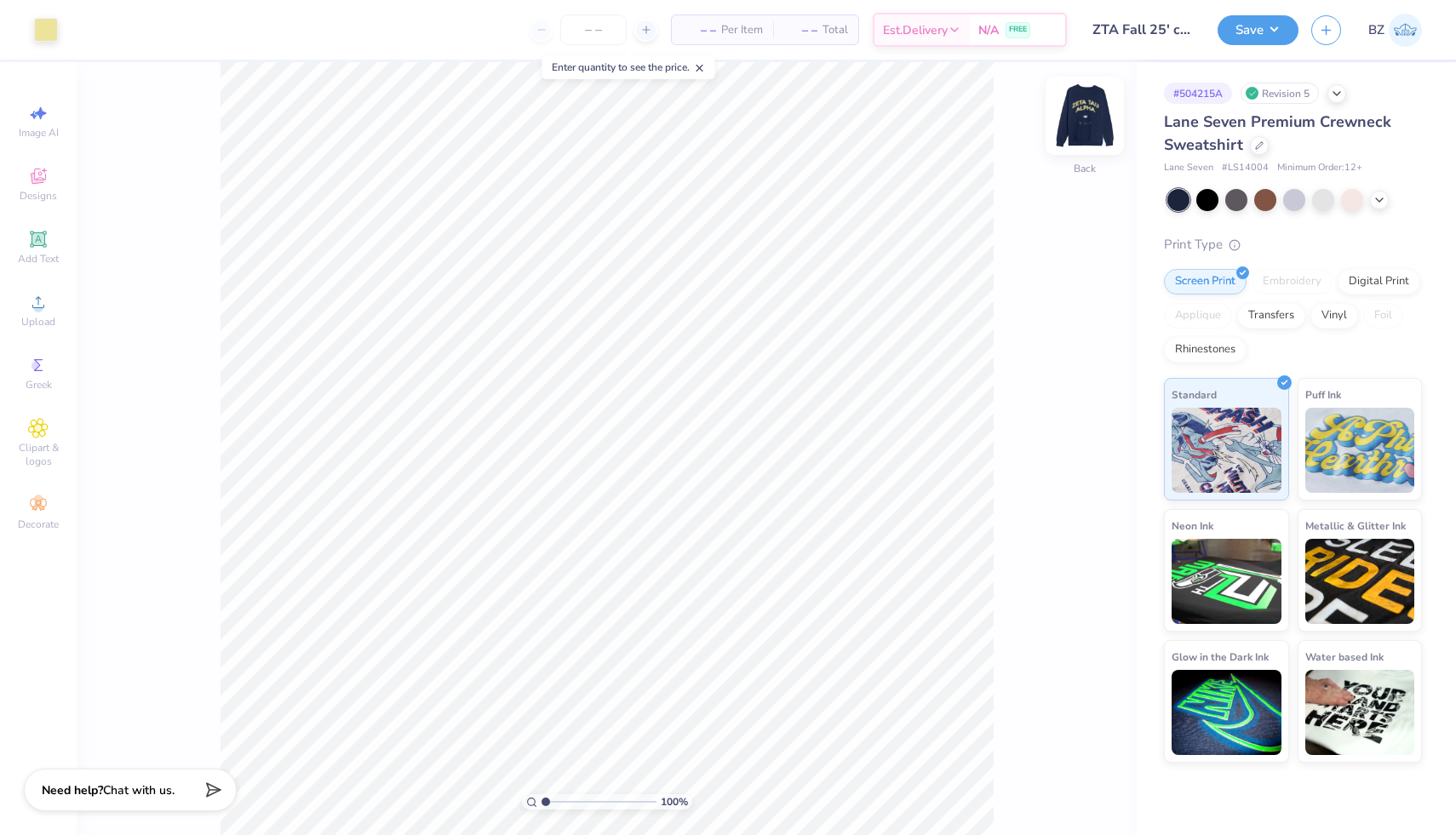 click at bounding box center [1085, 116] 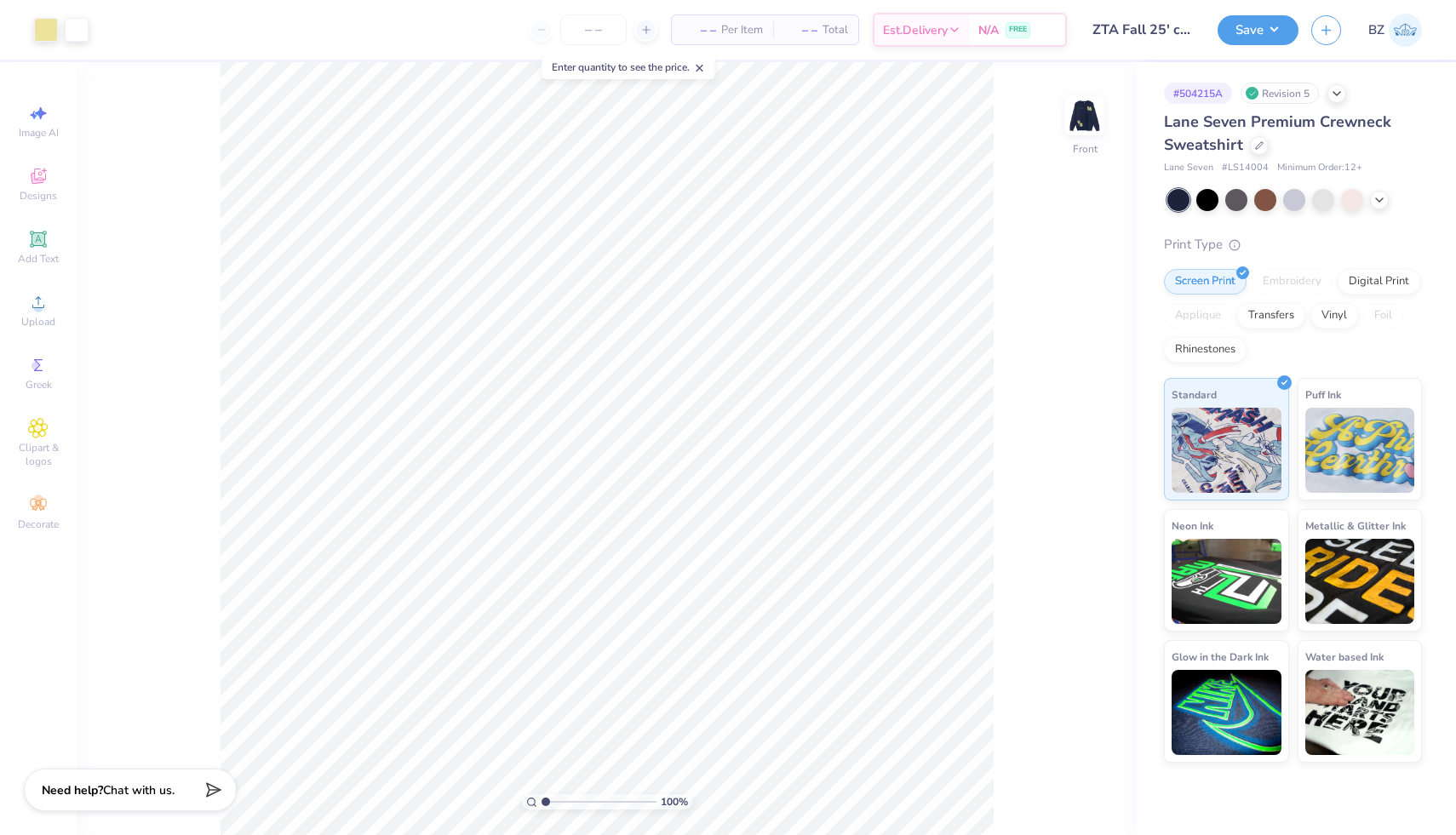 click at bounding box center (1085, 116) 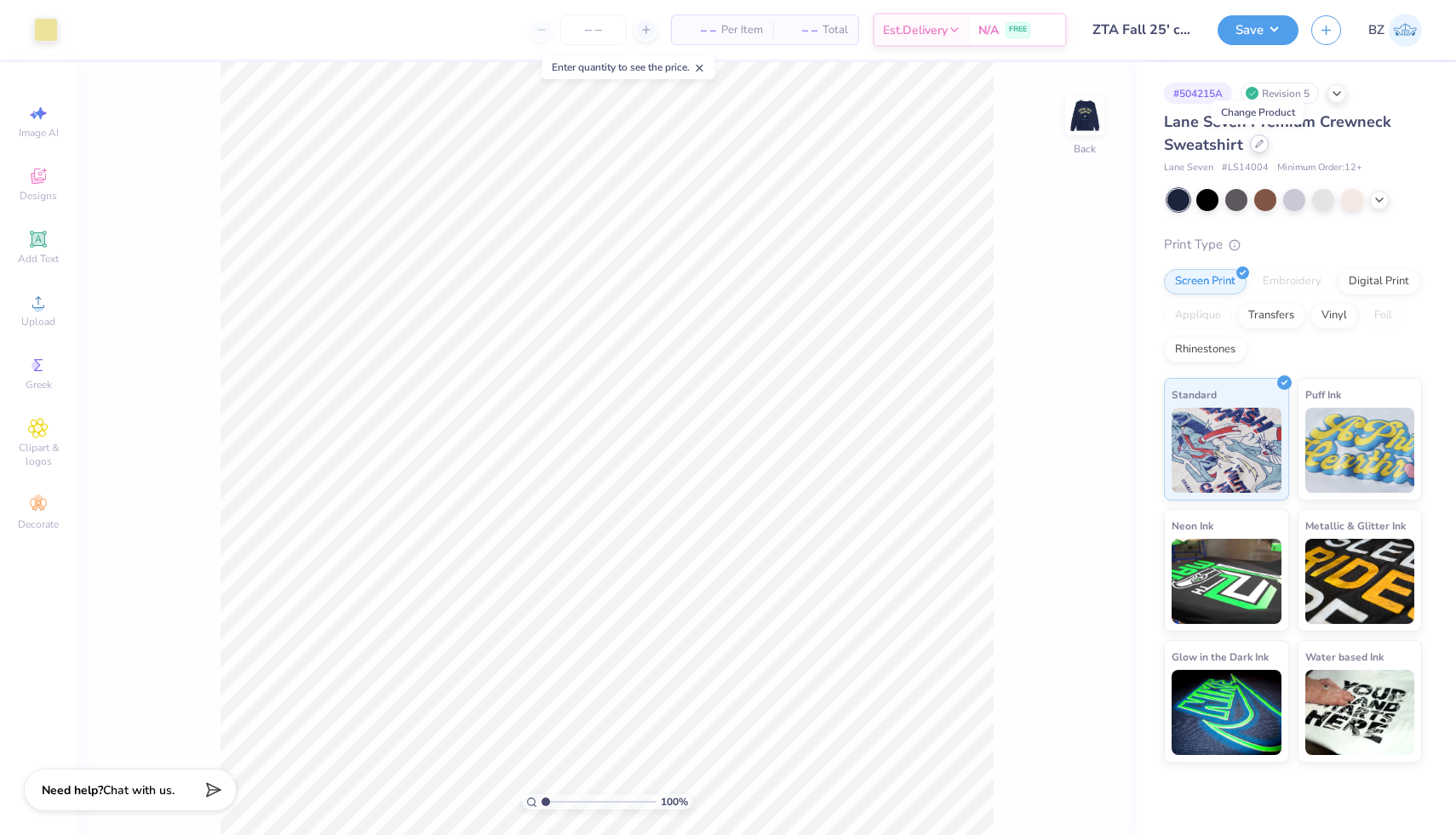 click 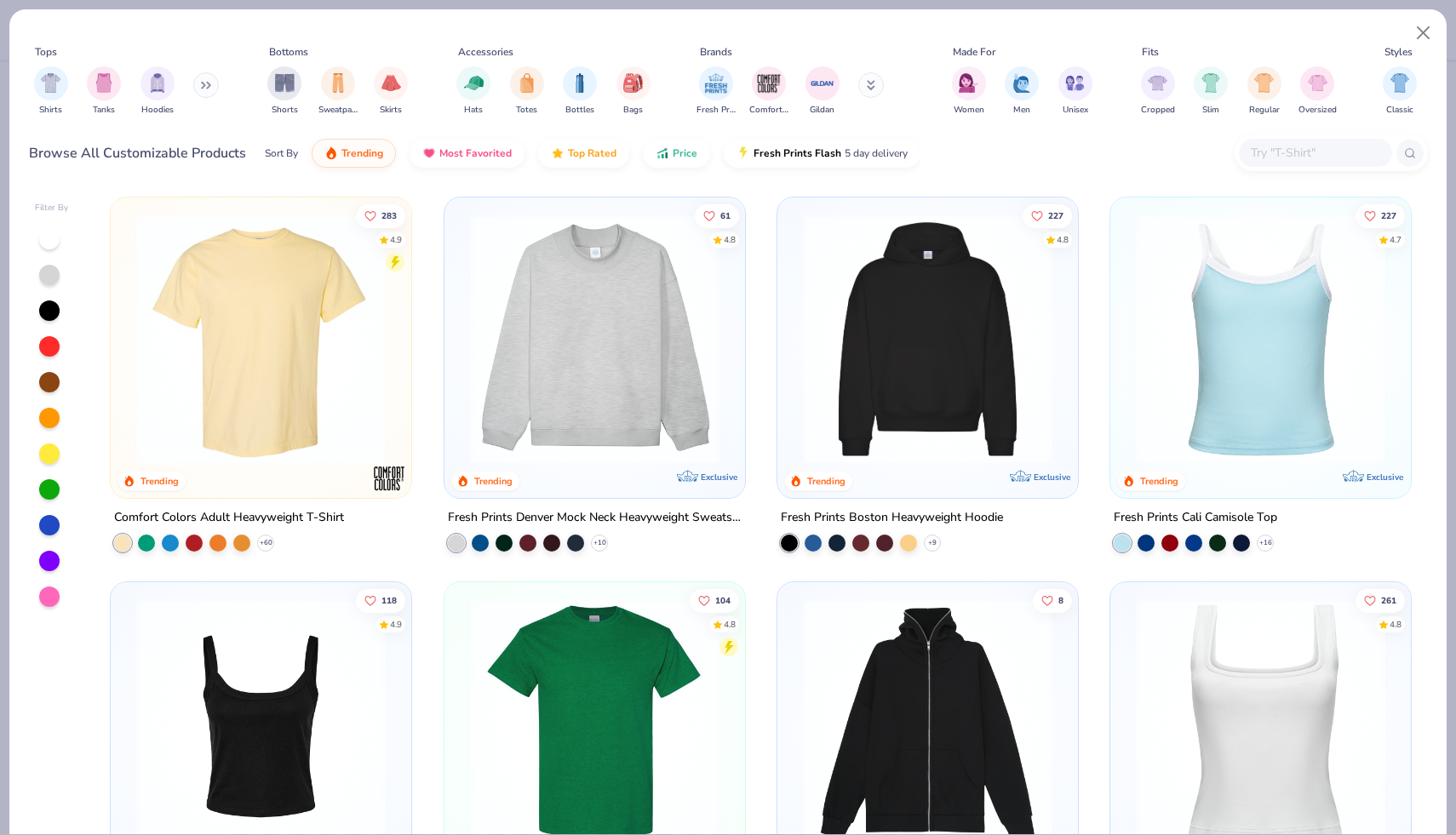 click at bounding box center (1315, 152) 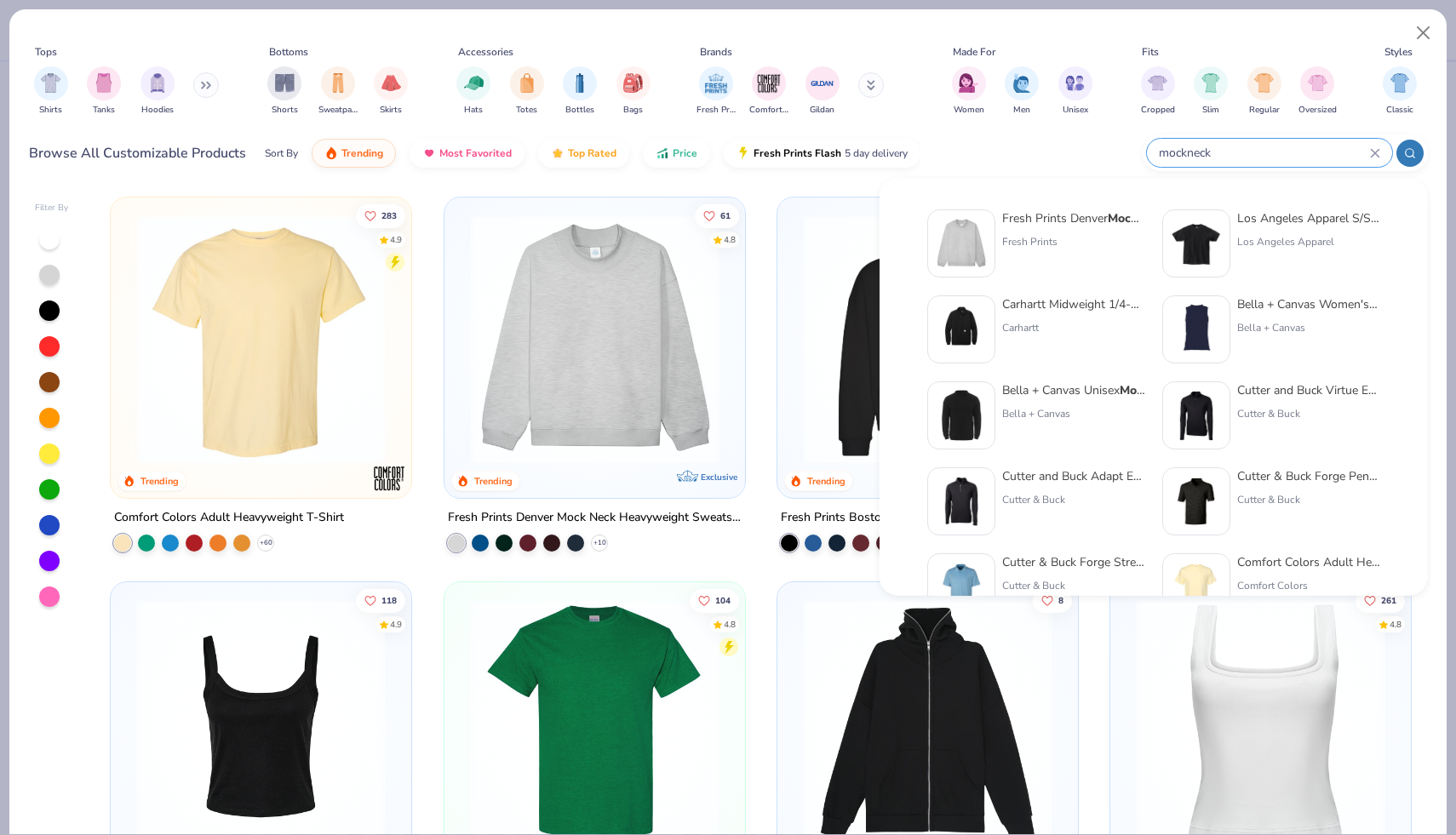type on "mockneck" 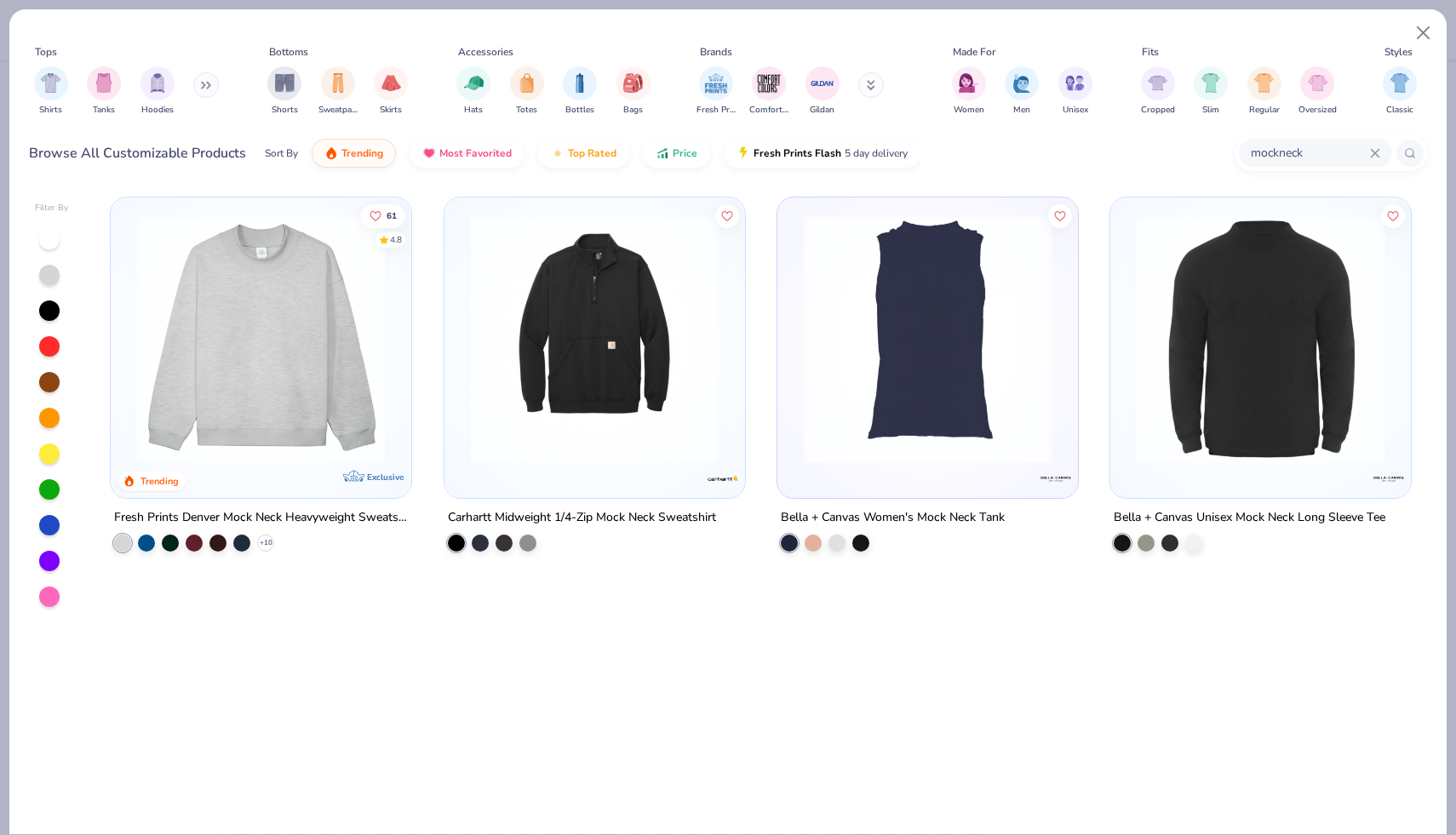click at bounding box center (261, 339) 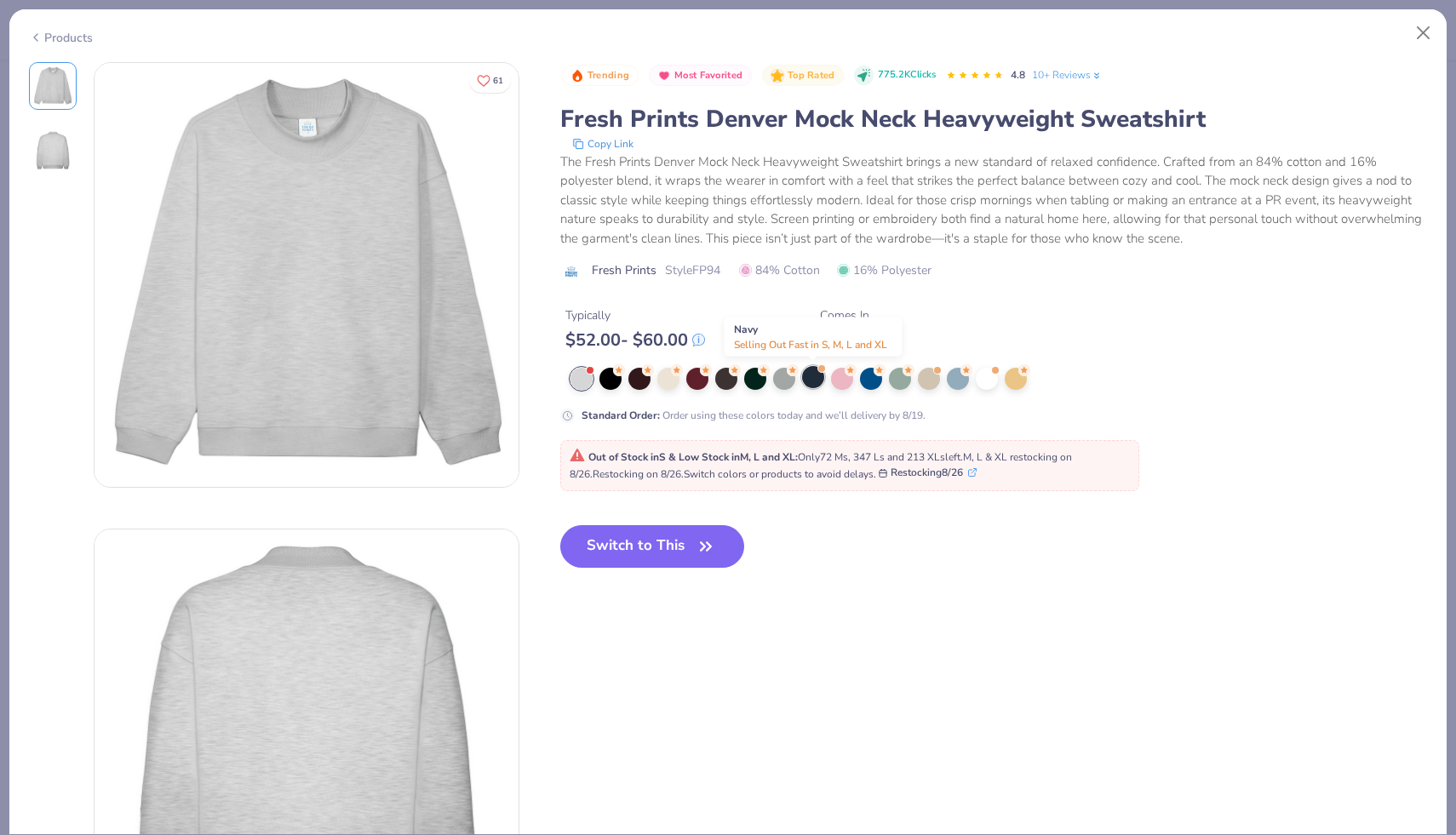 click at bounding box center [813, 377] 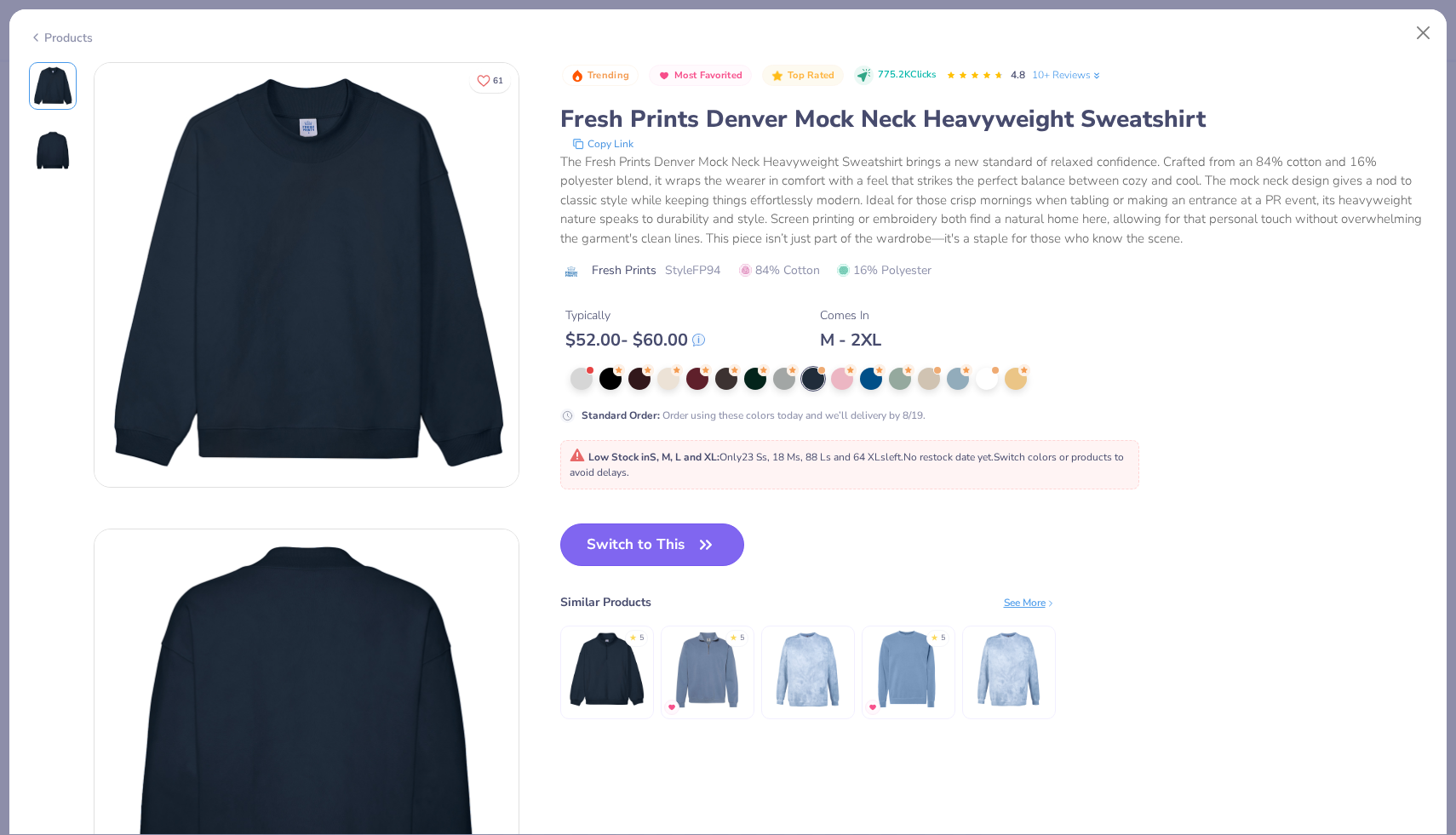 click 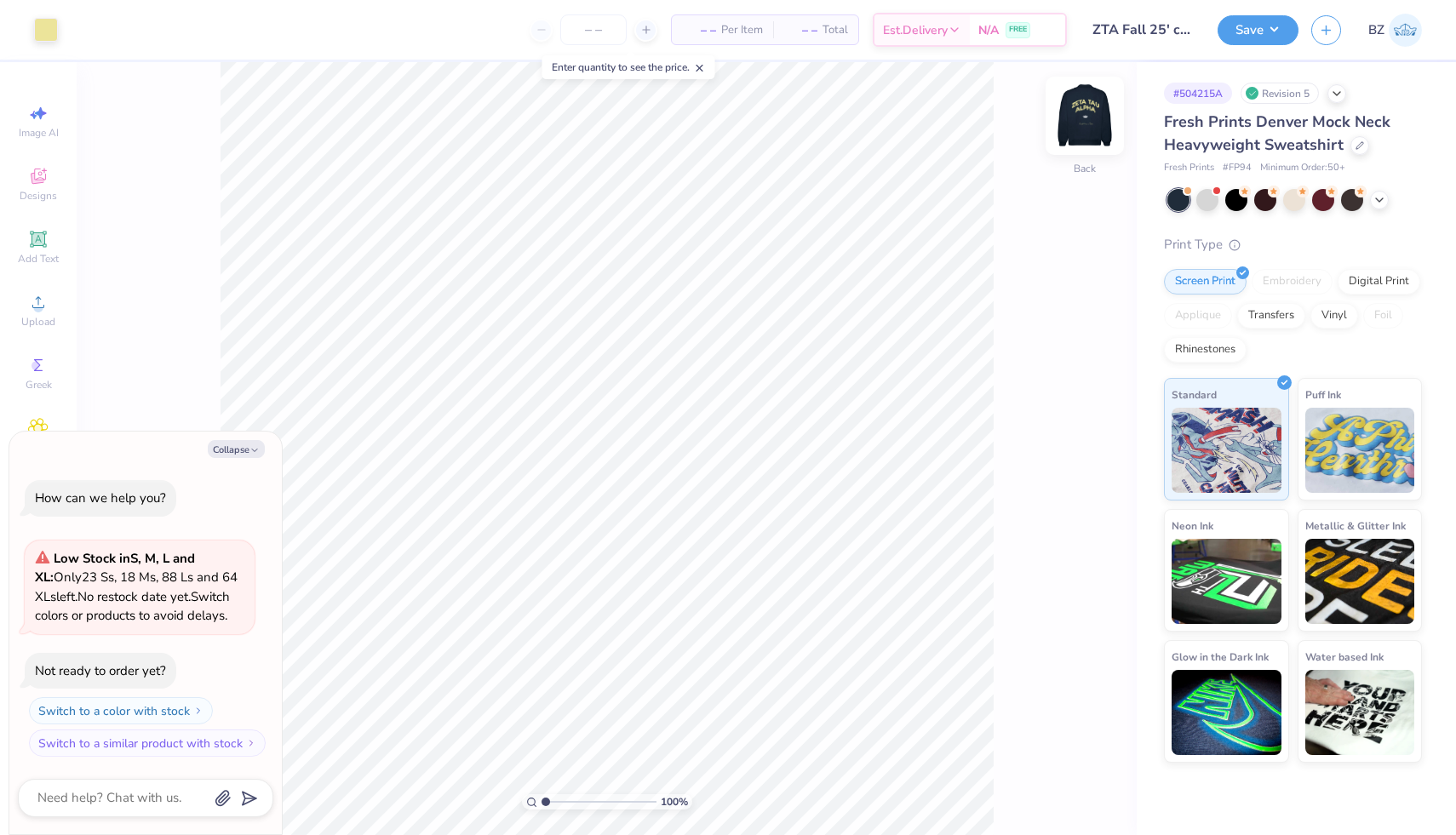 click at bounding box center (1085, 116) 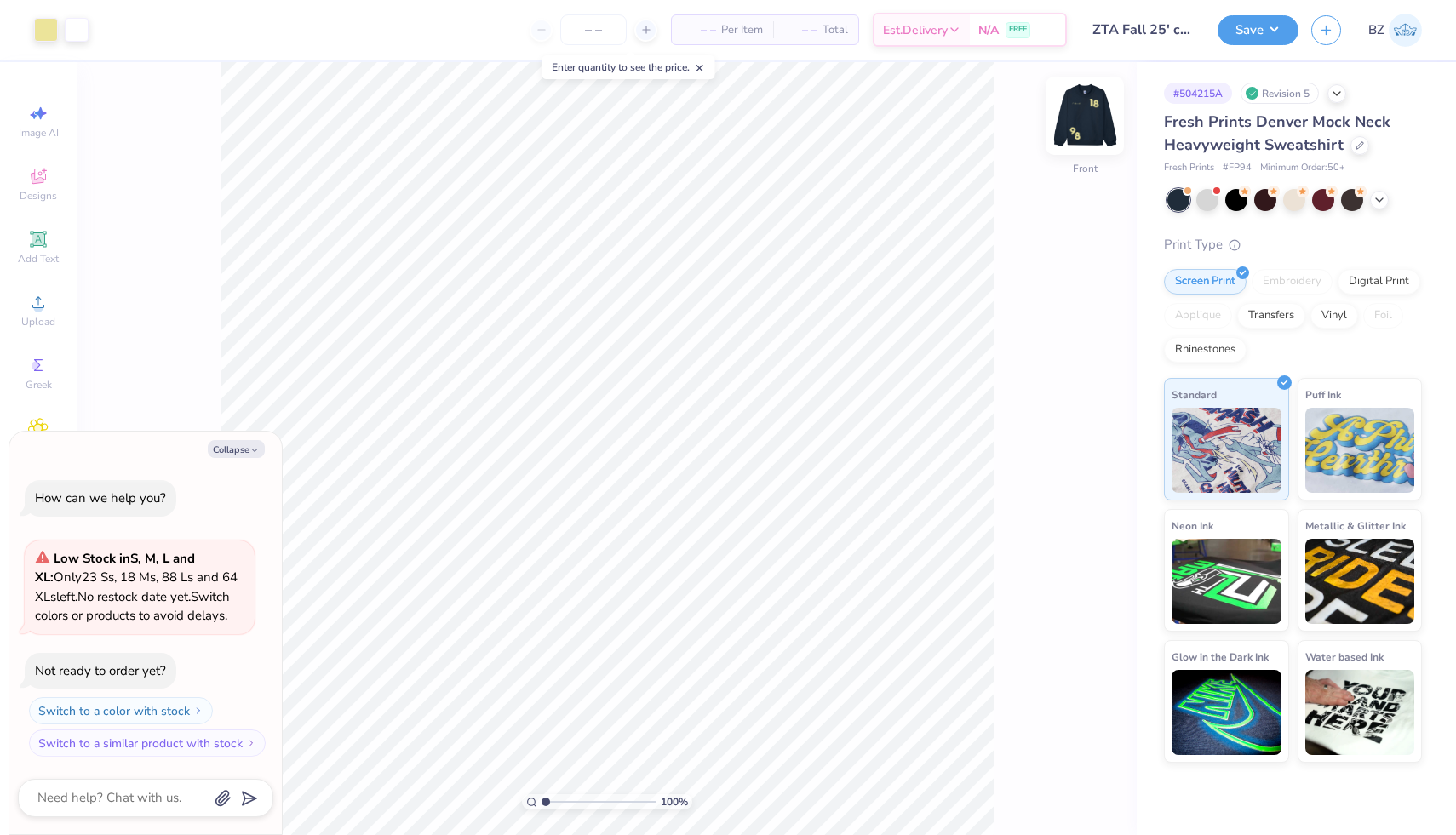 click at bounding box center (1085, 116) 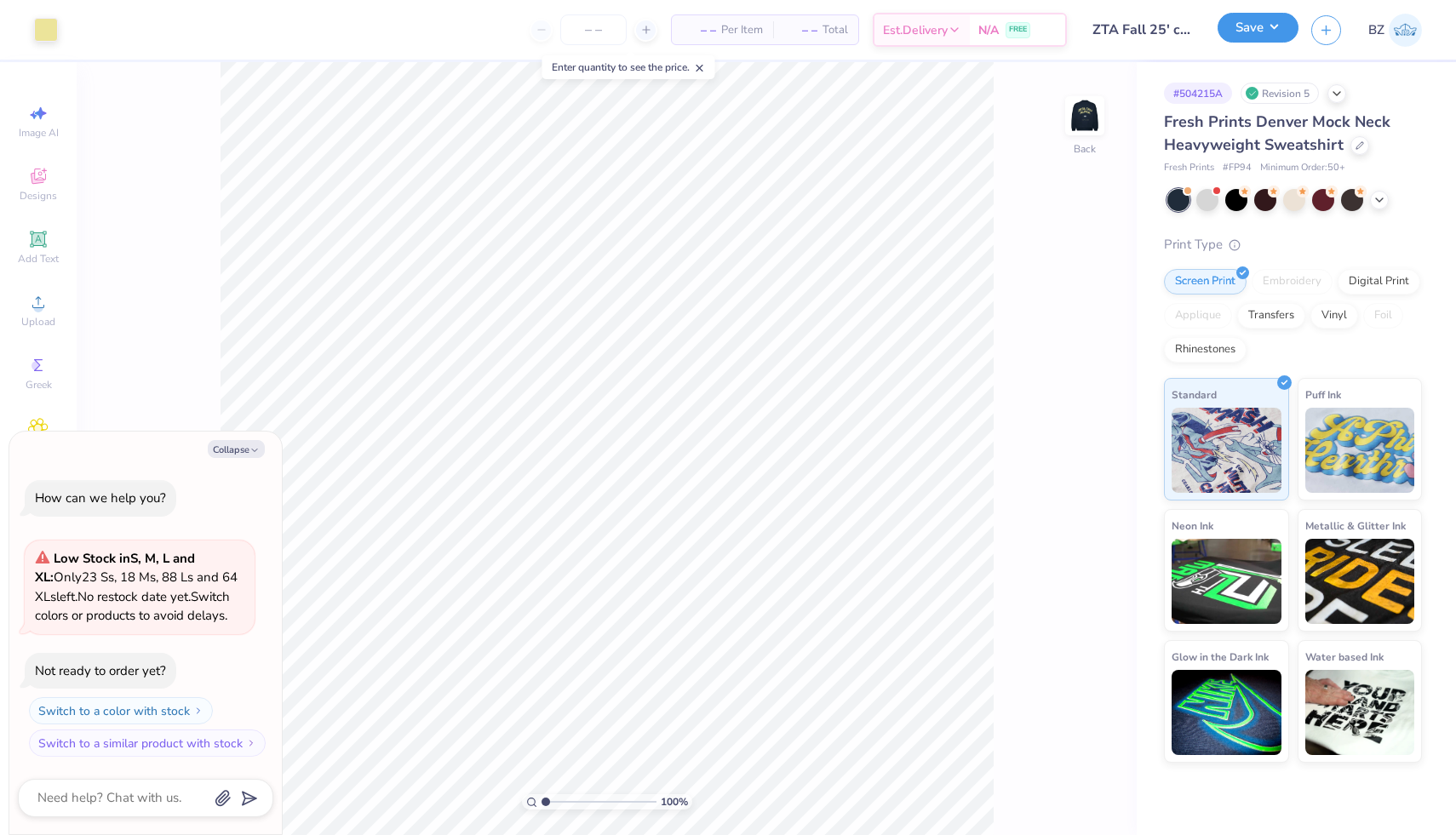 click on "Save" at bounding box center (1258, 27) 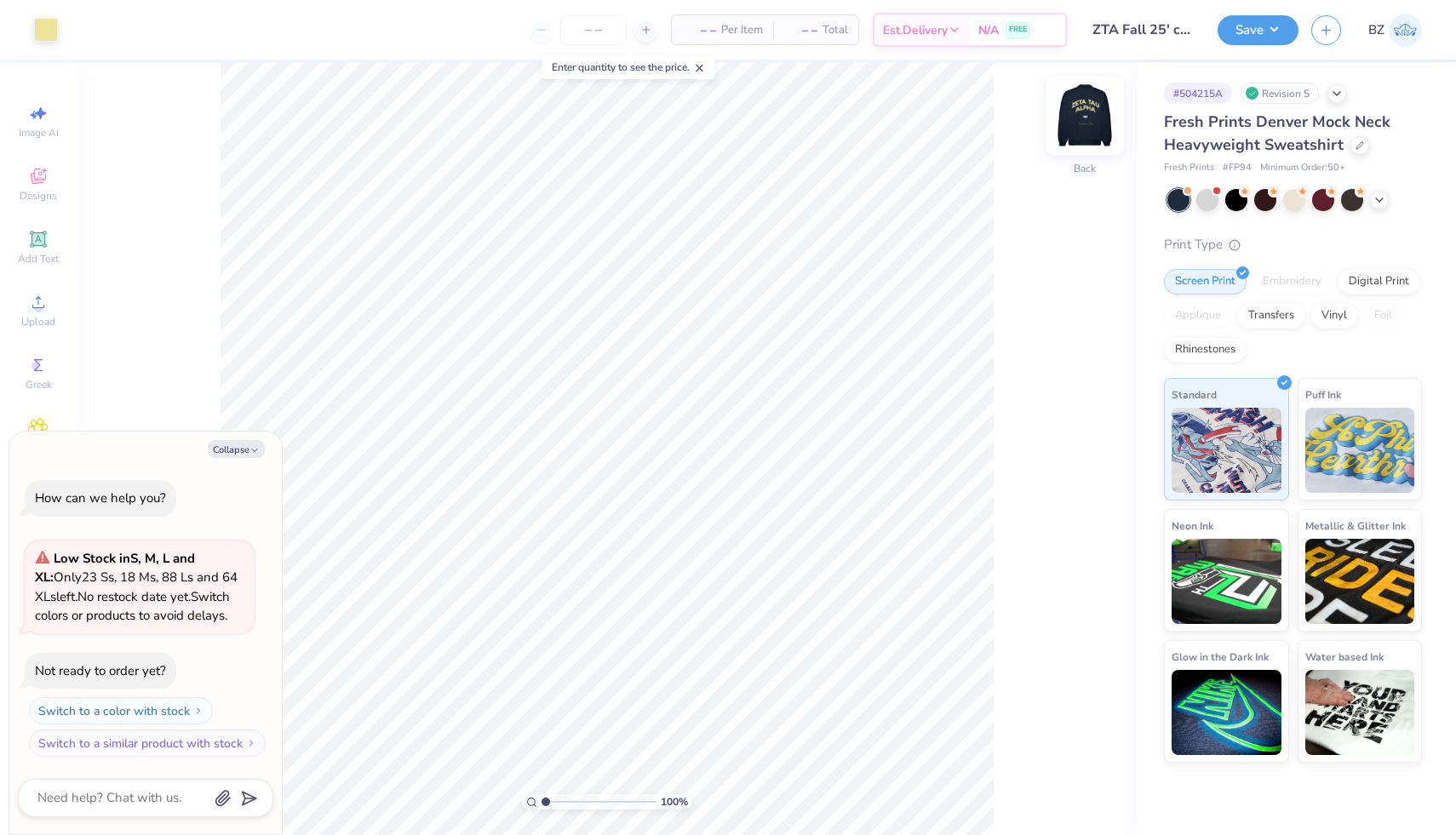 click at bounding box center [1085, 116] 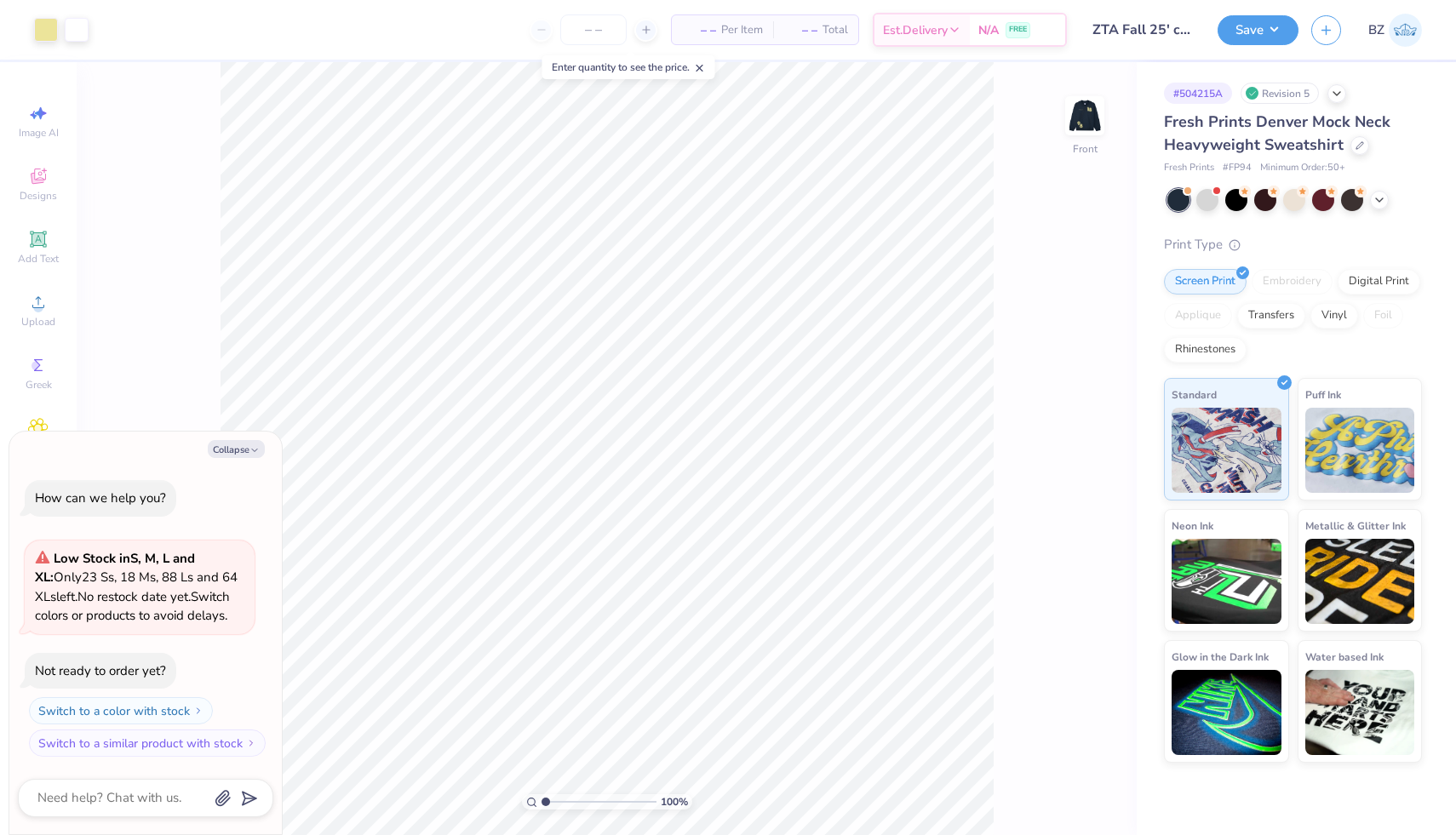 click at bounding box center [1085, 116] 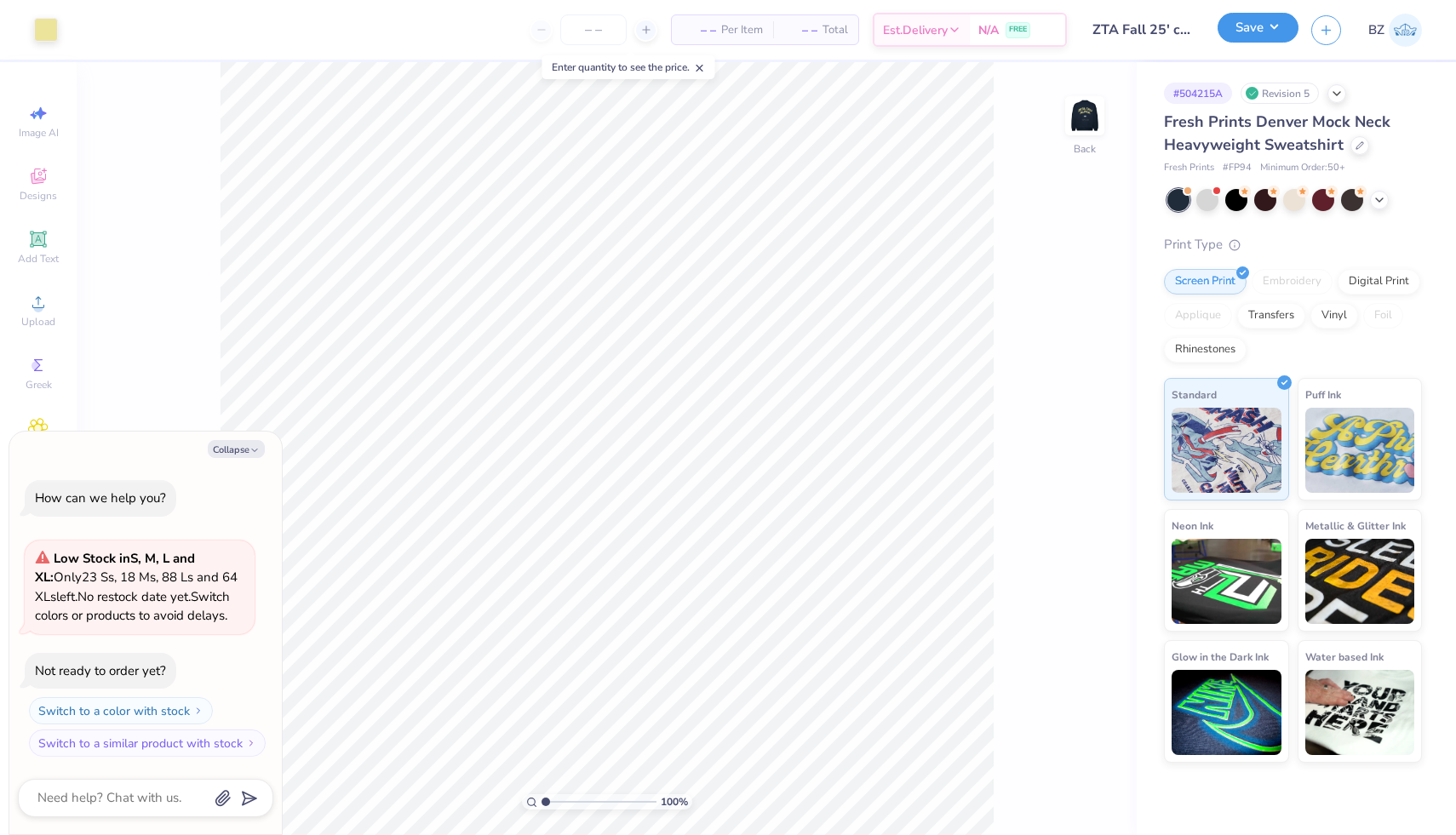 click on "Save" at bounding box center (1258, 27) 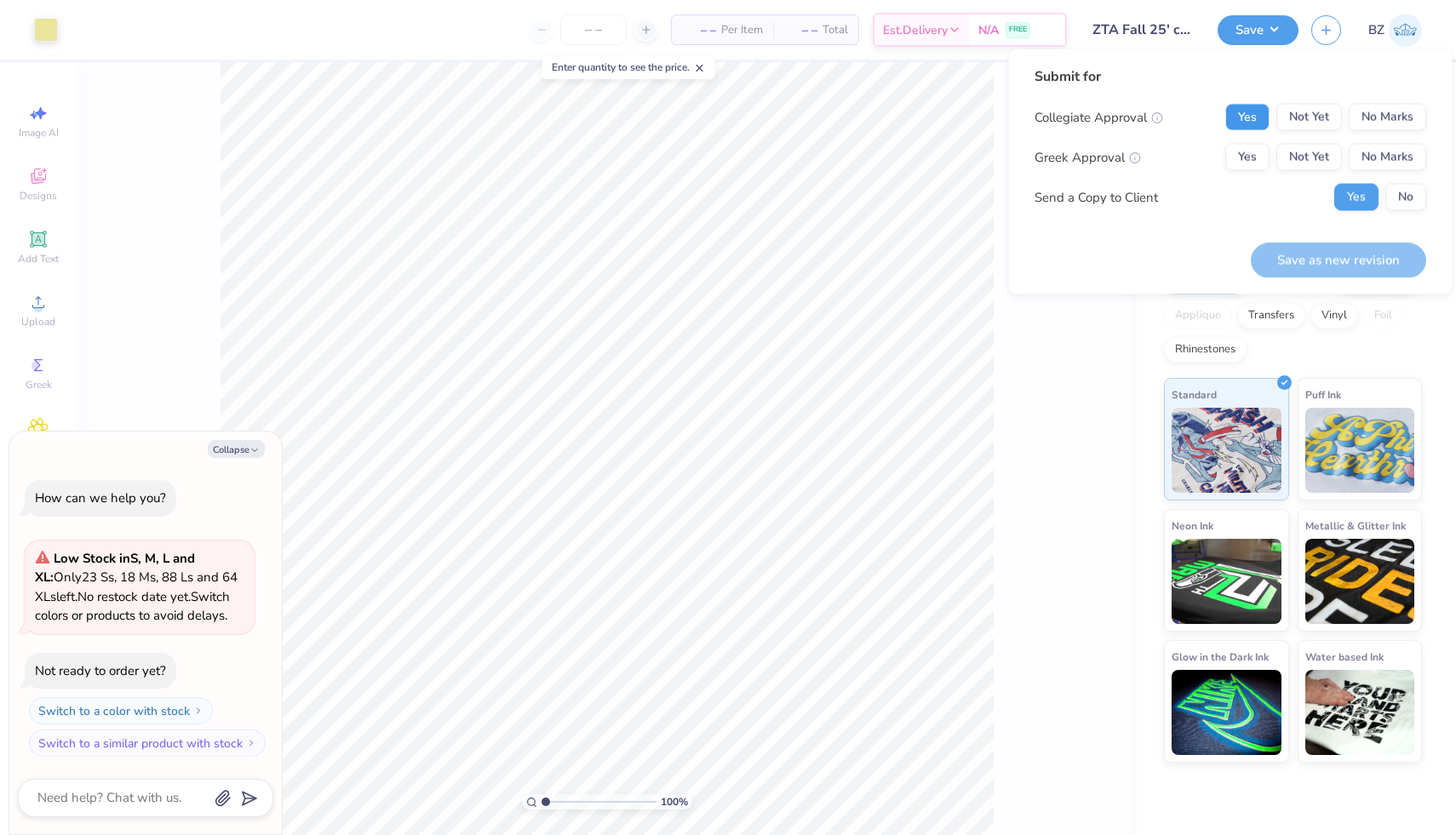 click on "Yes" at bounding box center [1247, 117] 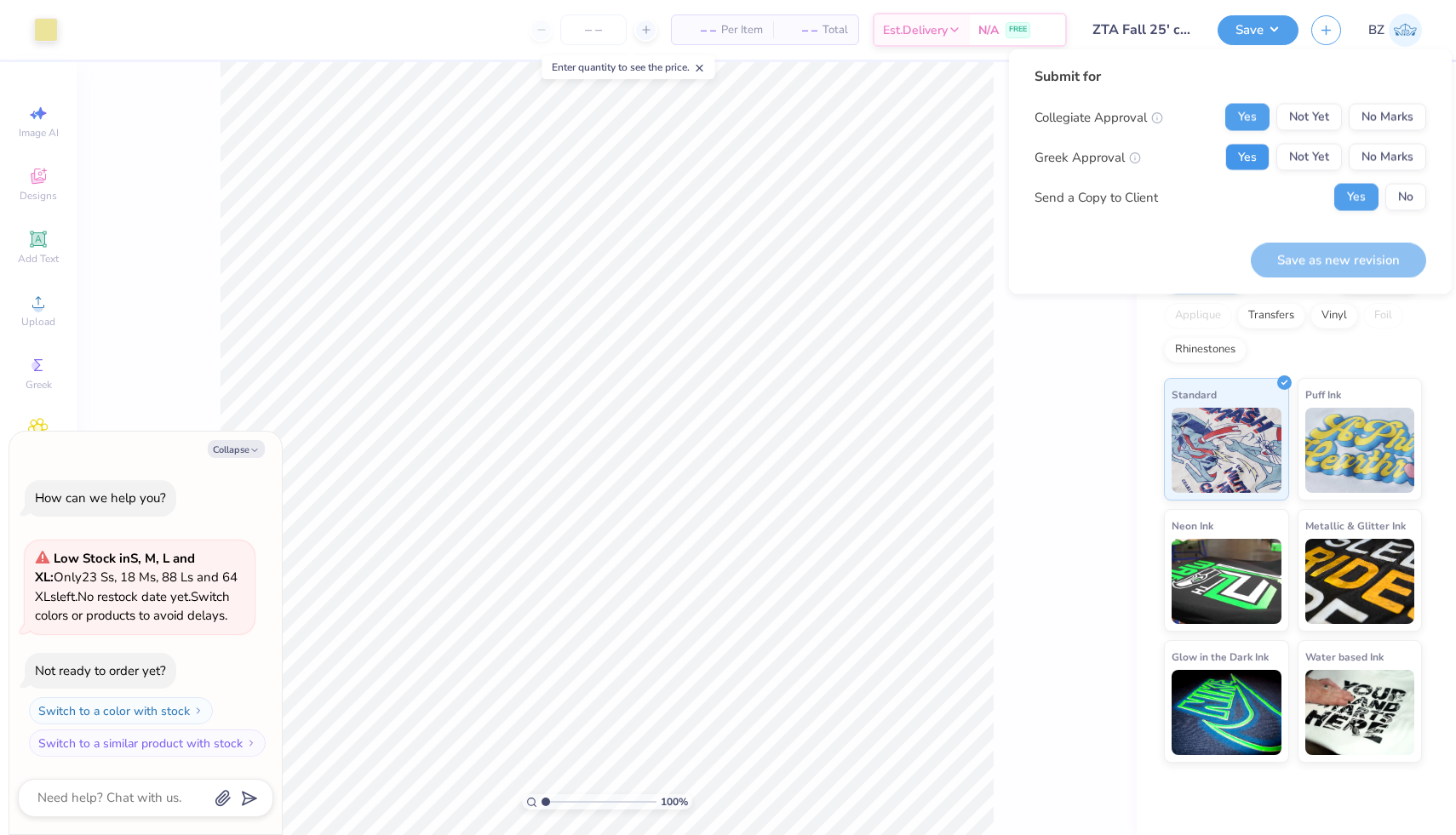 click on "Yes" at bounding box center [1247, 157] 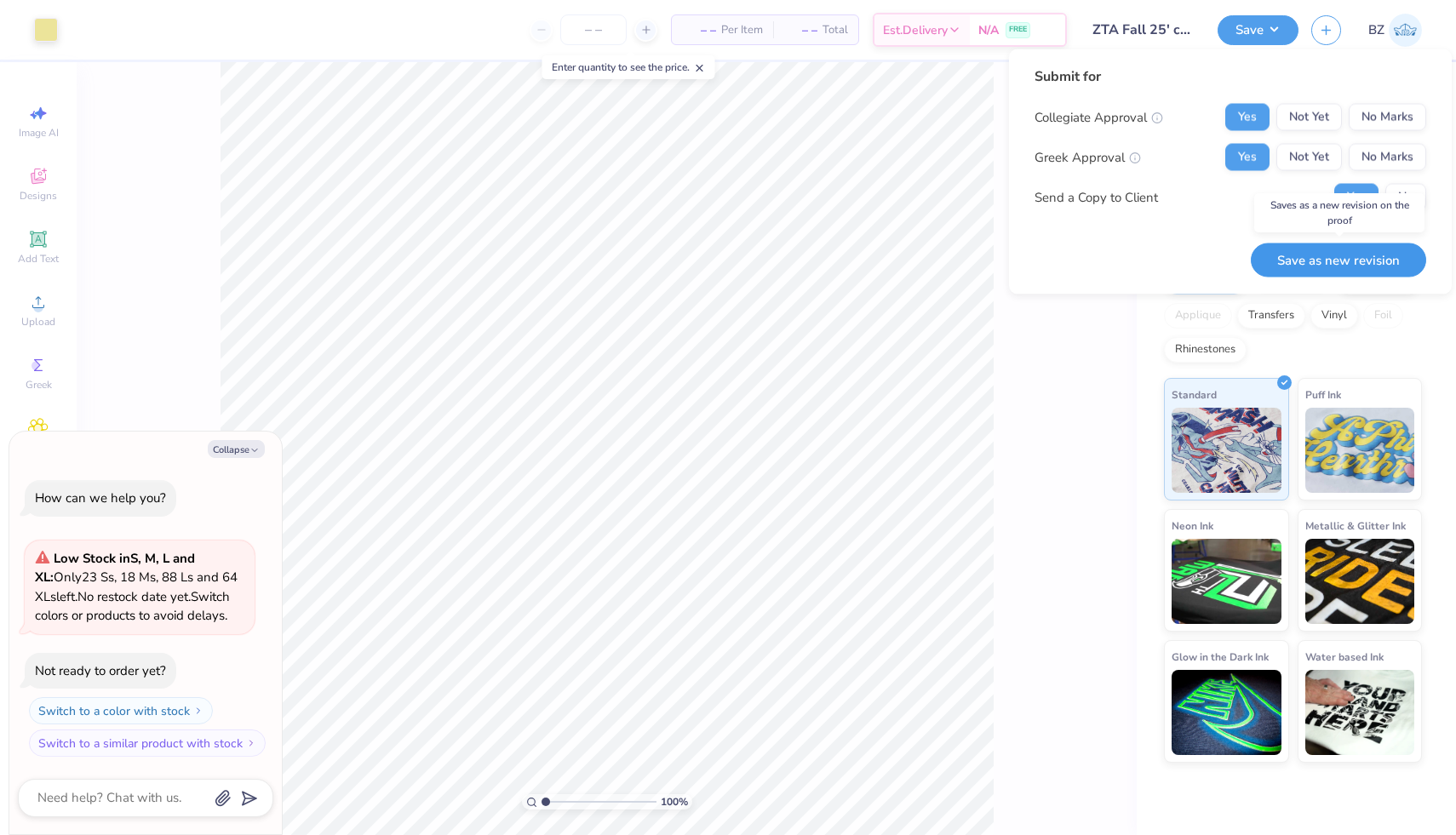 click on "Save as new revision" at bounding box center (1338, 260) 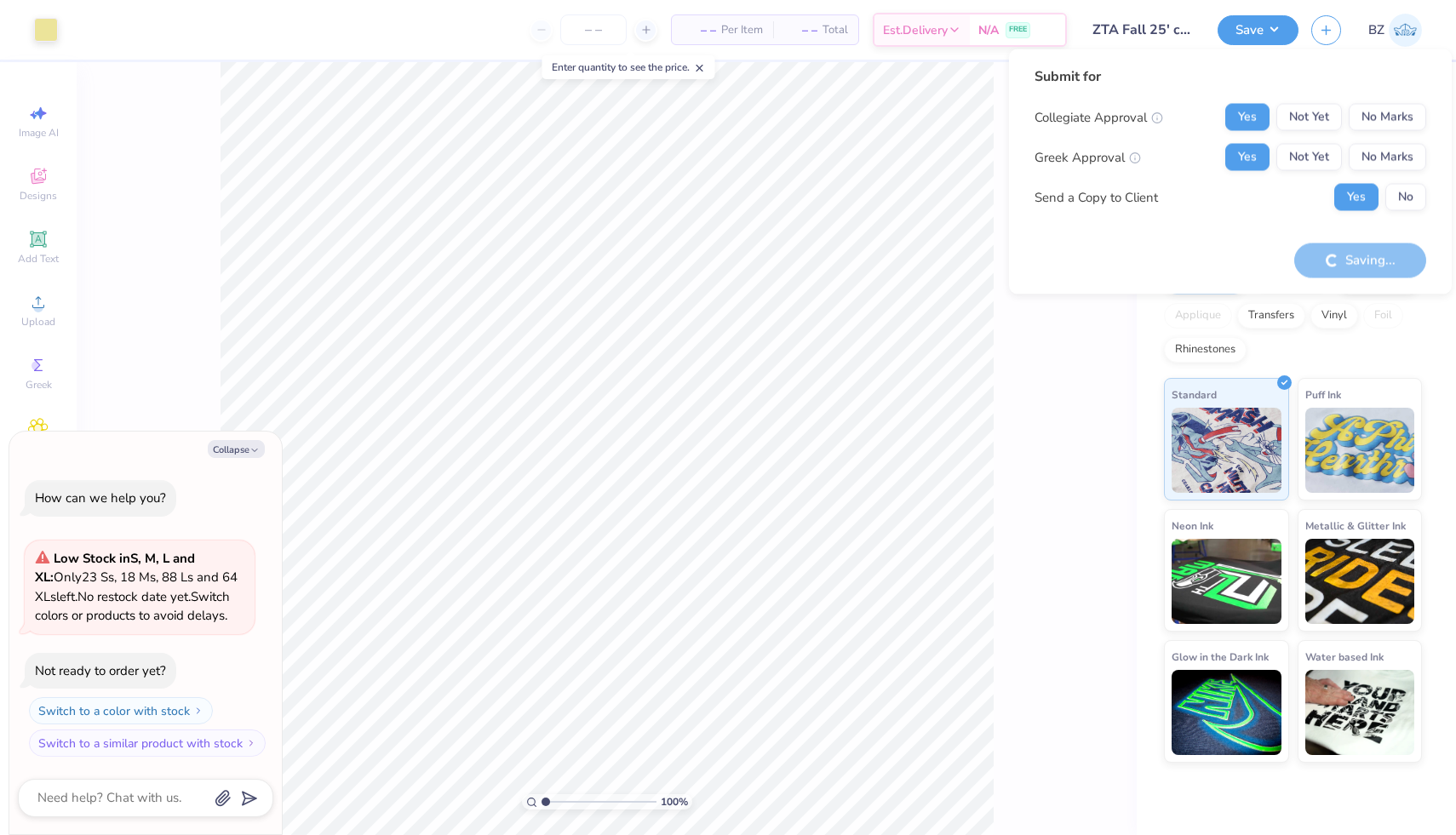 type on "x" 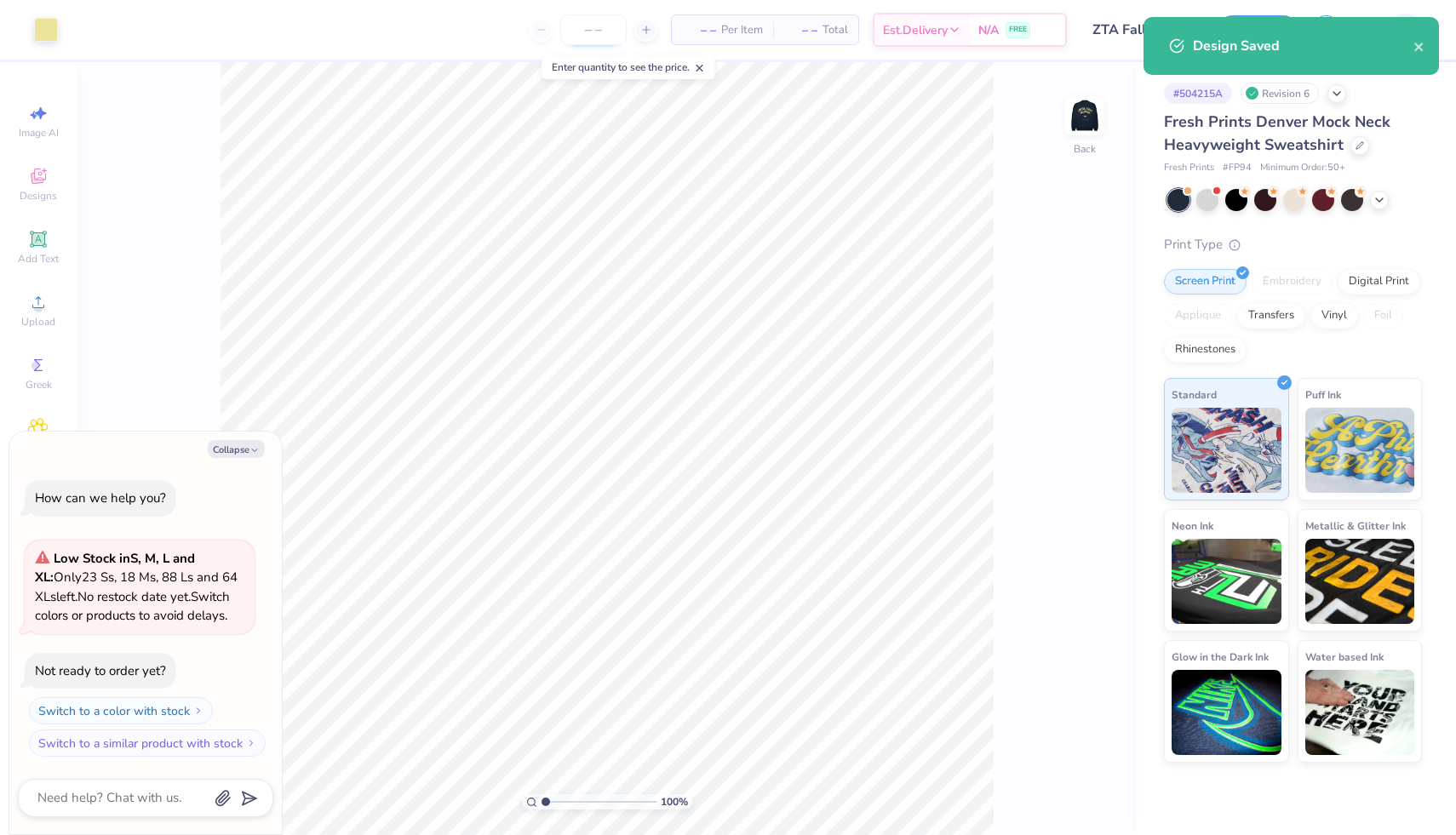 click at bounding box center (593, 30) 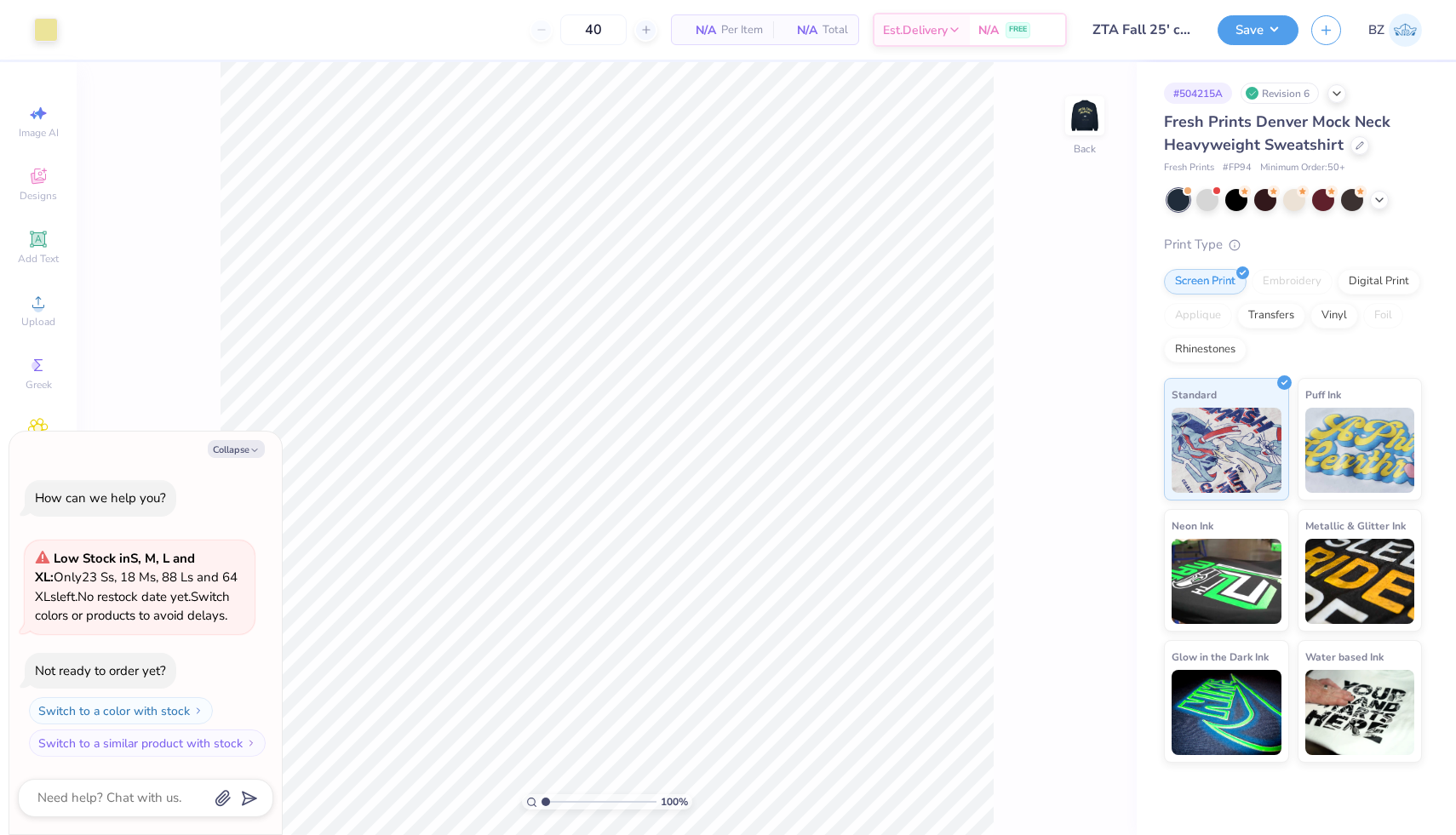 type on "50" 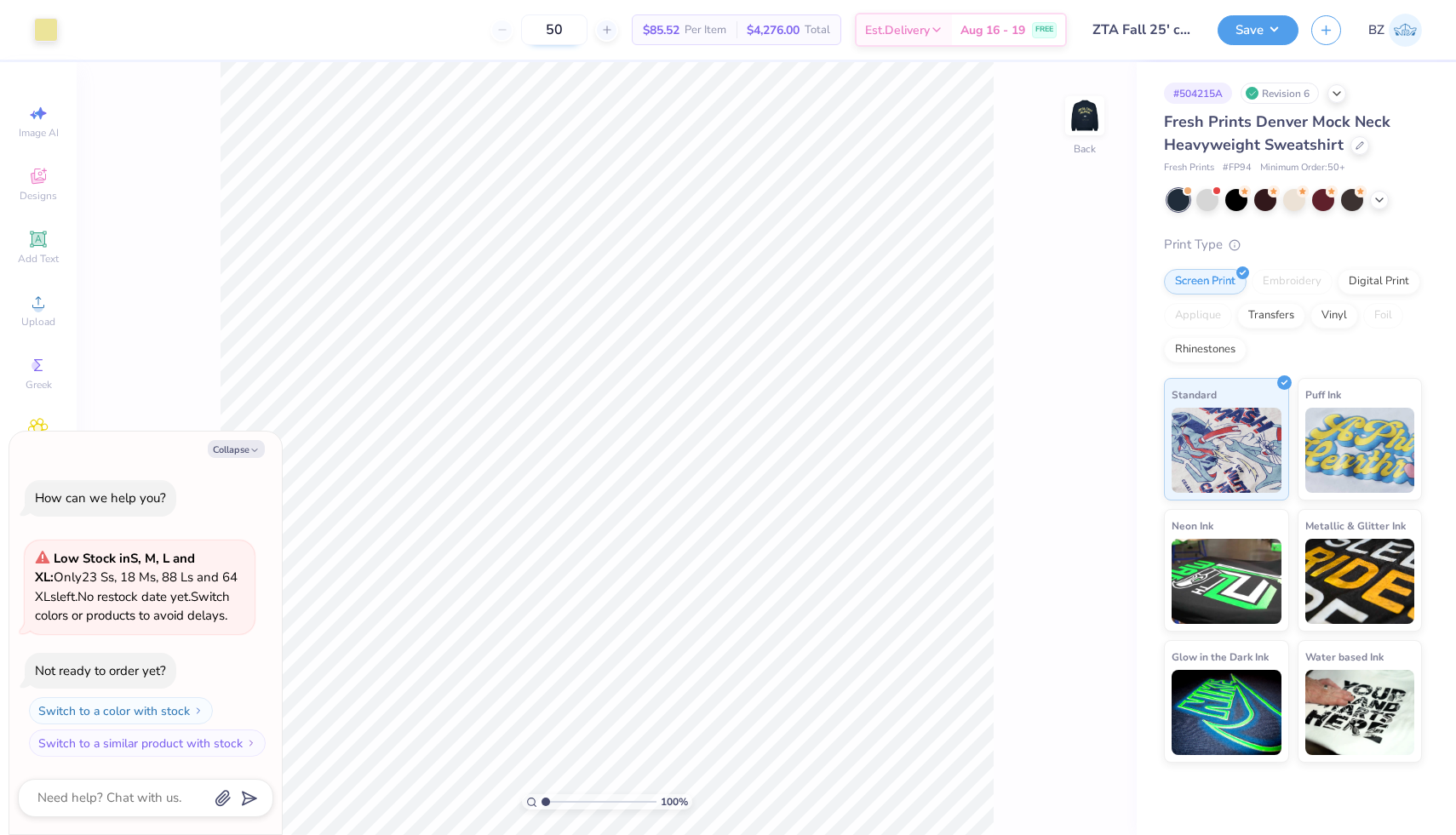 click on "50" at bounding box center (554, 30) 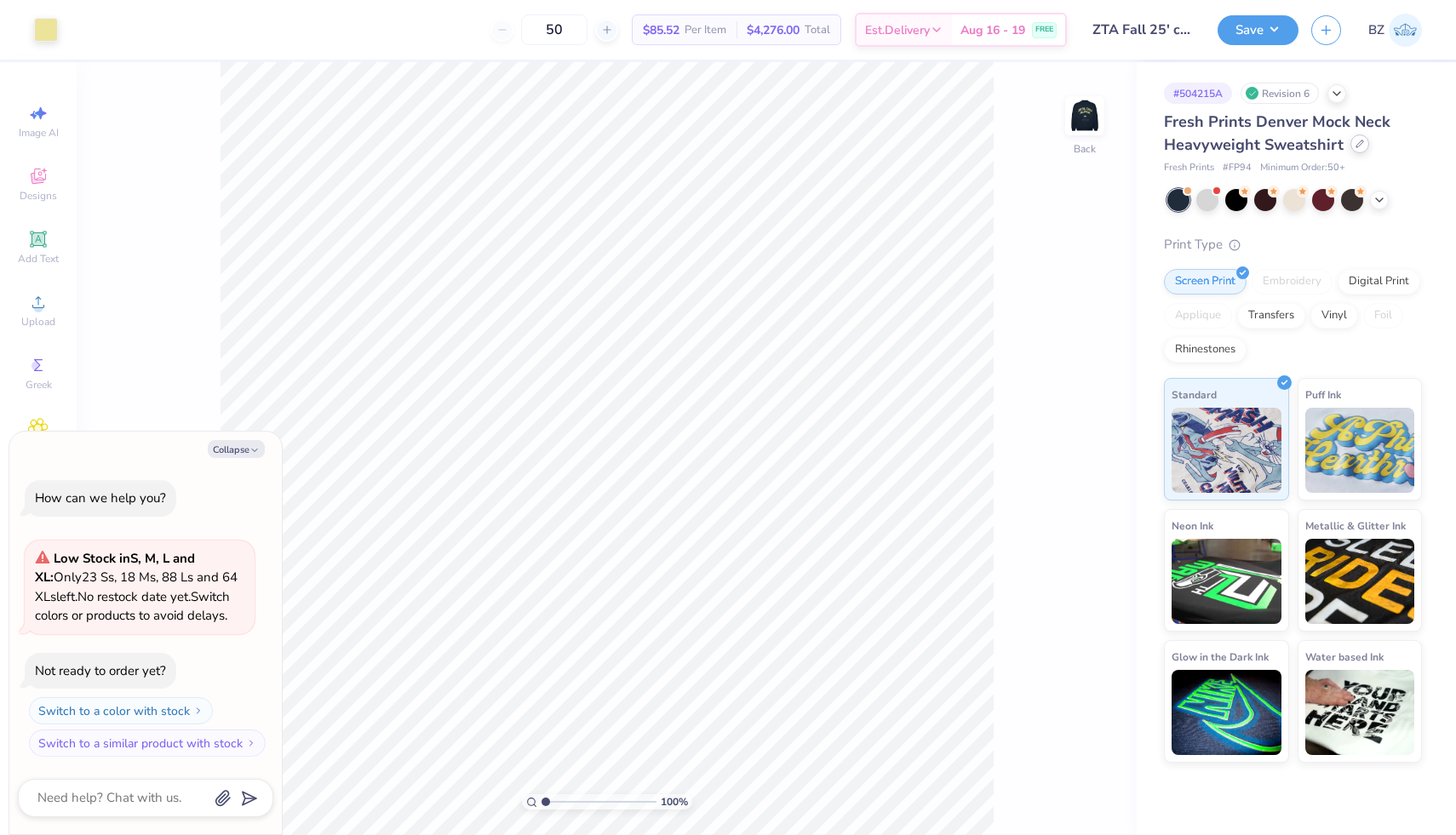 click 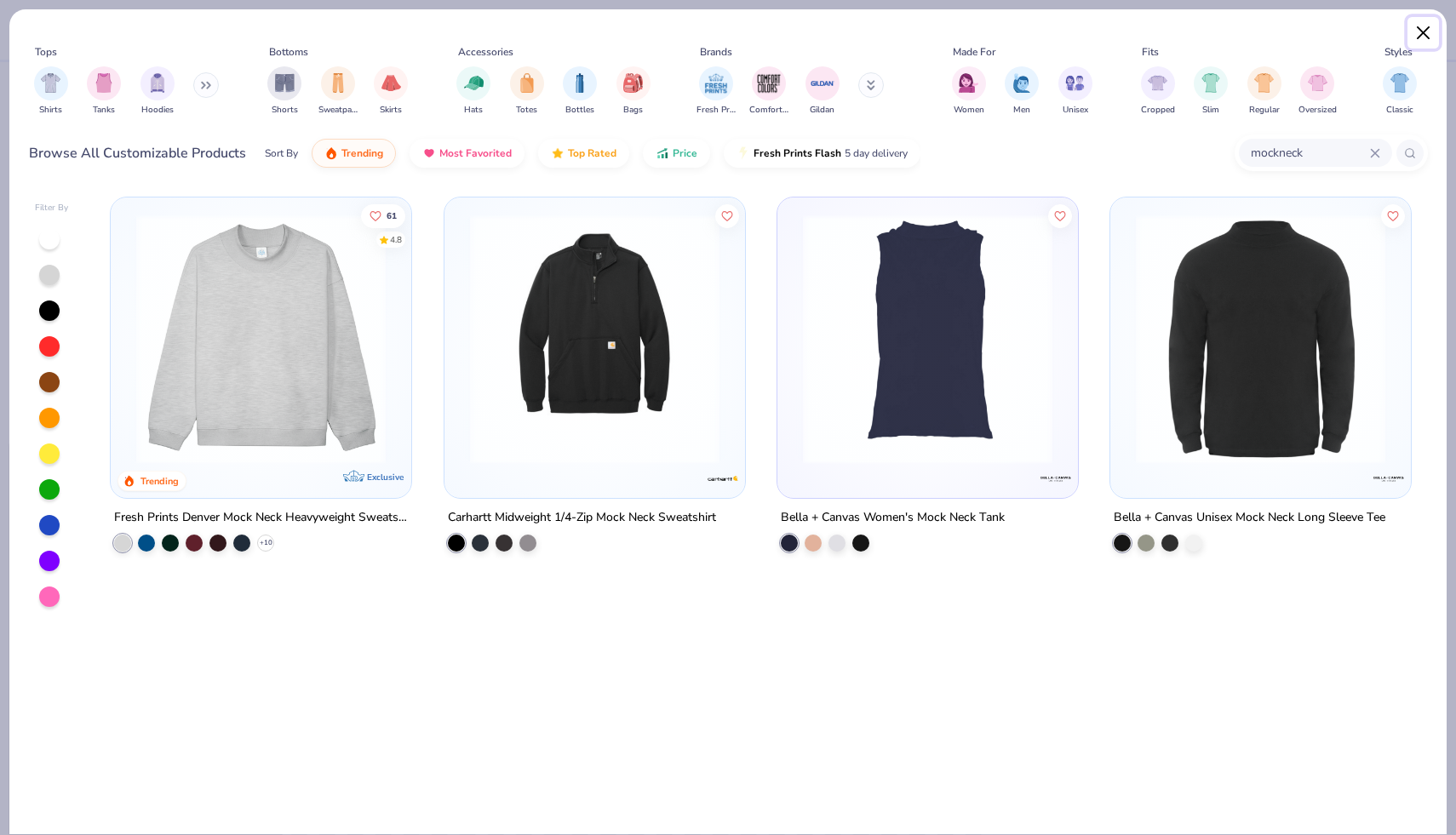 click at bounding box center [1424, 33] 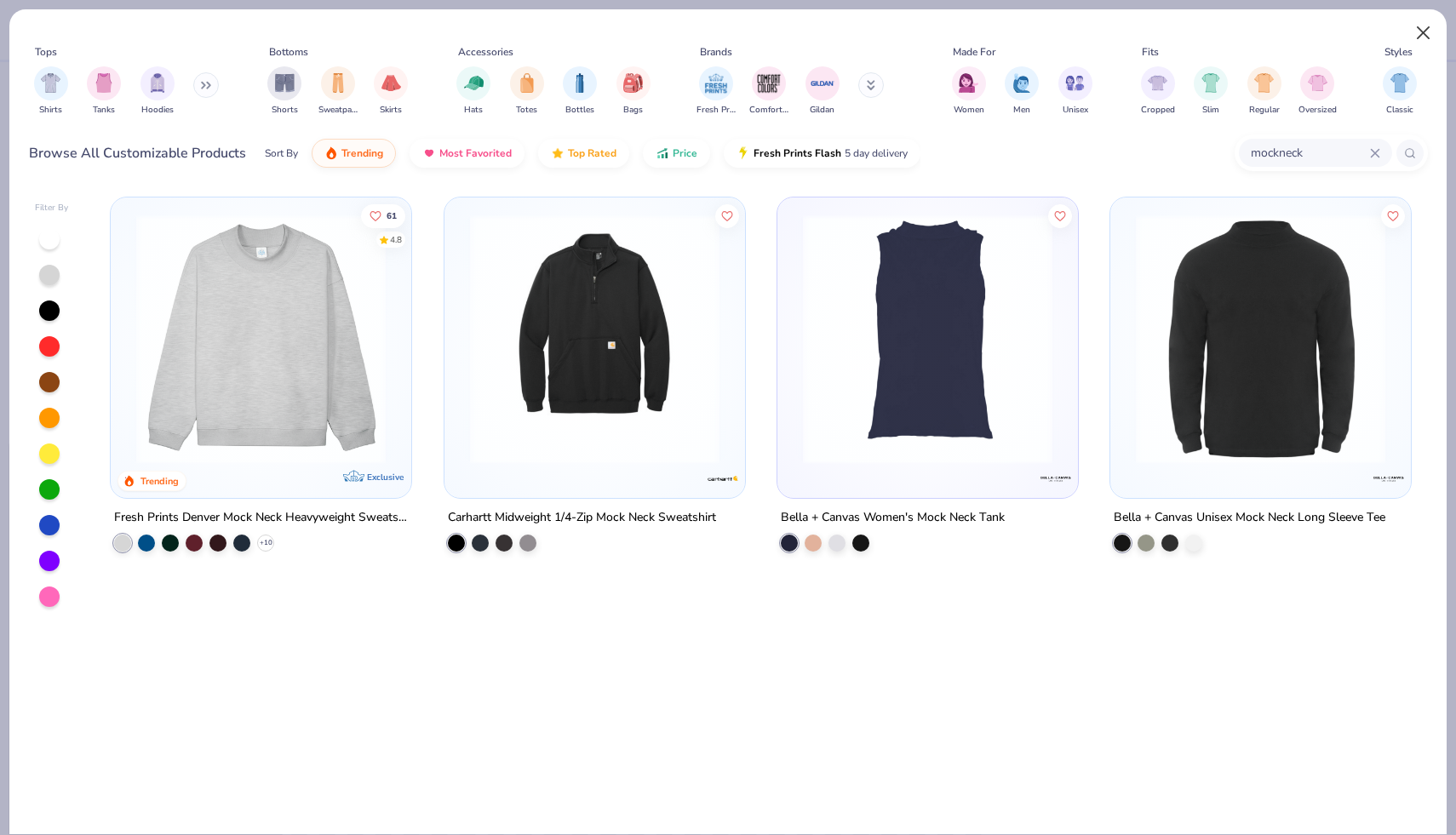 type on "x" 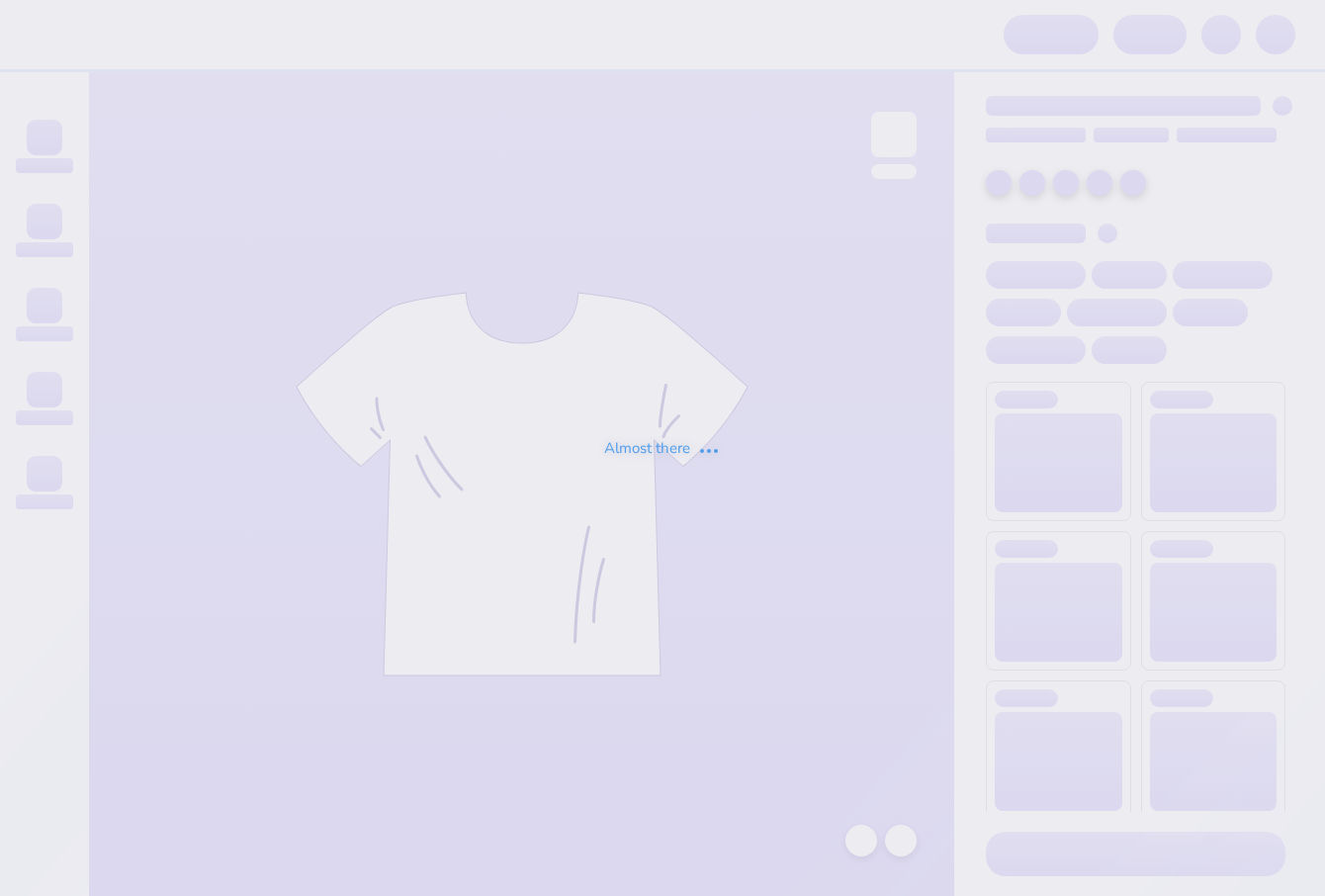 scroll, scrollTop: 0, scrollLeft: 0, axis: both 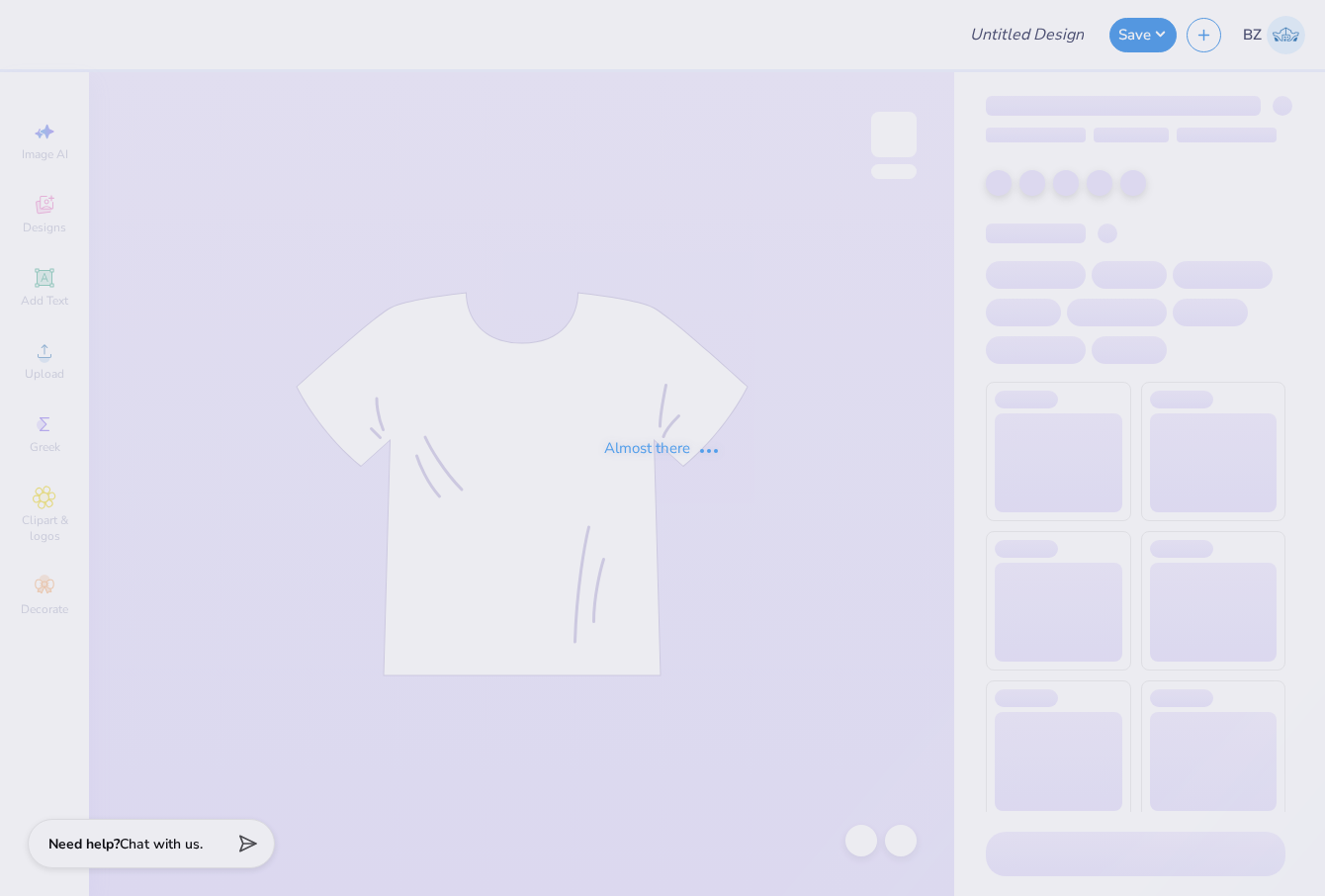 type on "[FIRST] [LAST] : The University of [CITY] at [CITY]" 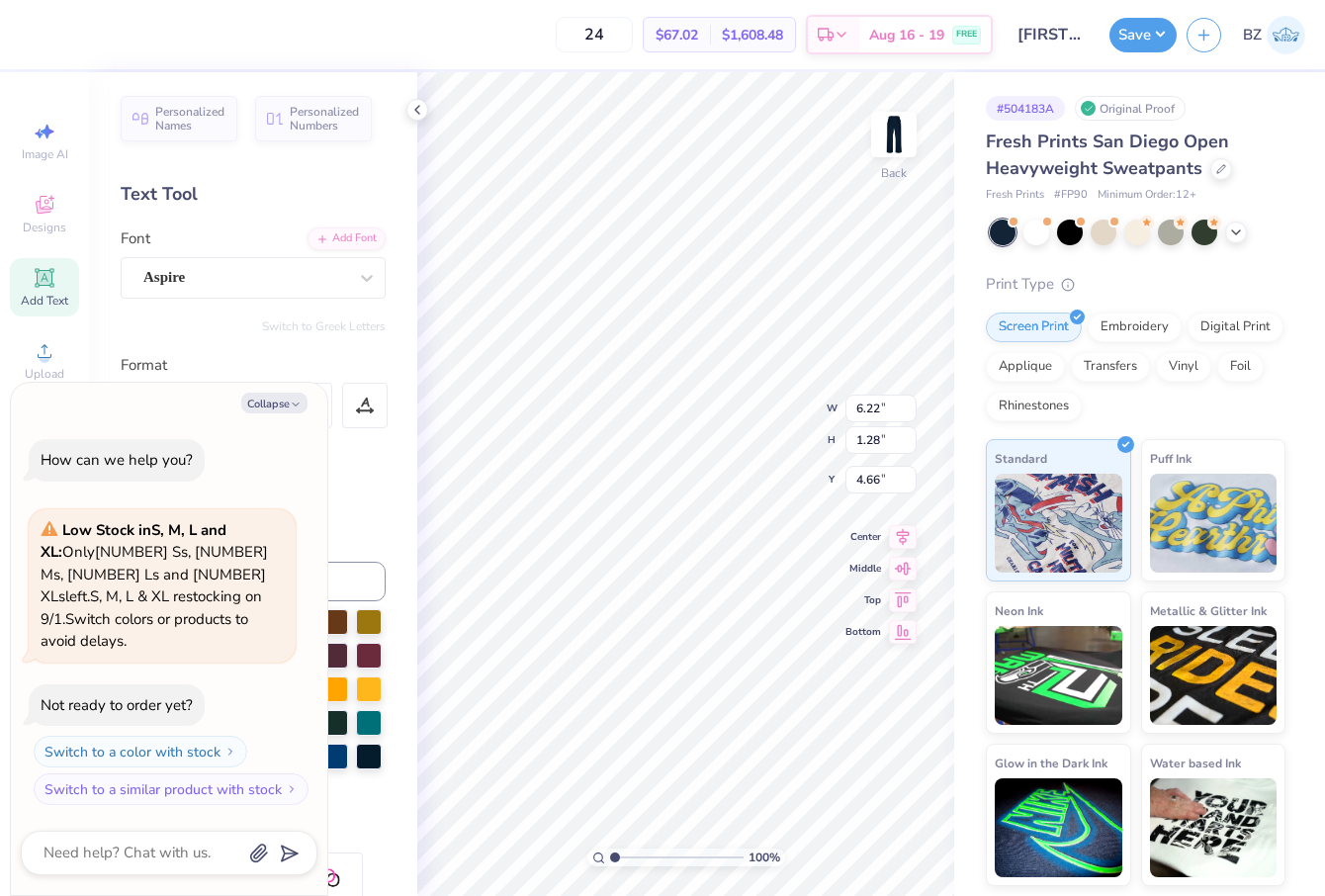type on "x" 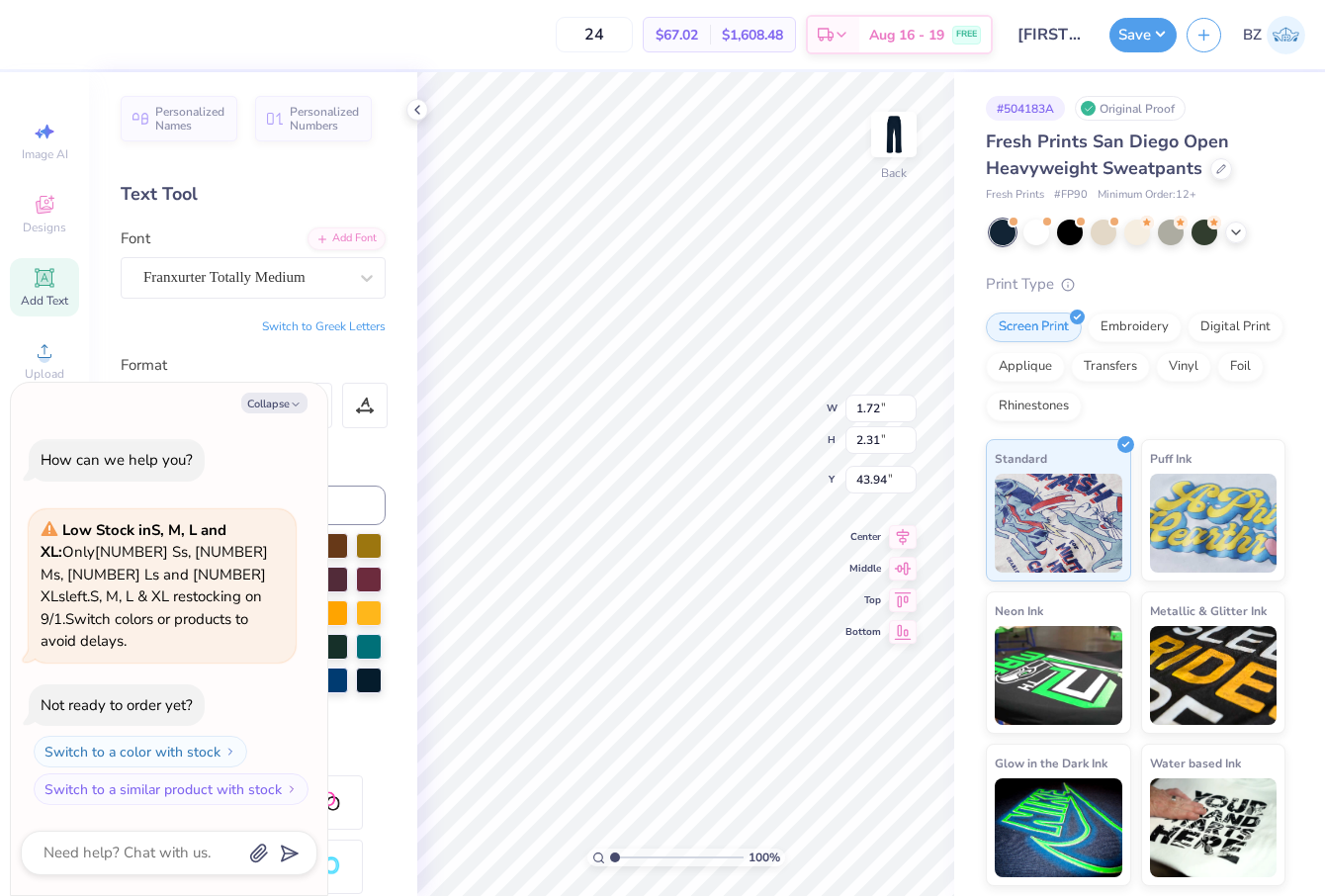 type on "x" 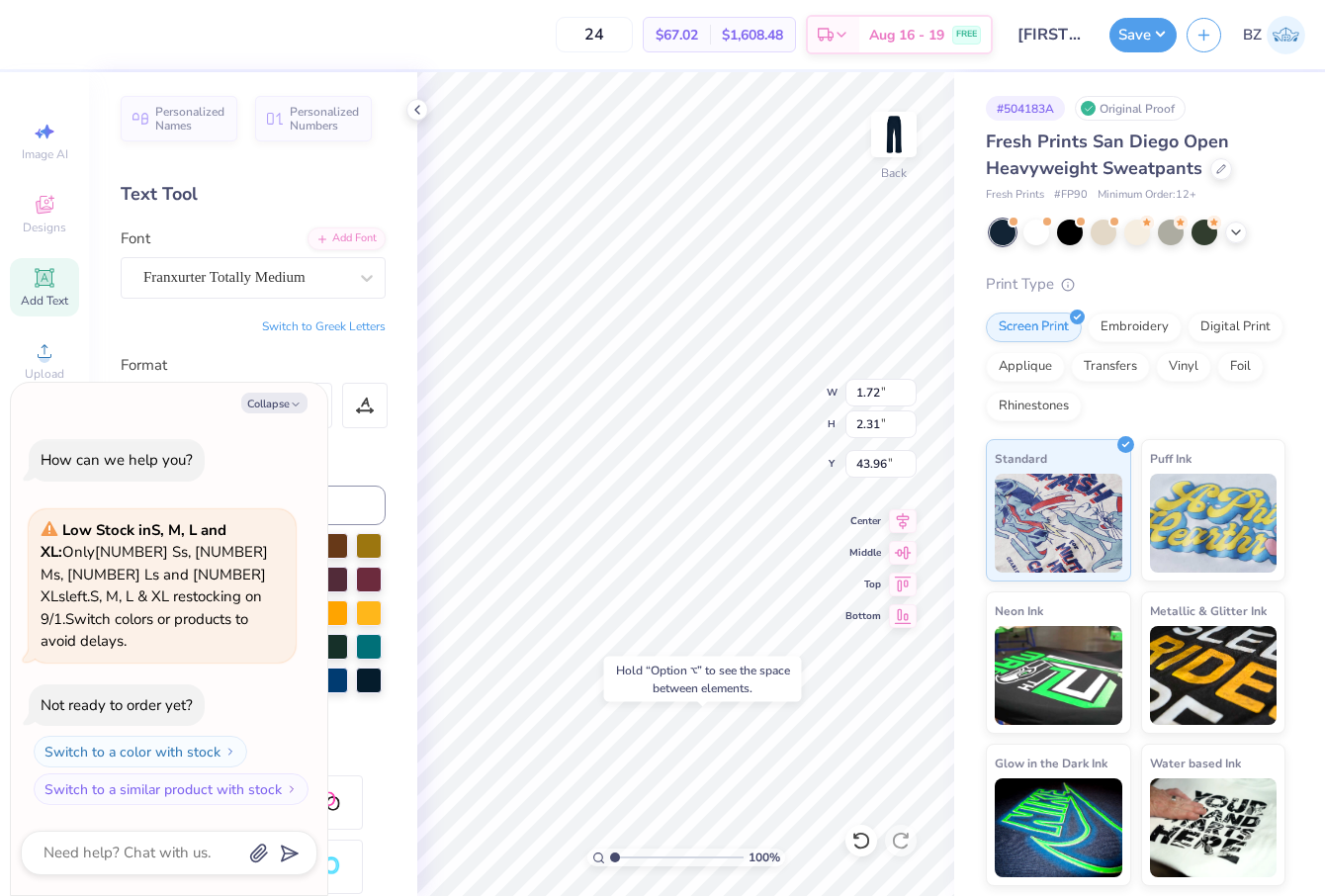 type on "x" 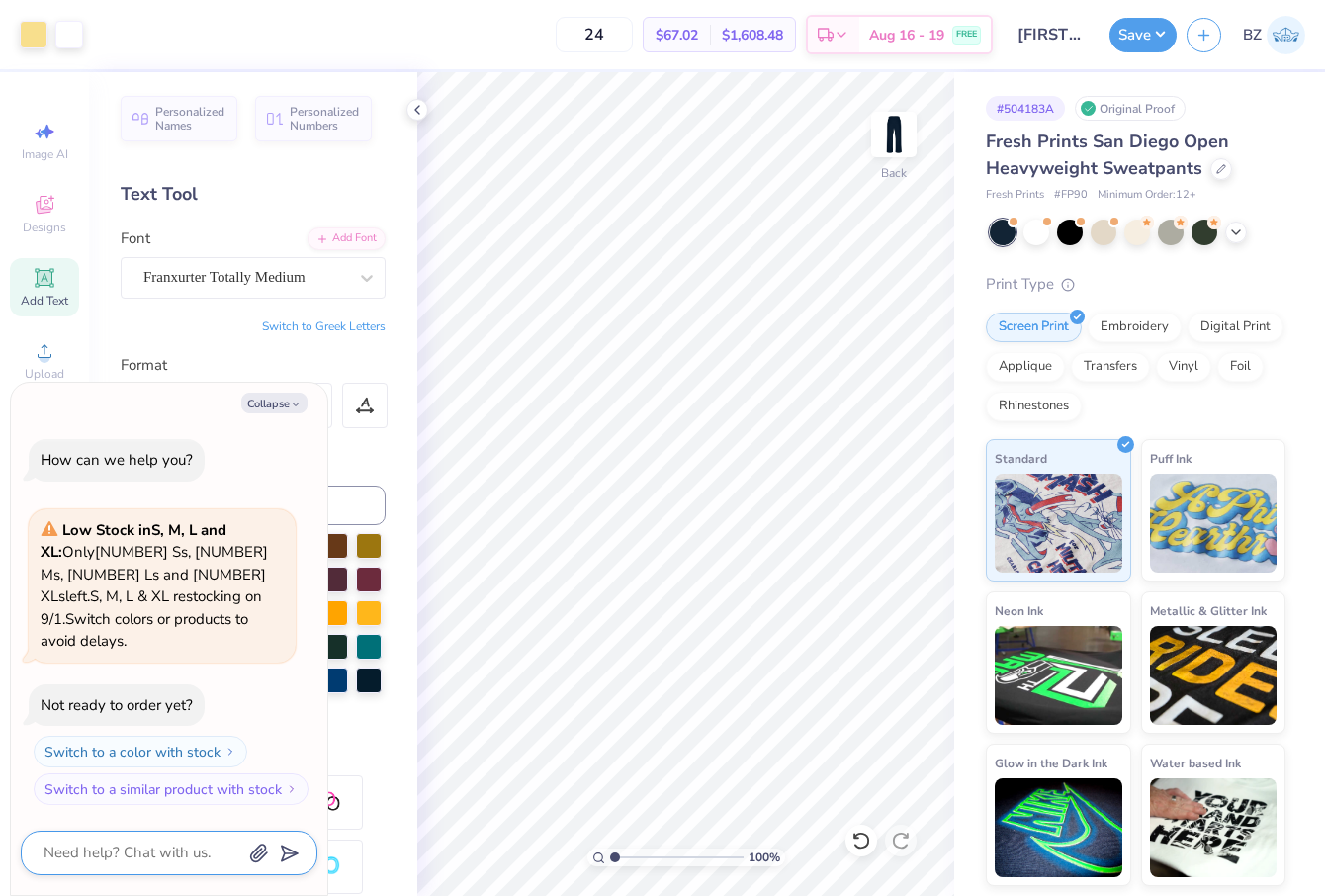 click at bounding box center [141, 852] 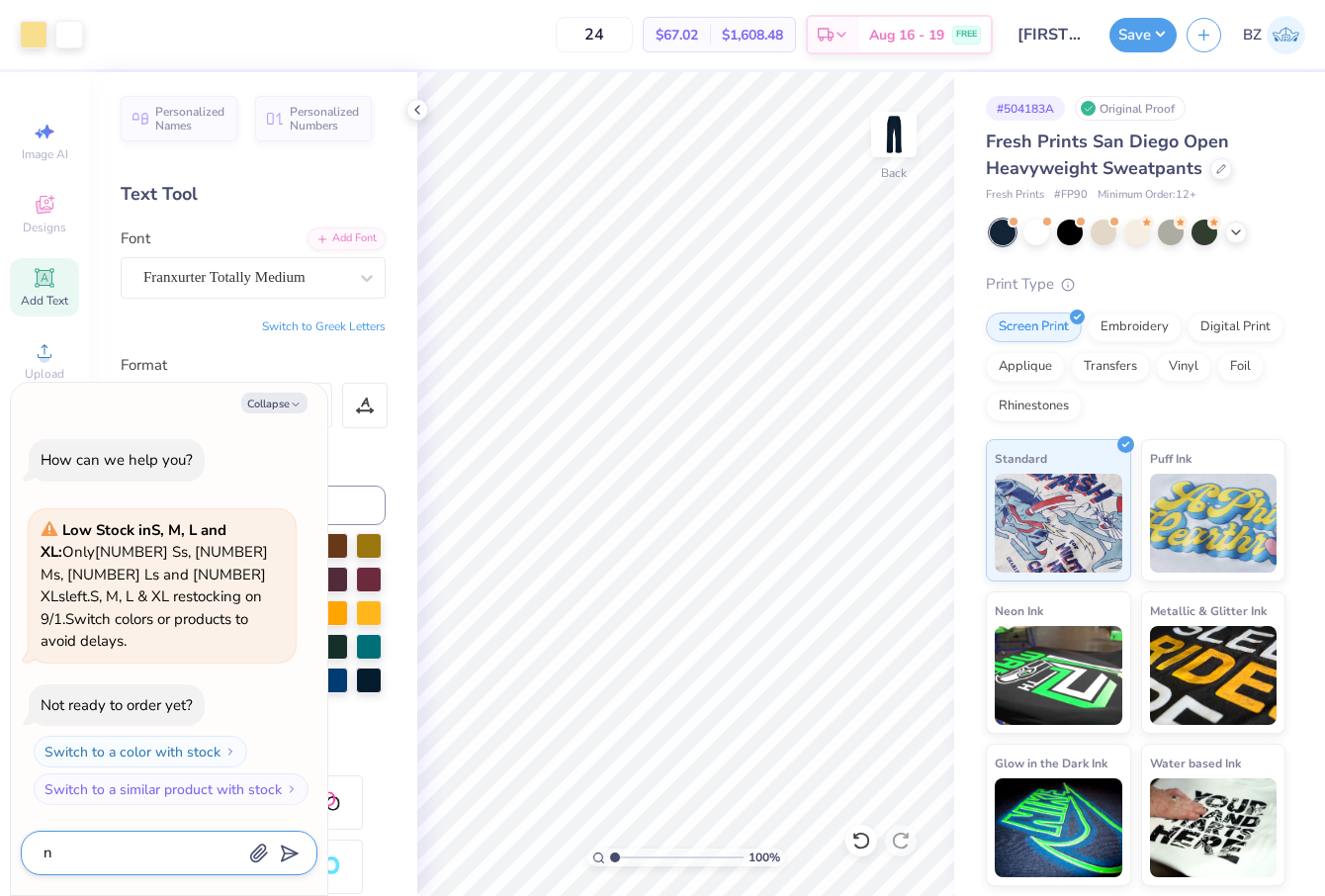 type on "no" 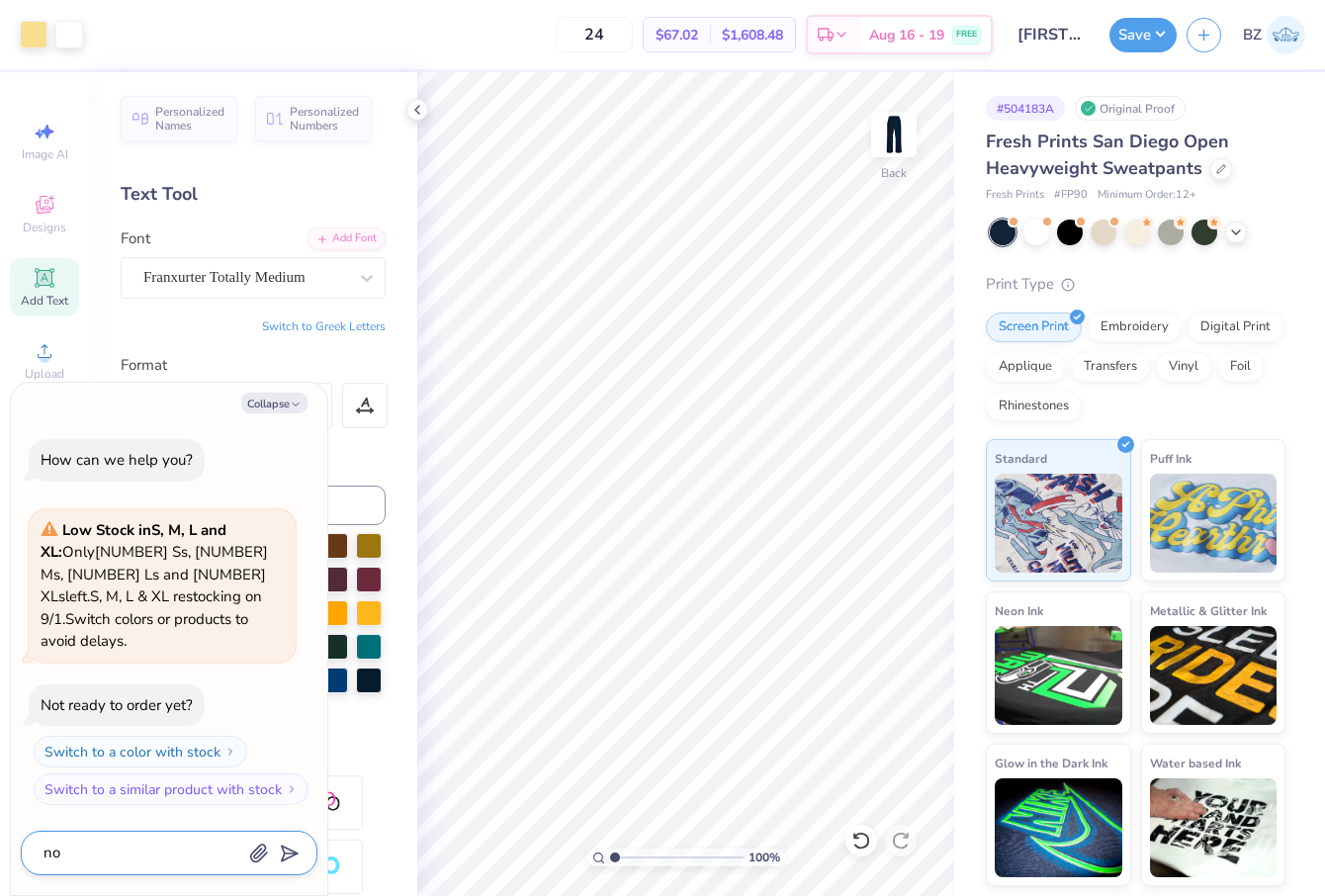 type on "not" 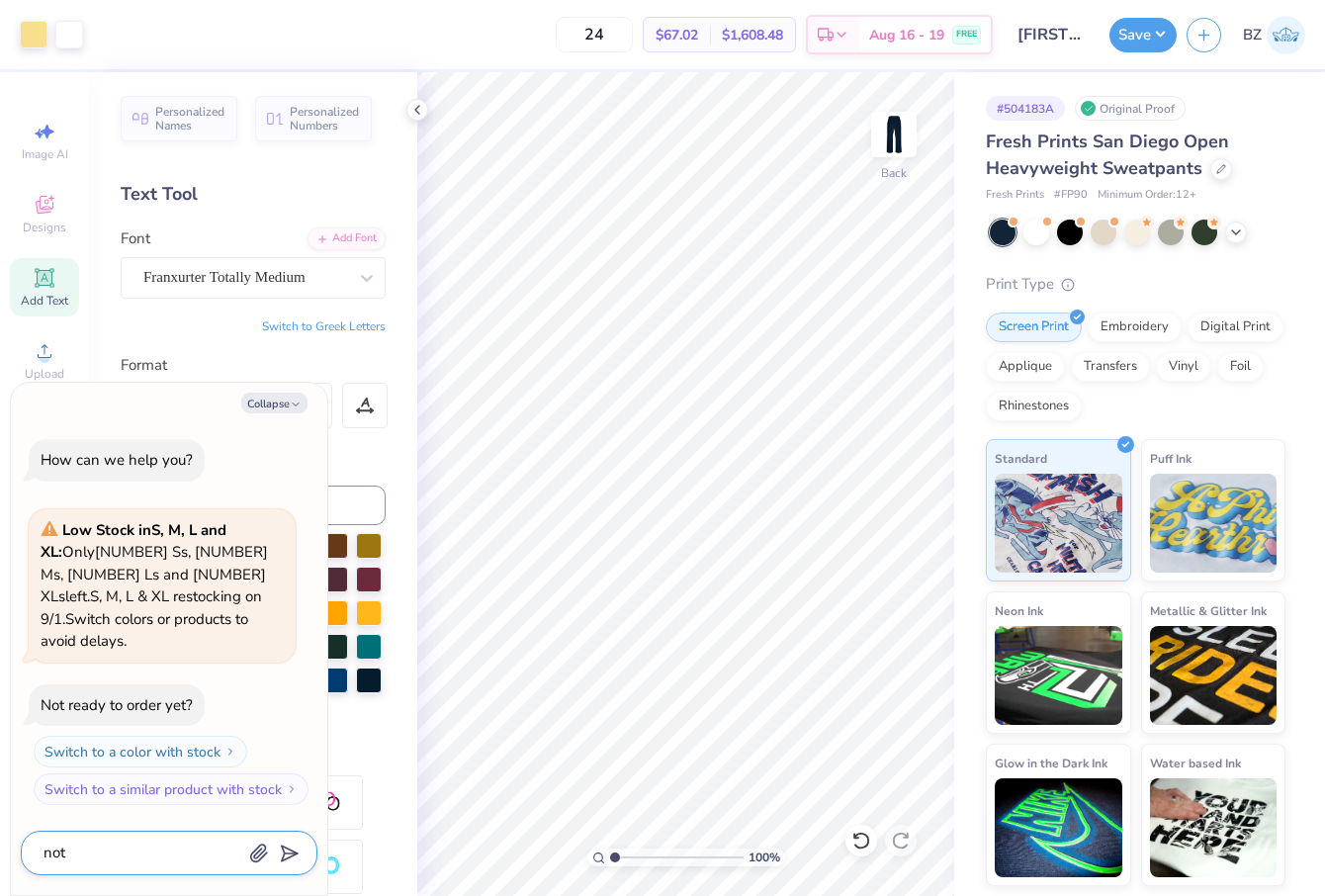 type on "not" 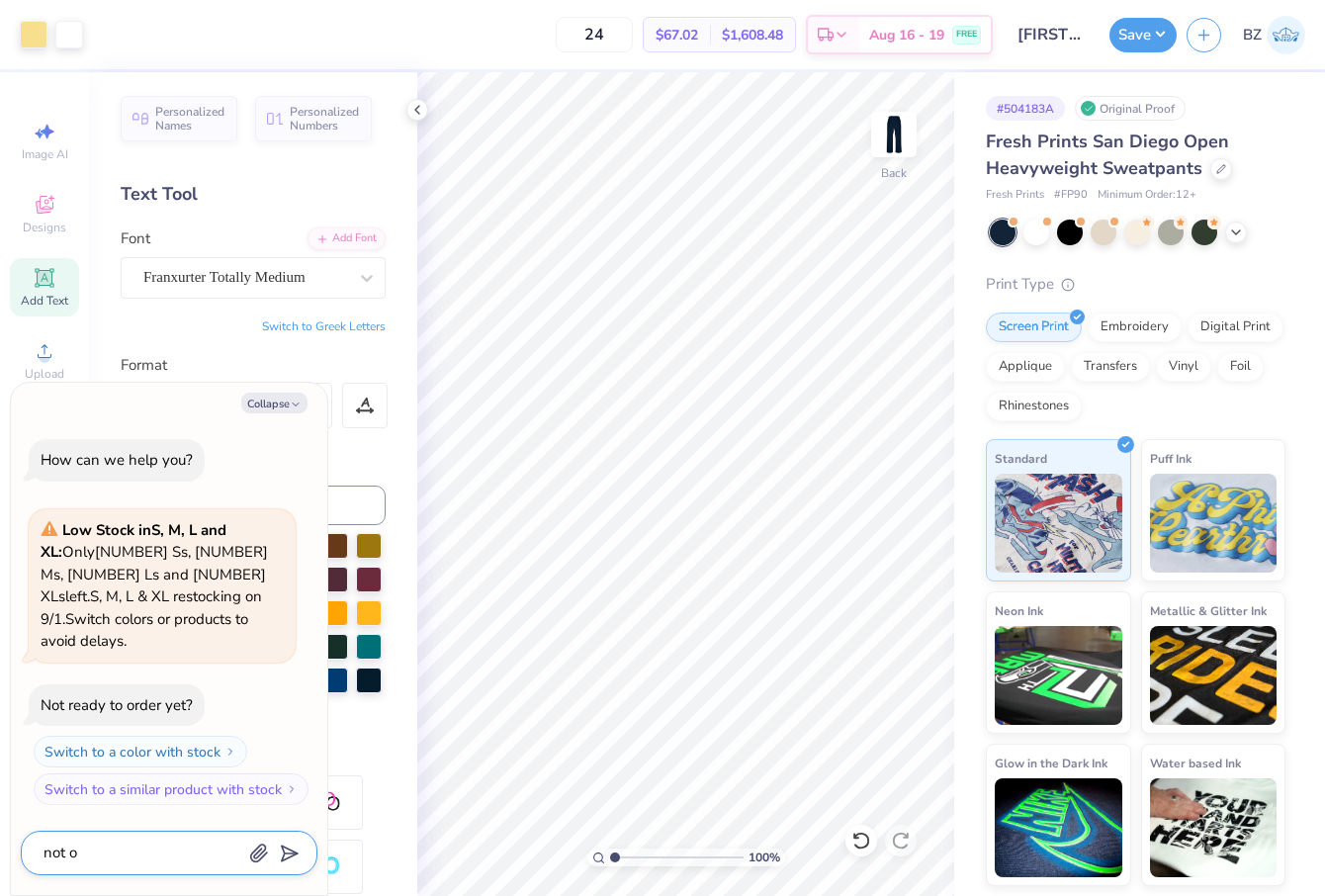 type on "not or" 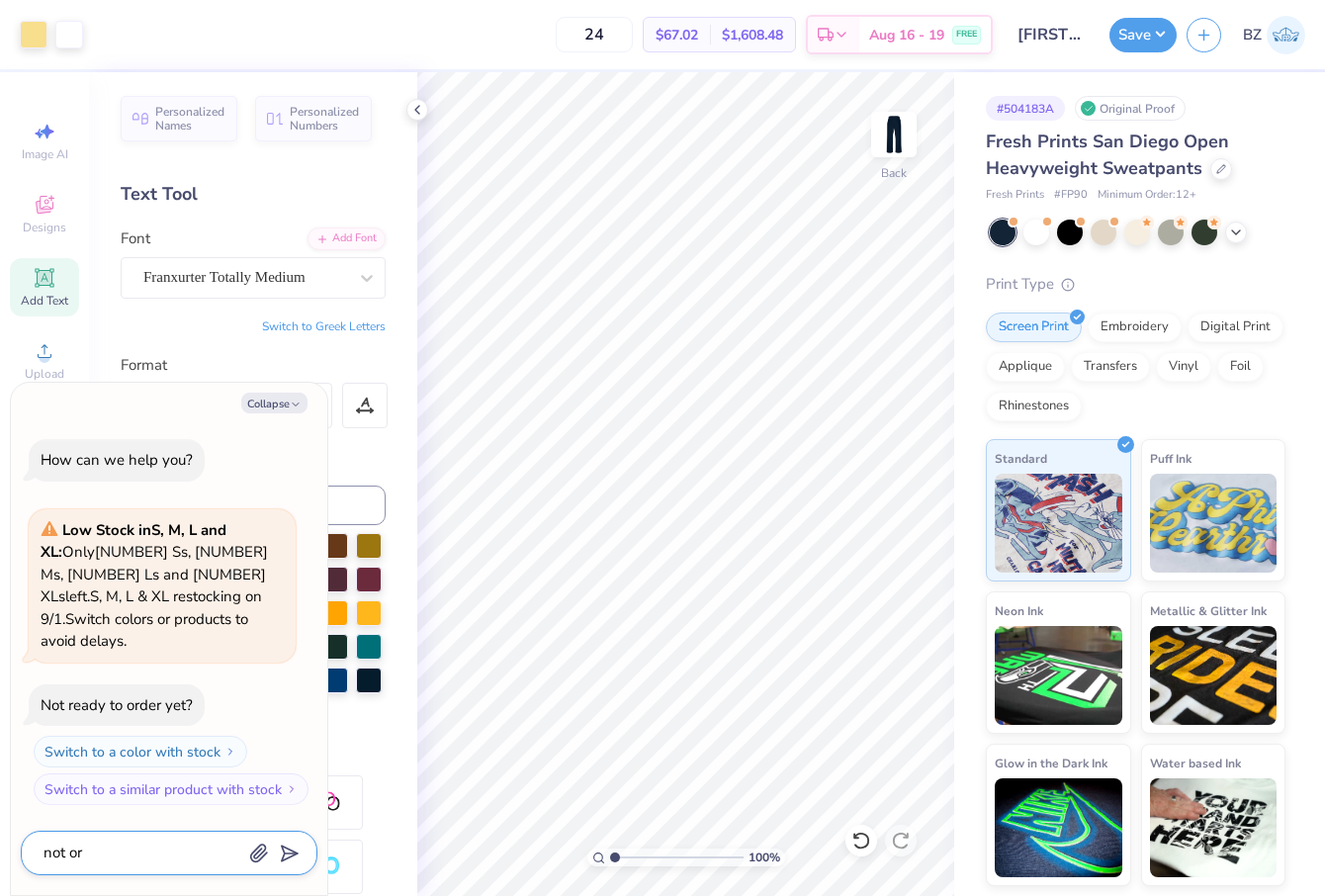 type on "not ord" 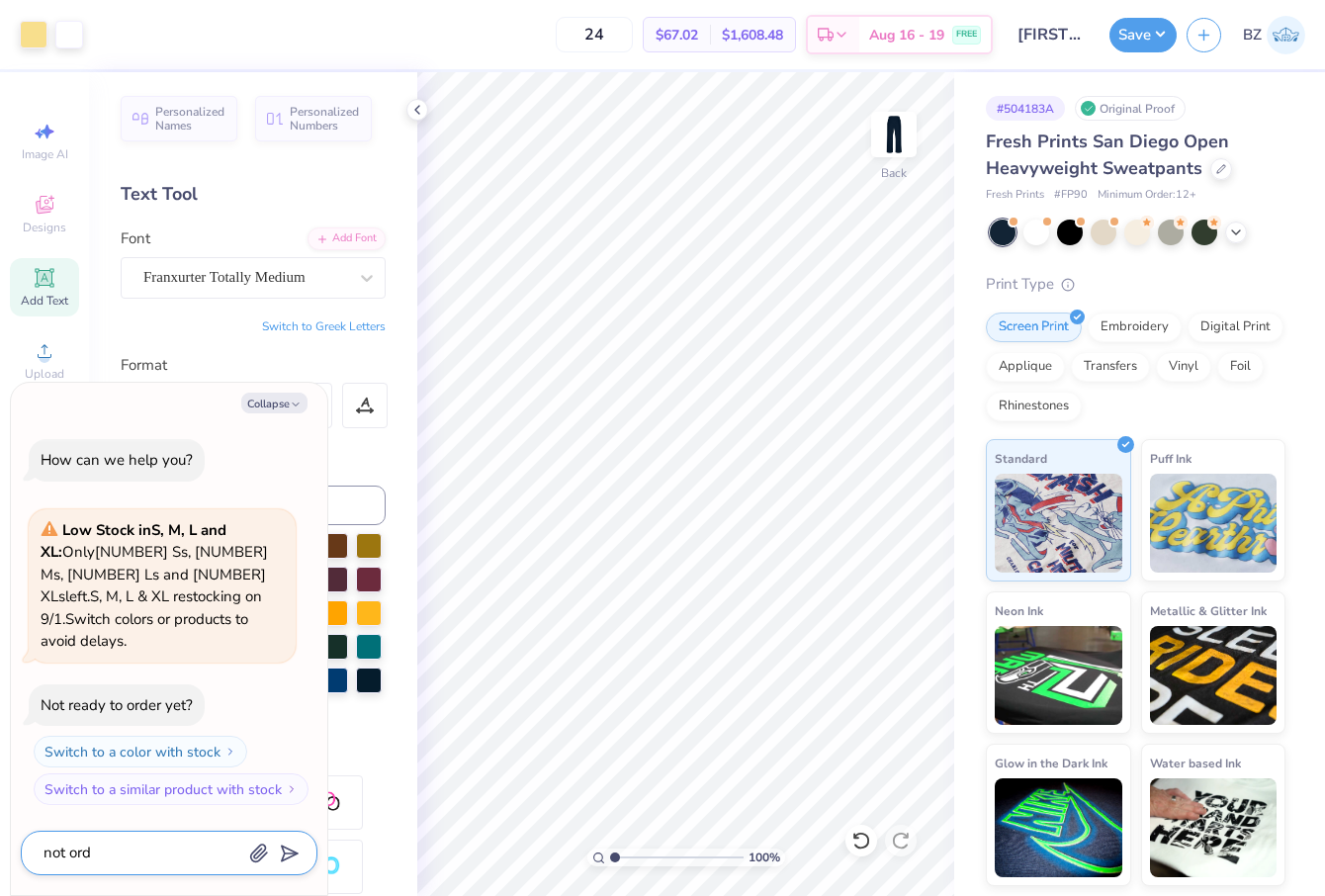 type on "not orde" 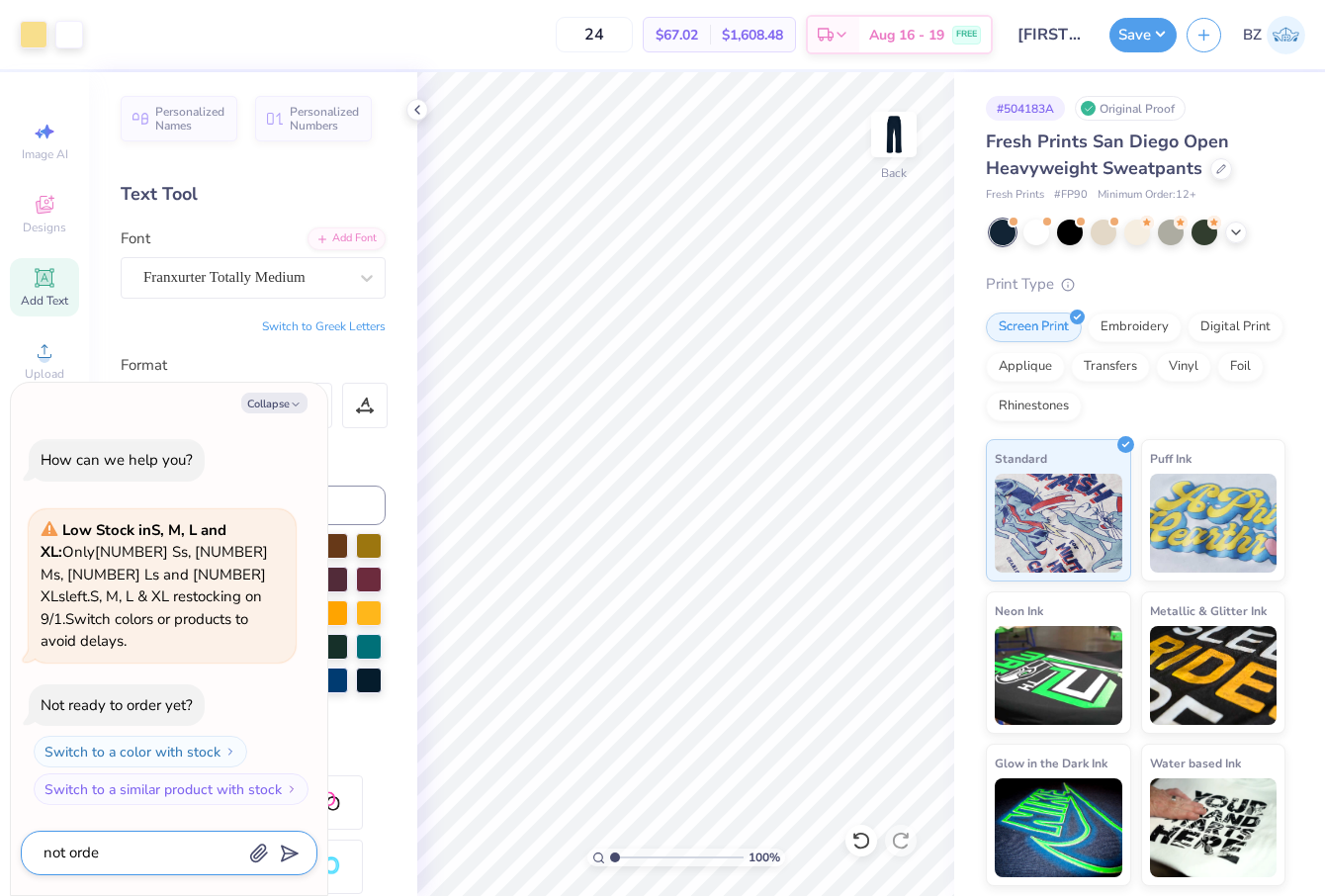 type on "not order" 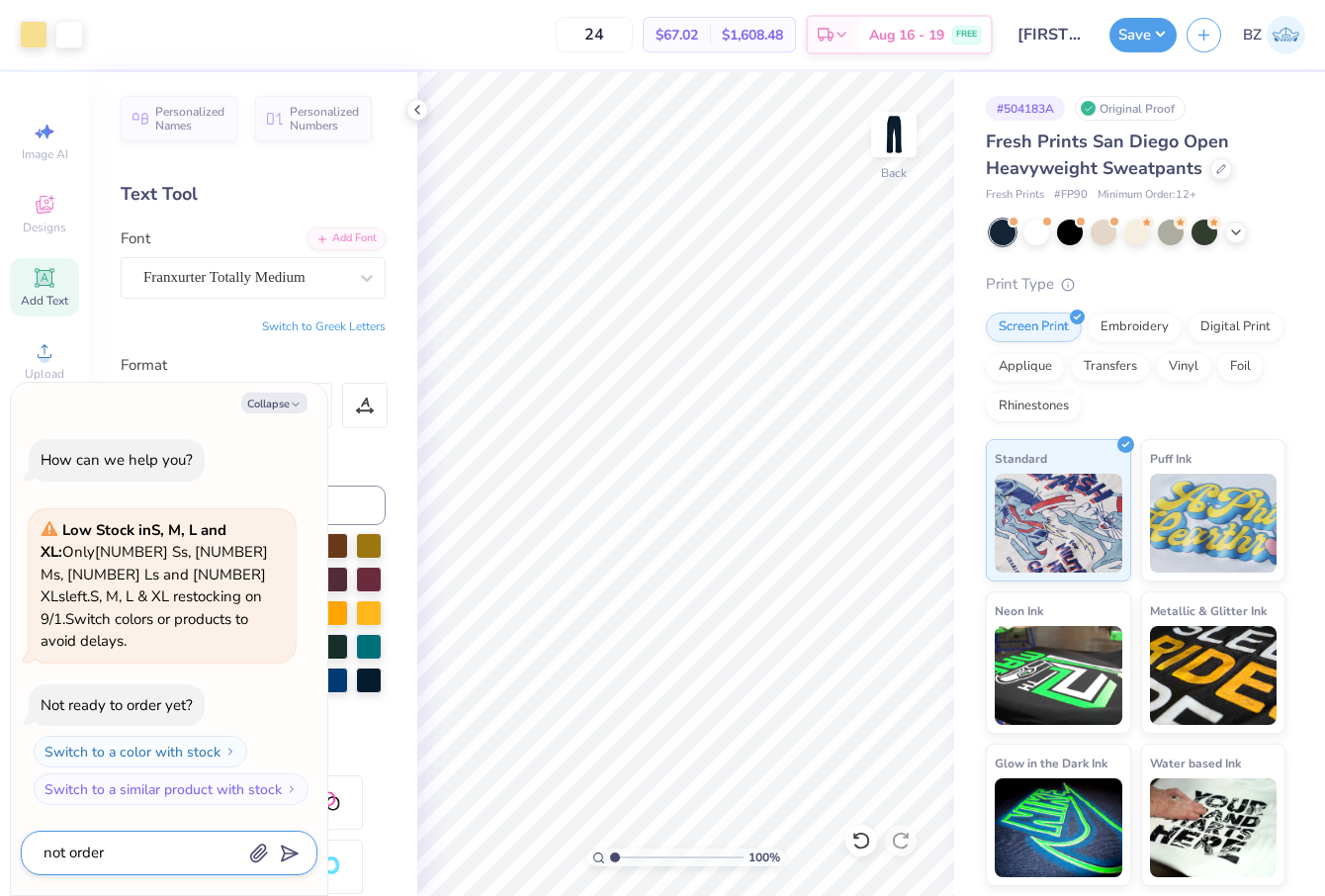 type on "not orderi" 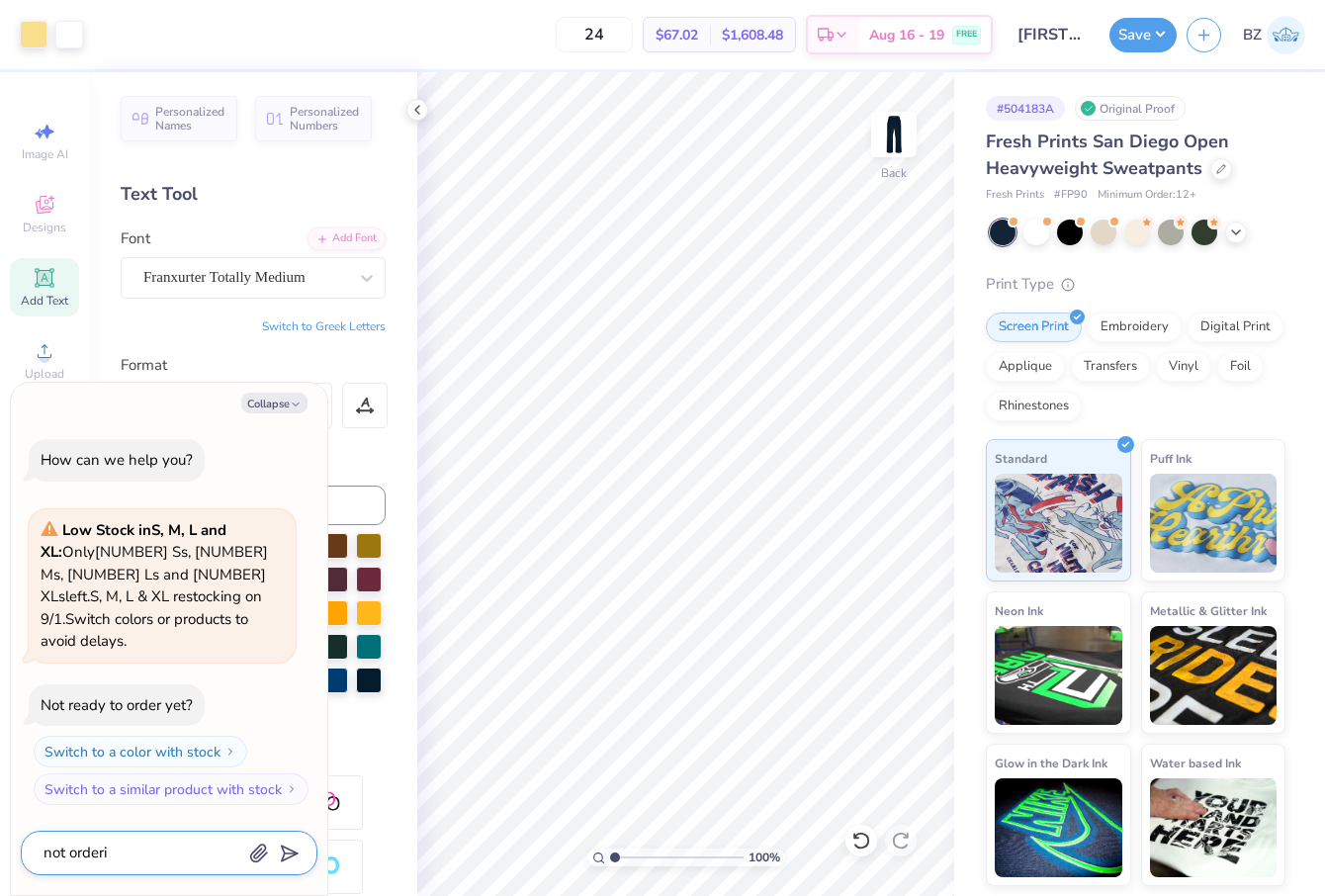 type on "not orderin" 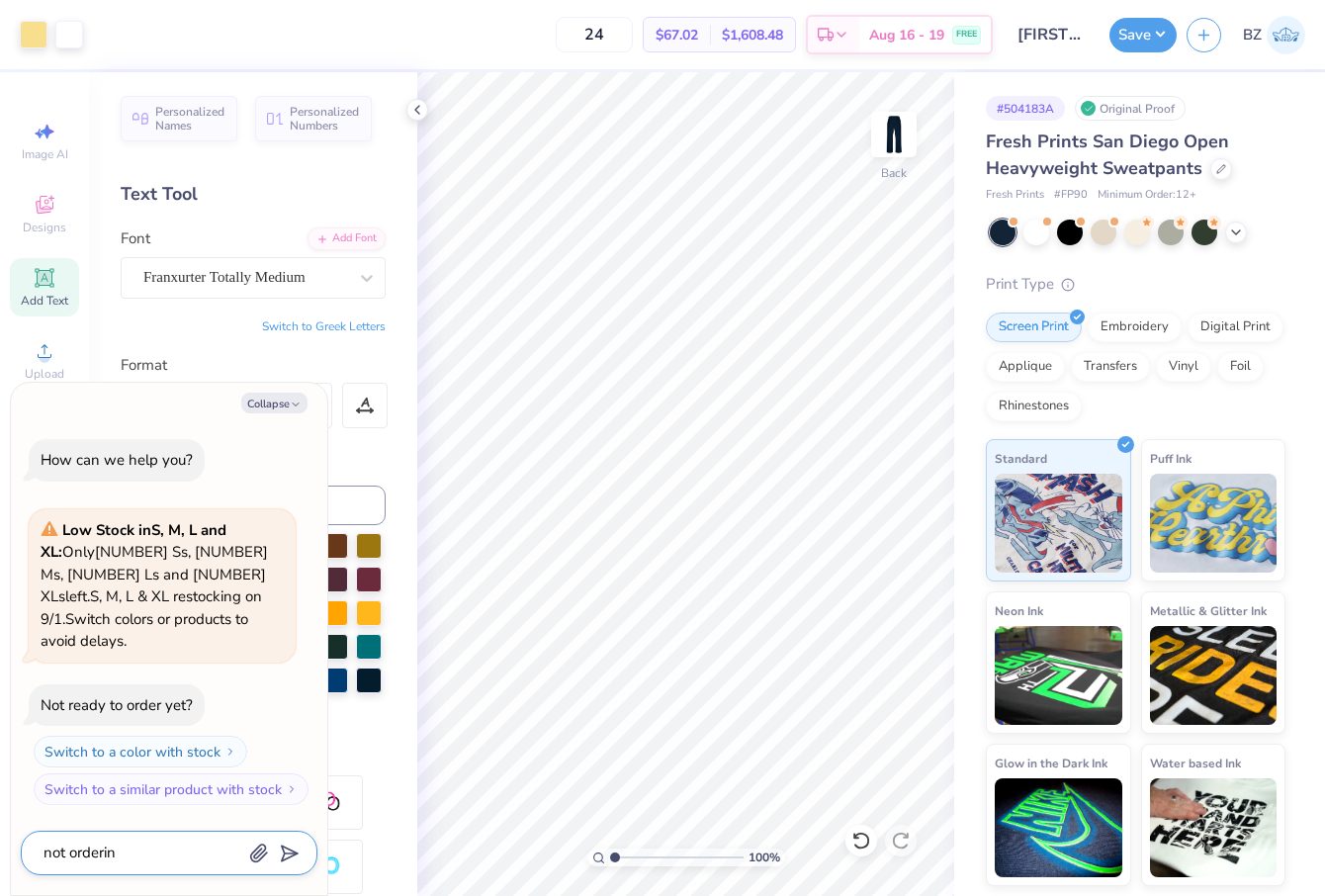 type on "not ordering" 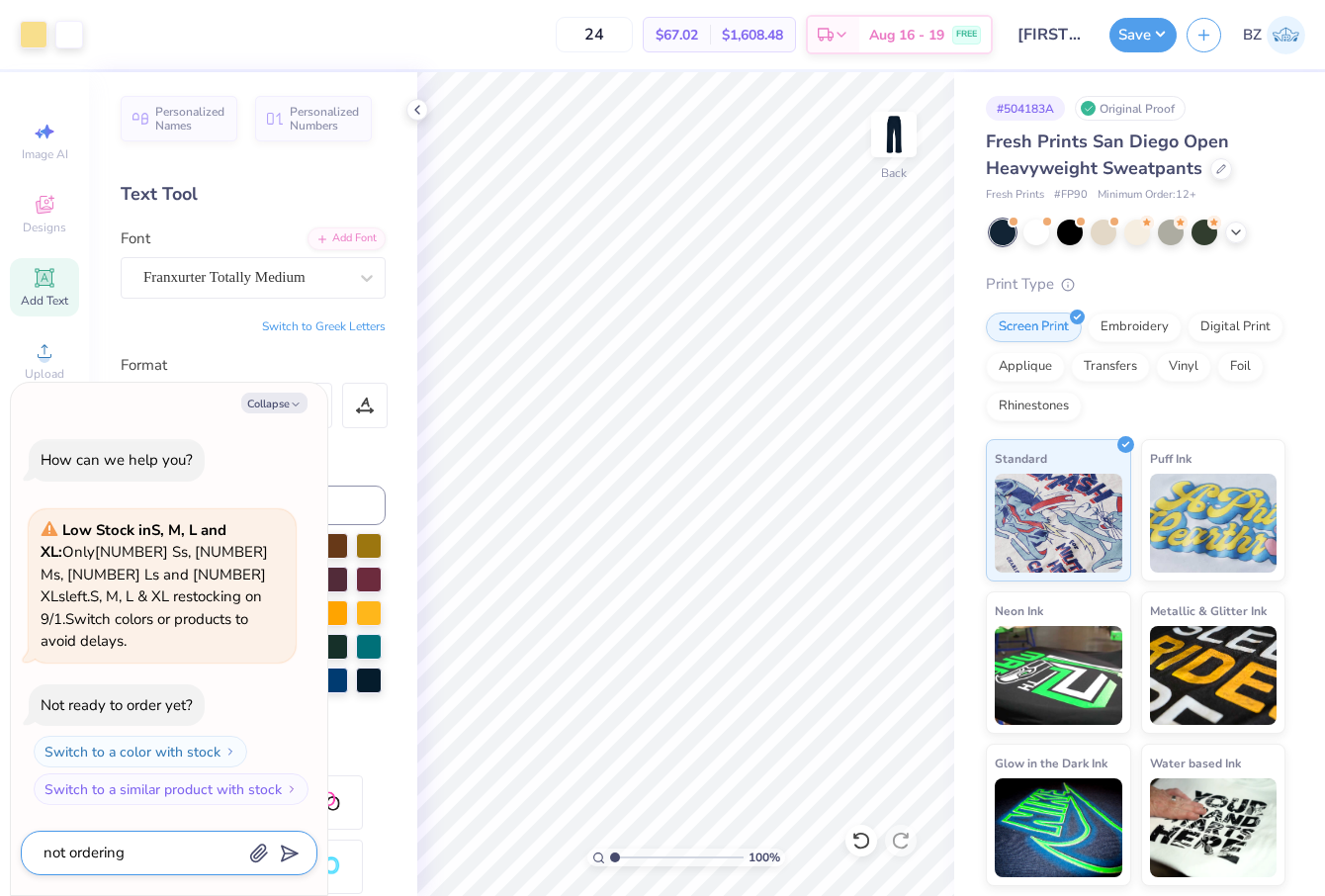 type on "not ordering" 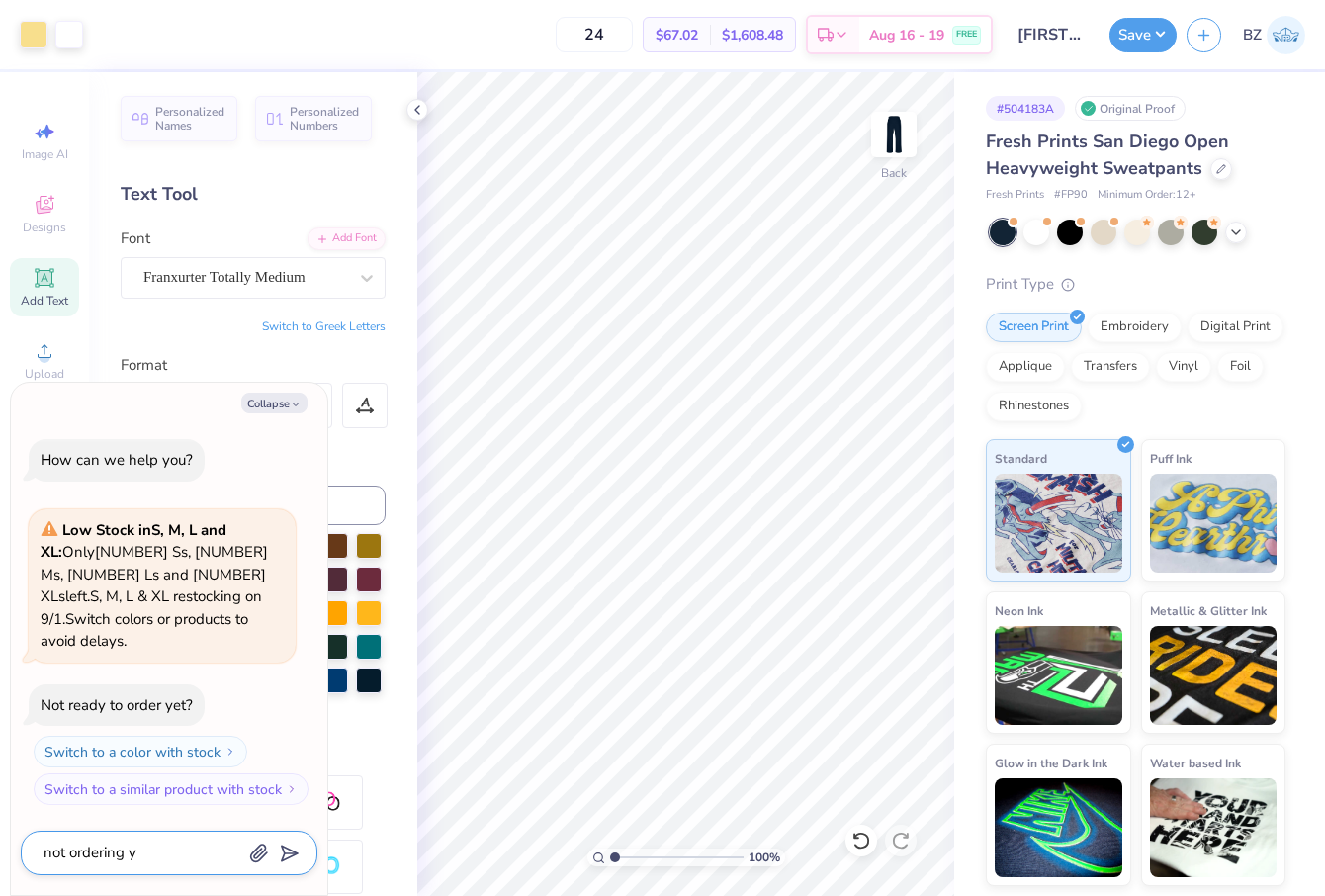 type on "not ordering ye" 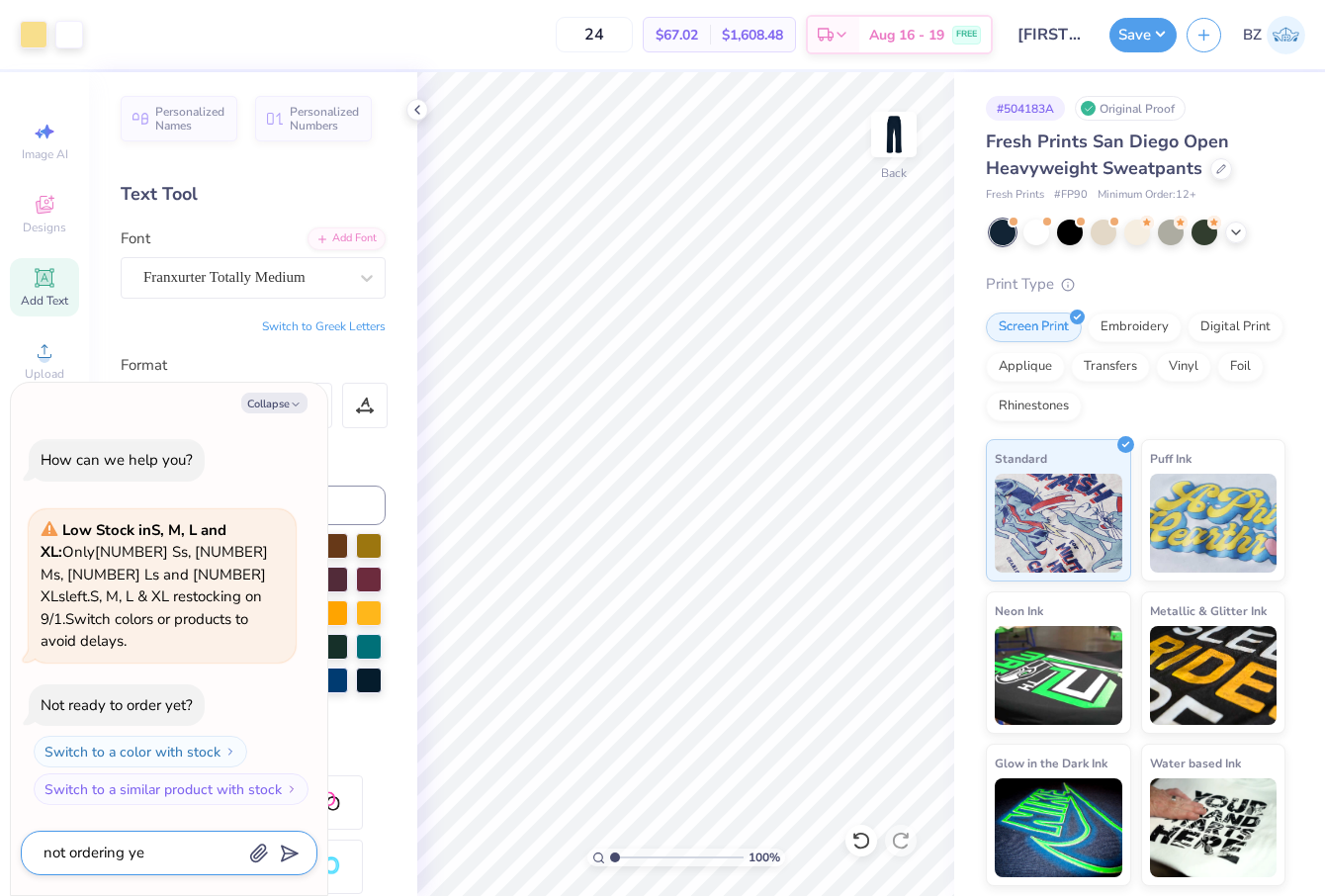 type on "x" 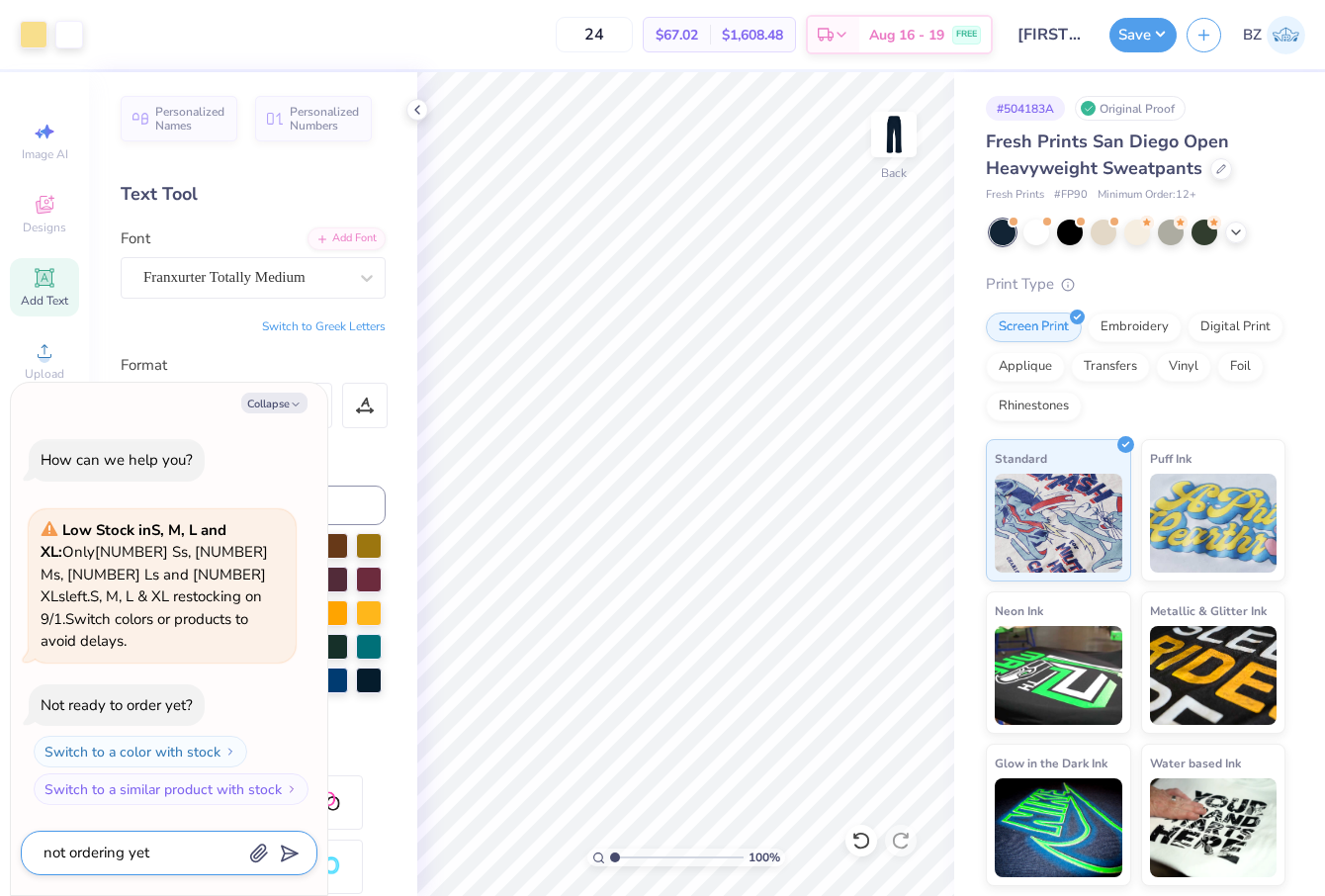 type on "not ordering yet" 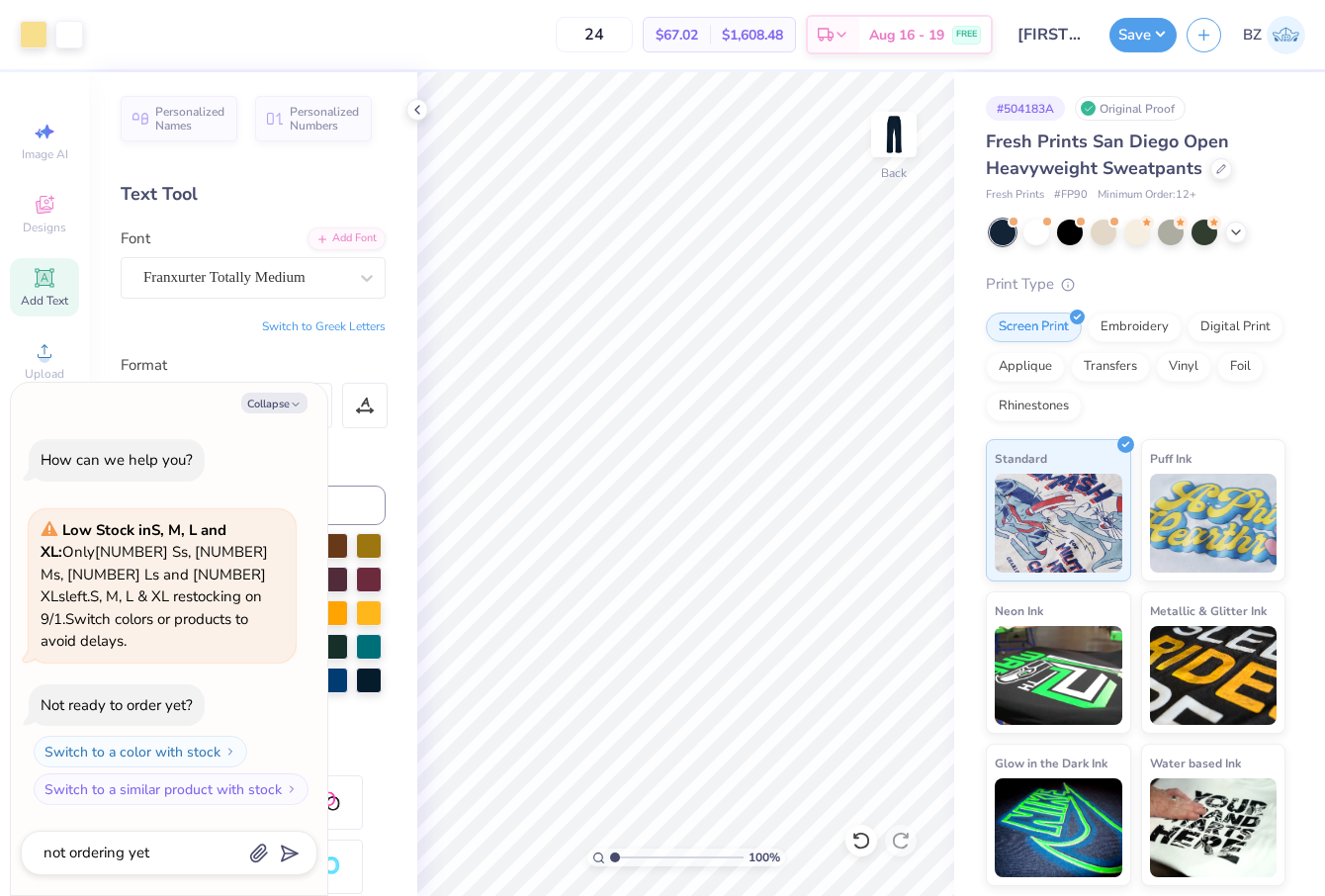 type on "x" 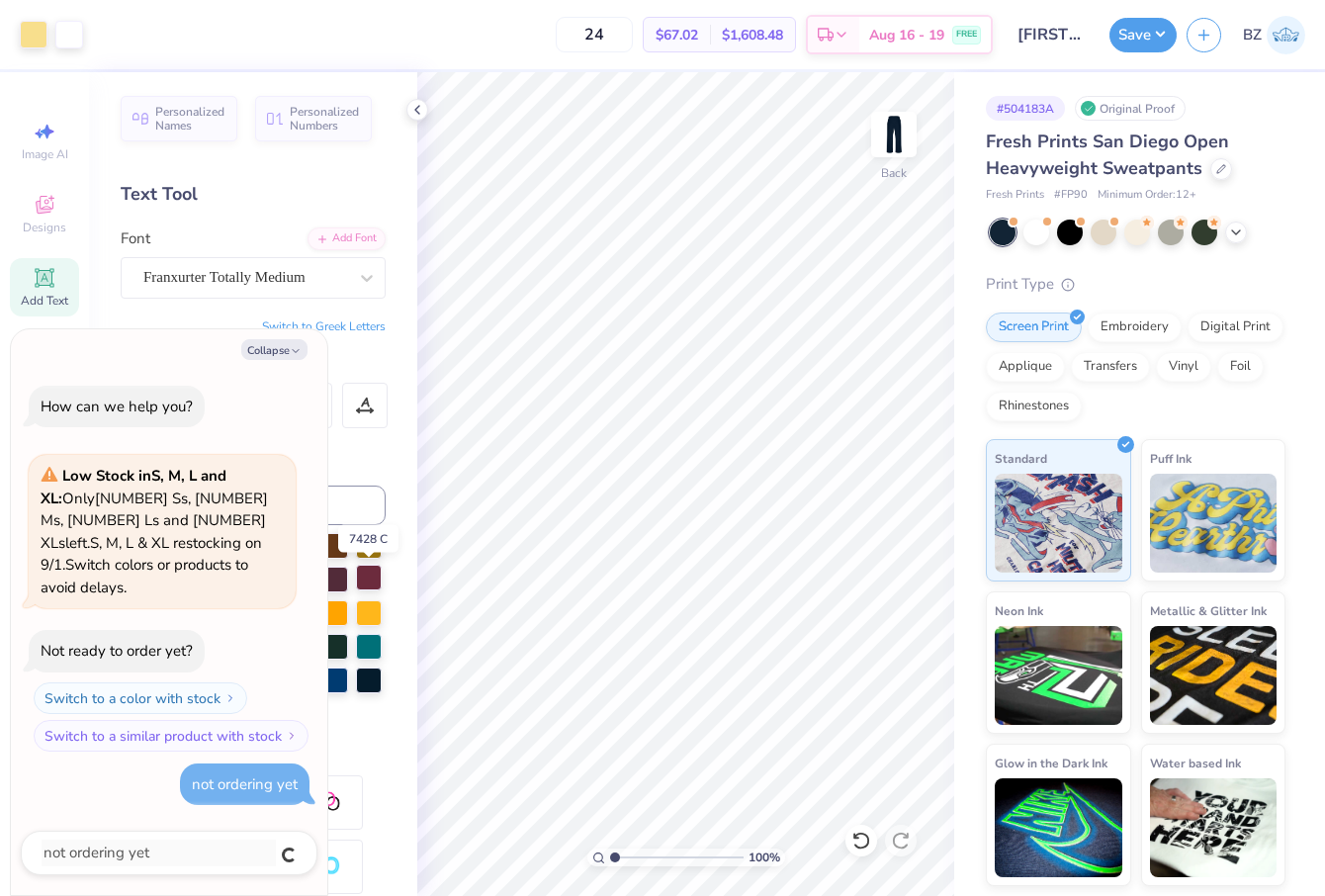 type 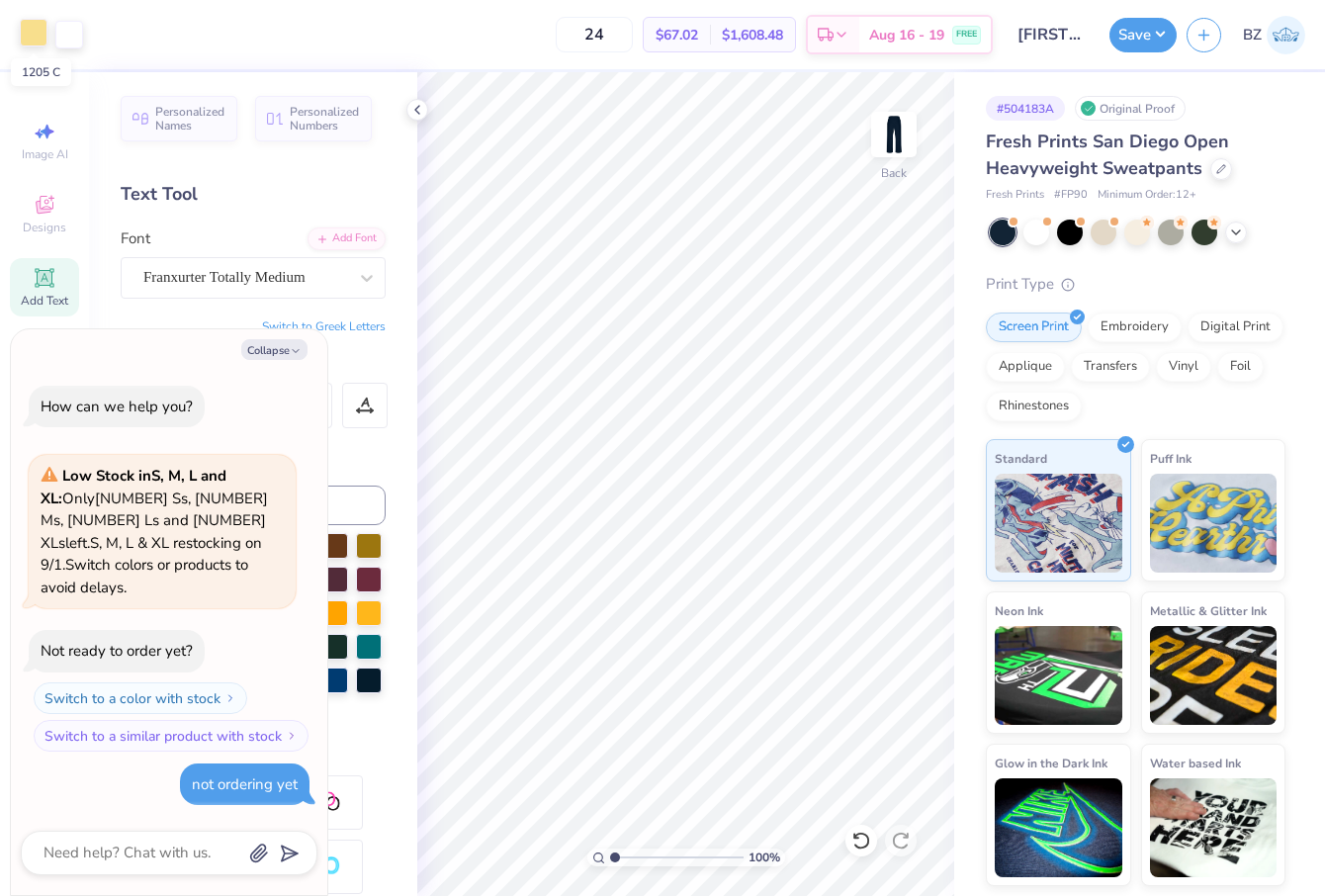click at bounding box center [34, 33] 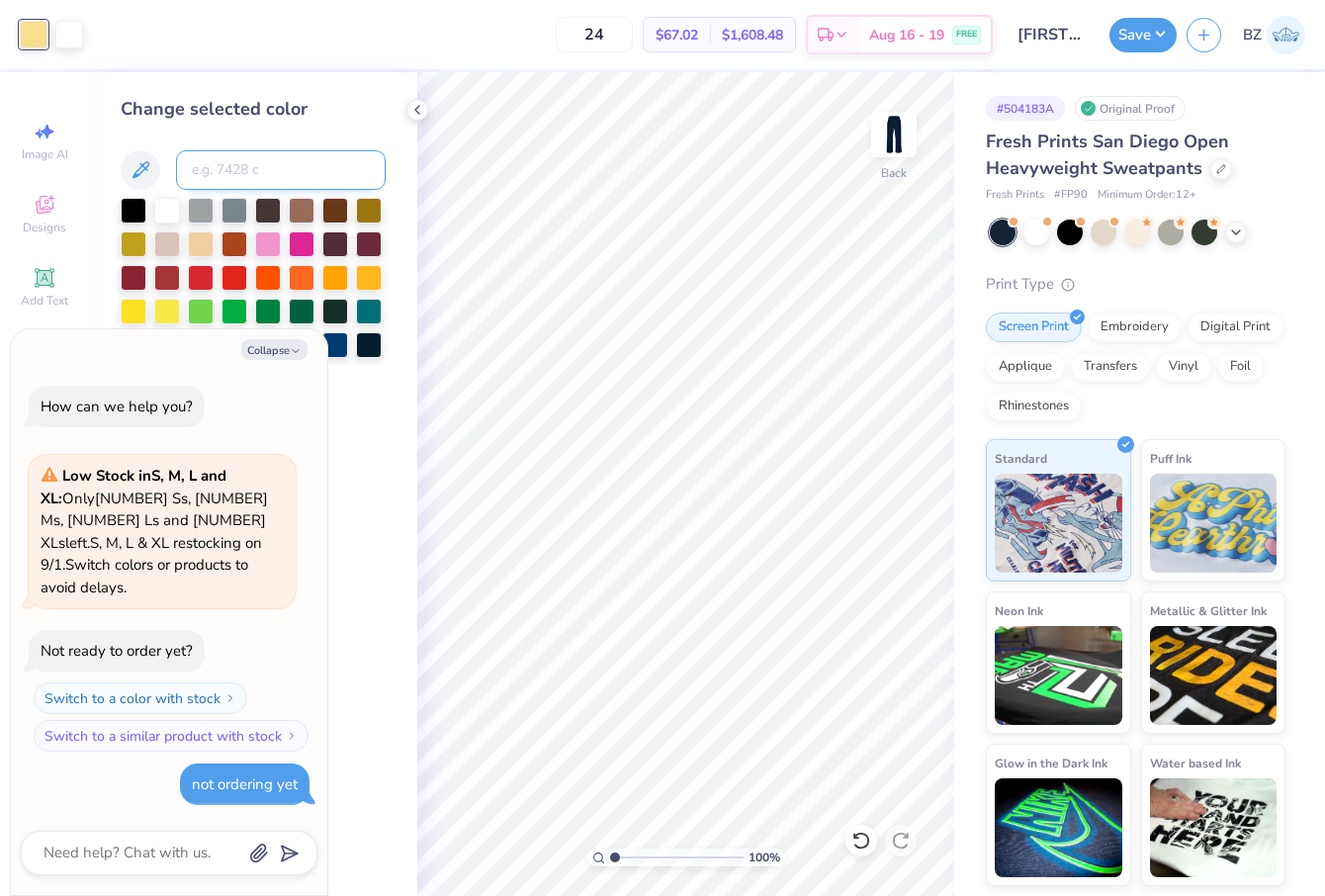 click at bounding box center [281, 170] 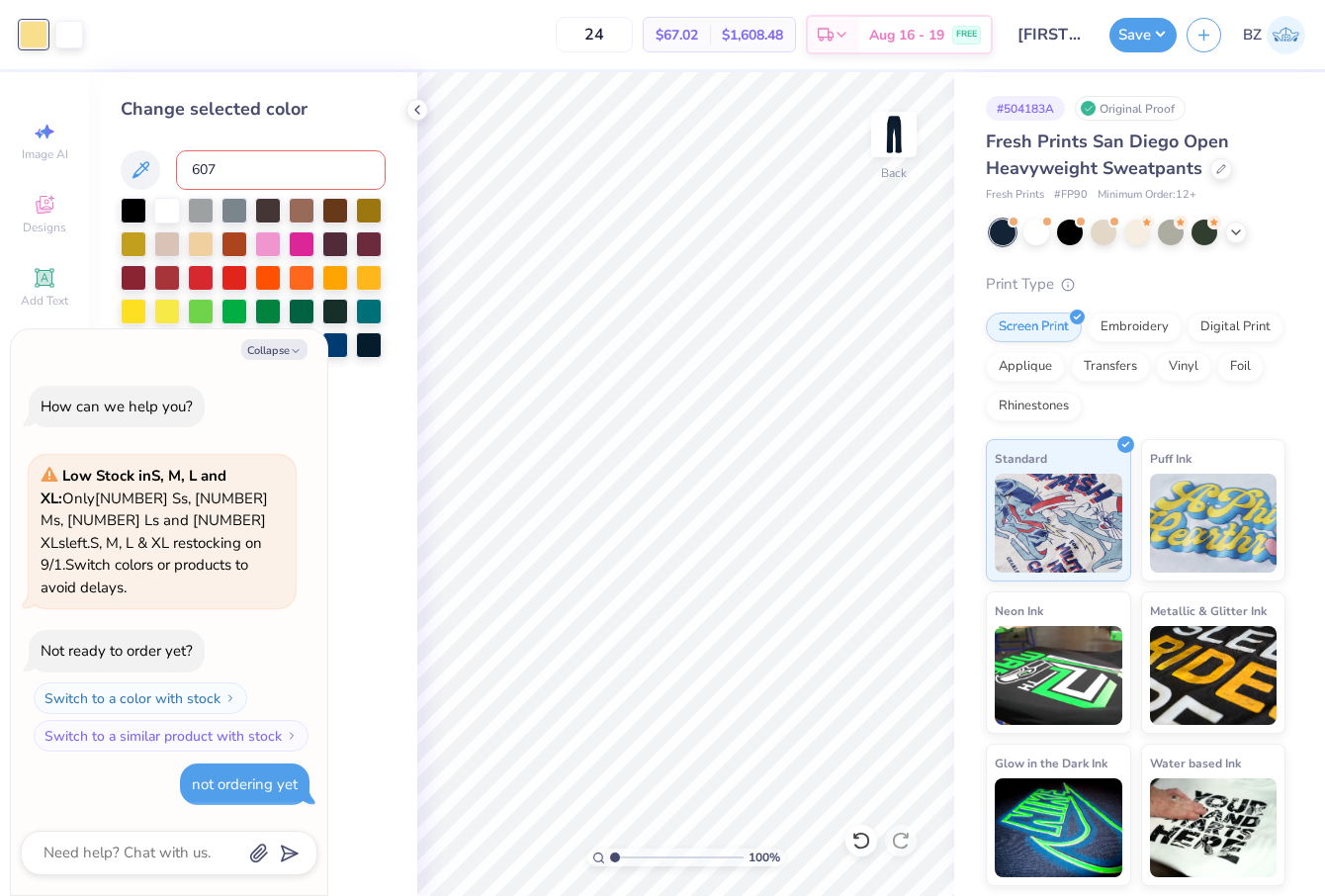 type on "607" 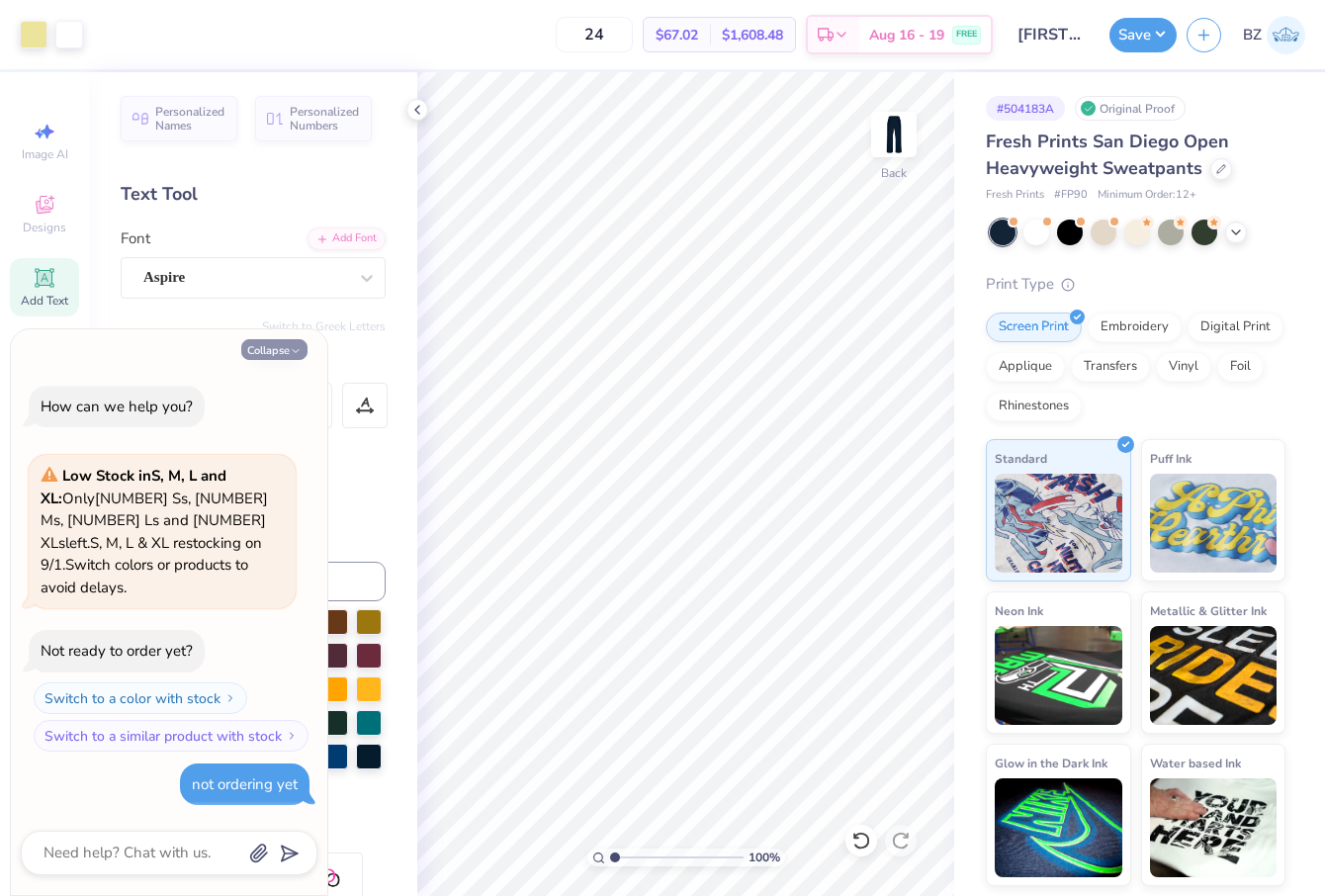 click on "Collapse" at bounding box center (274, 349) 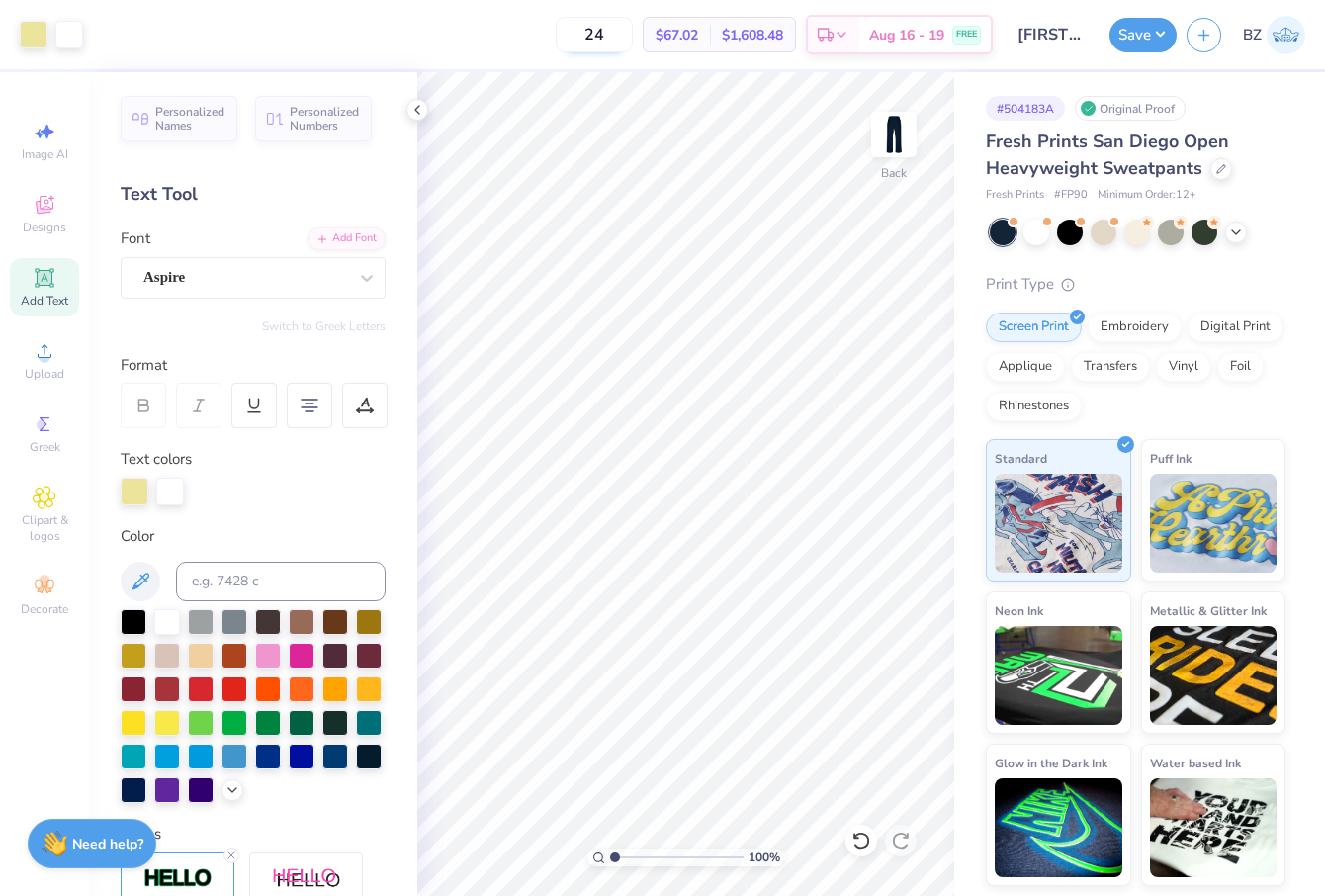 click on "24" at bounding box center [594, 35] 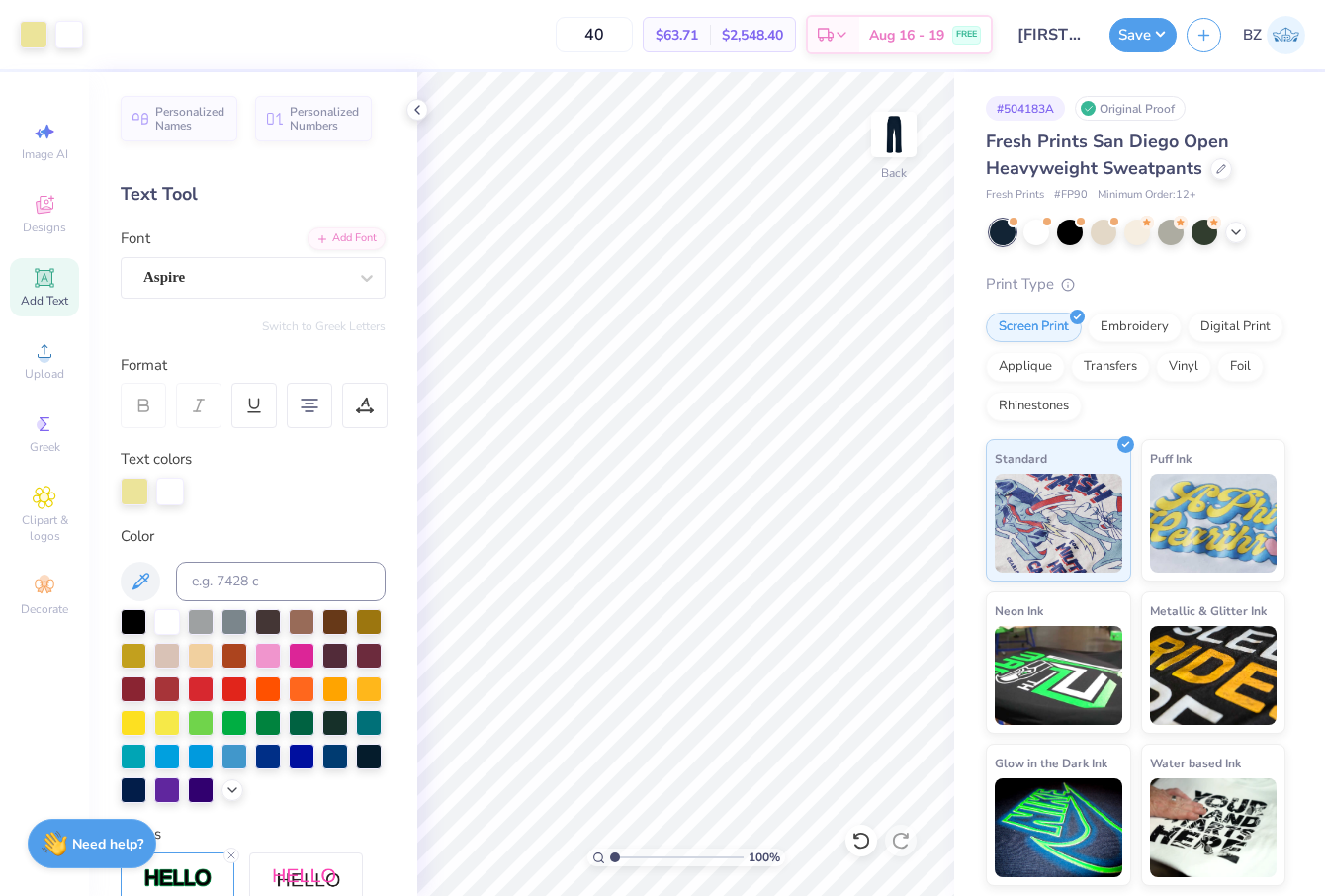 type on "40" 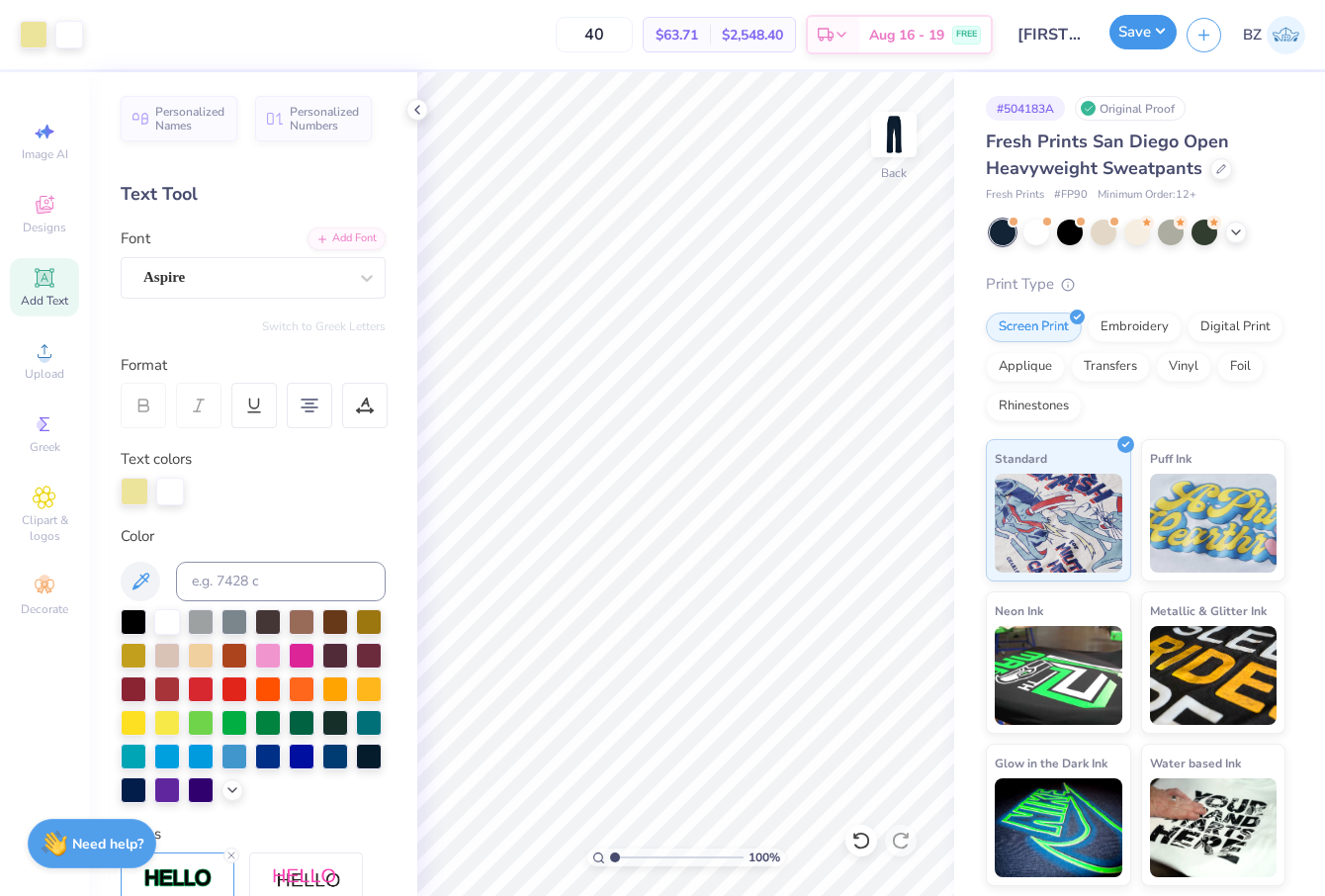 click on "Save" at bounding box center (1143, 32) 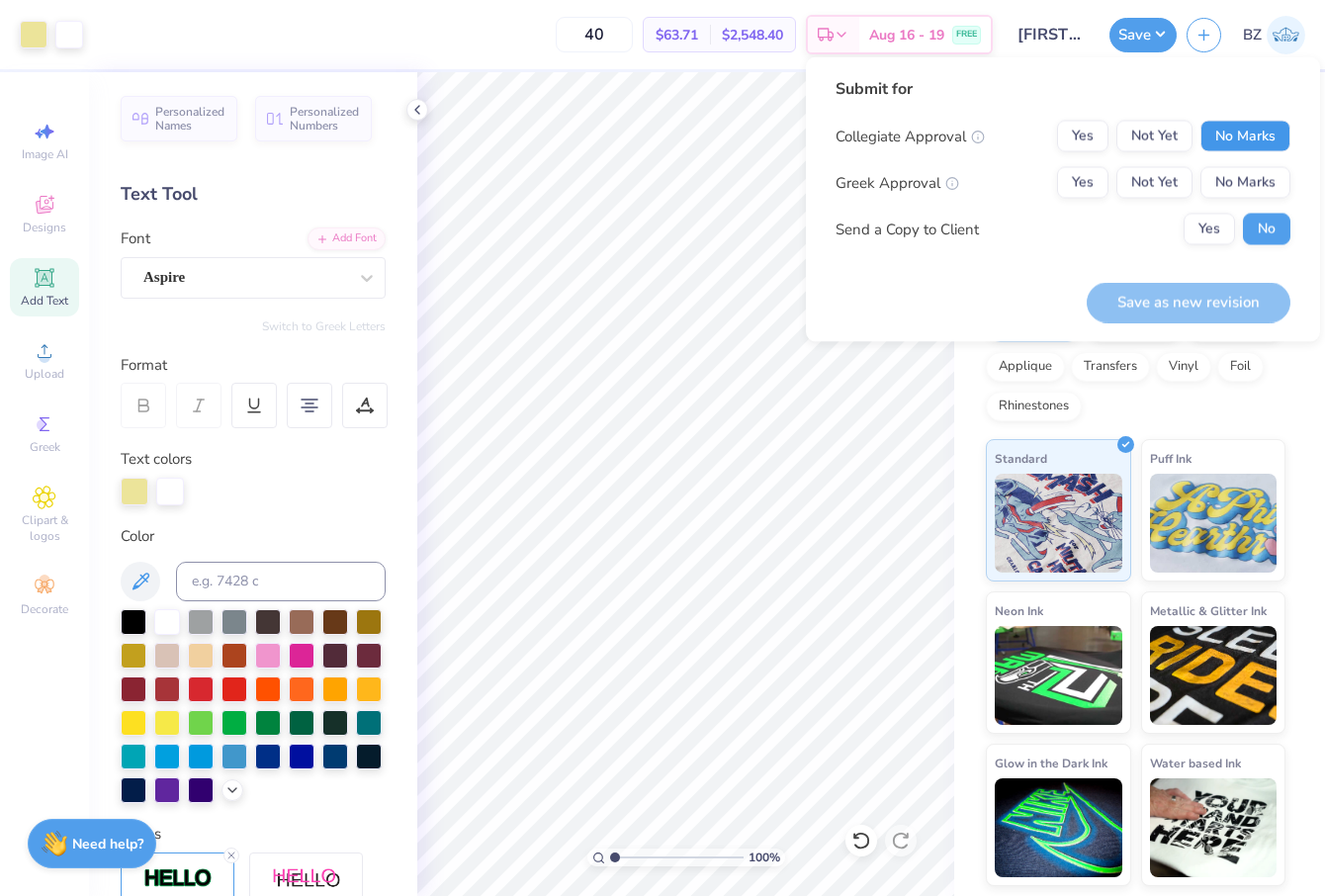 click on "No Marks" at bounding box center [1245, 136] 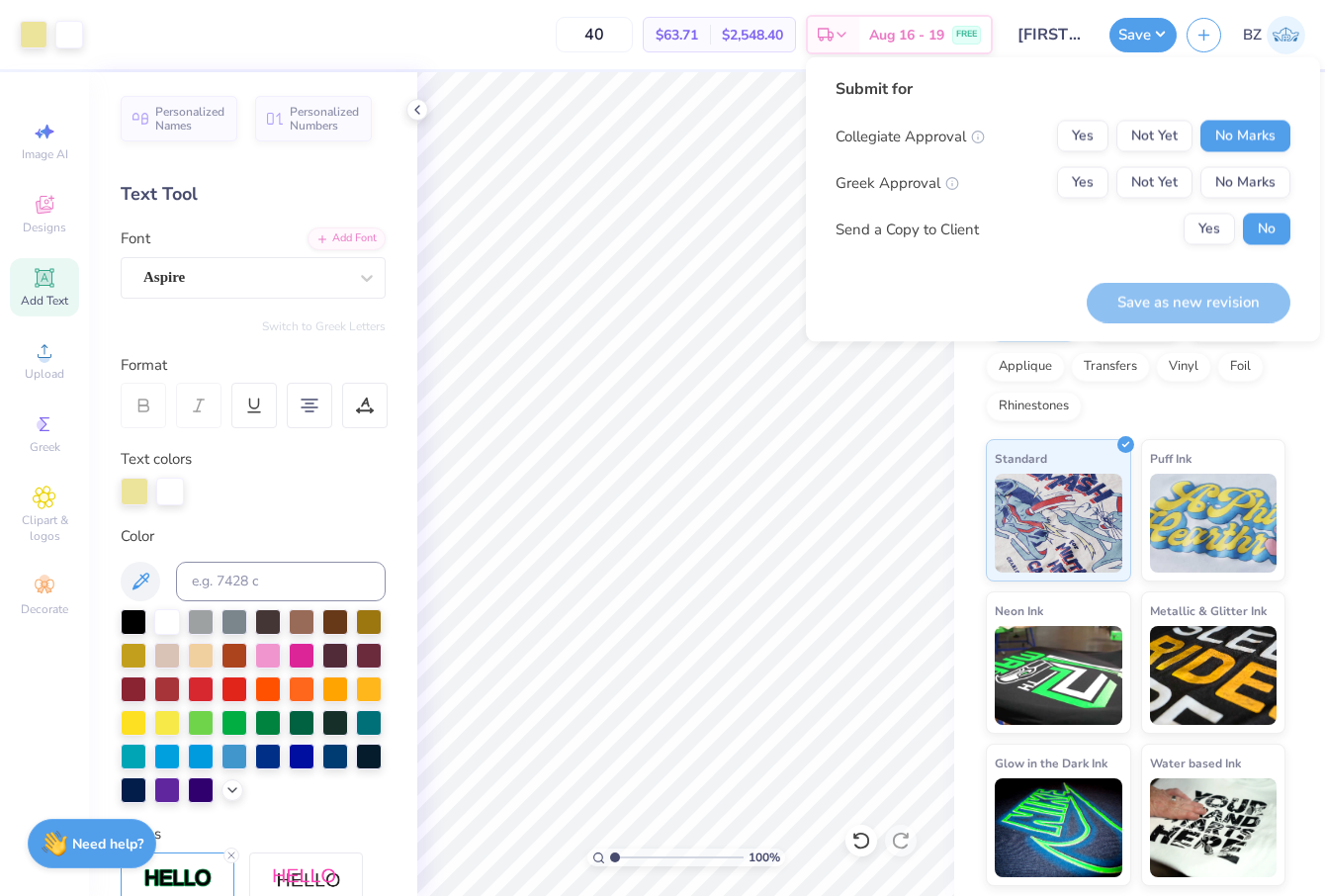 click on "Greek Approval Yes Not Yet No Marks" at bounding box center [1063, 183] 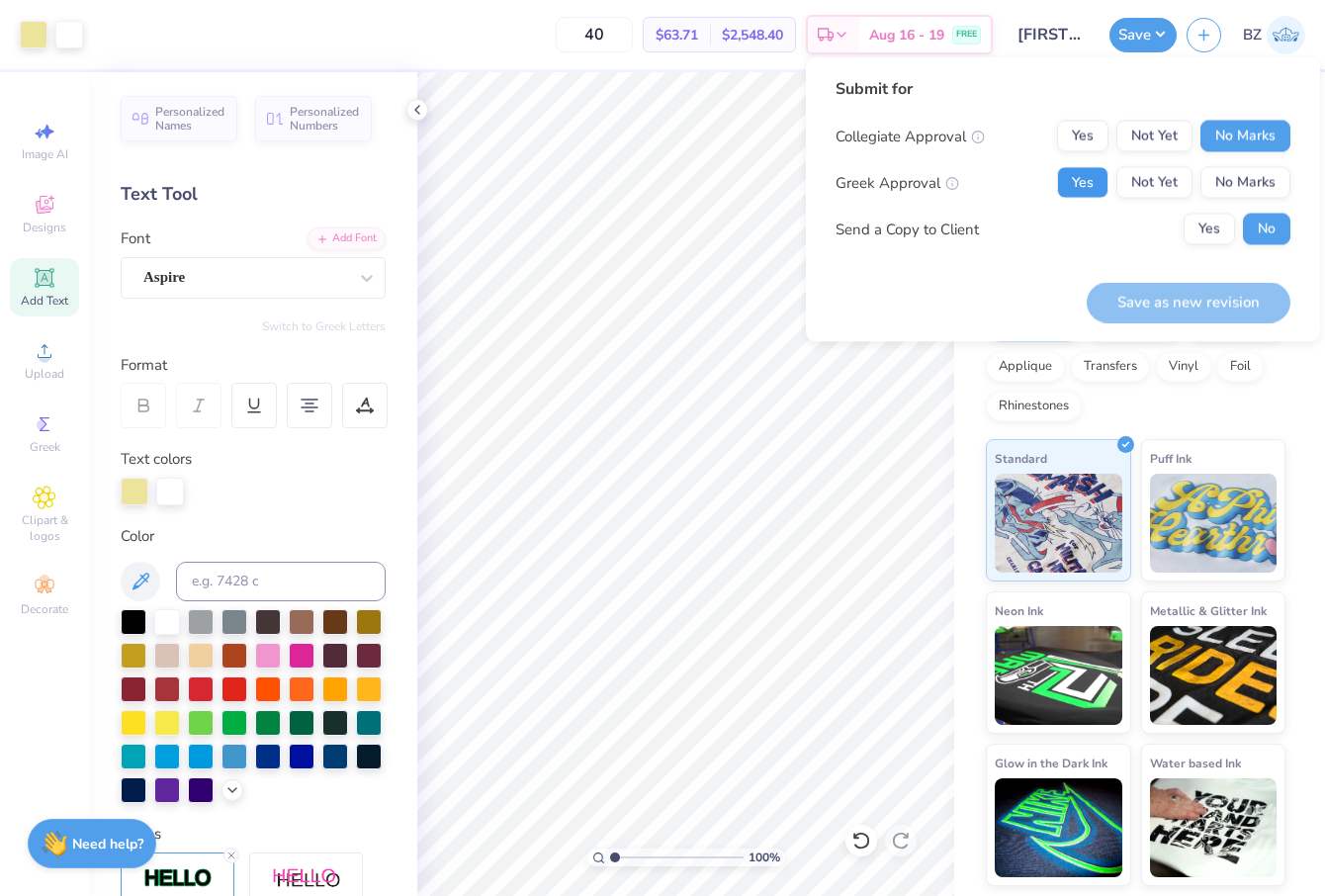 click on "Yes" at bounding box center (1083, 183) 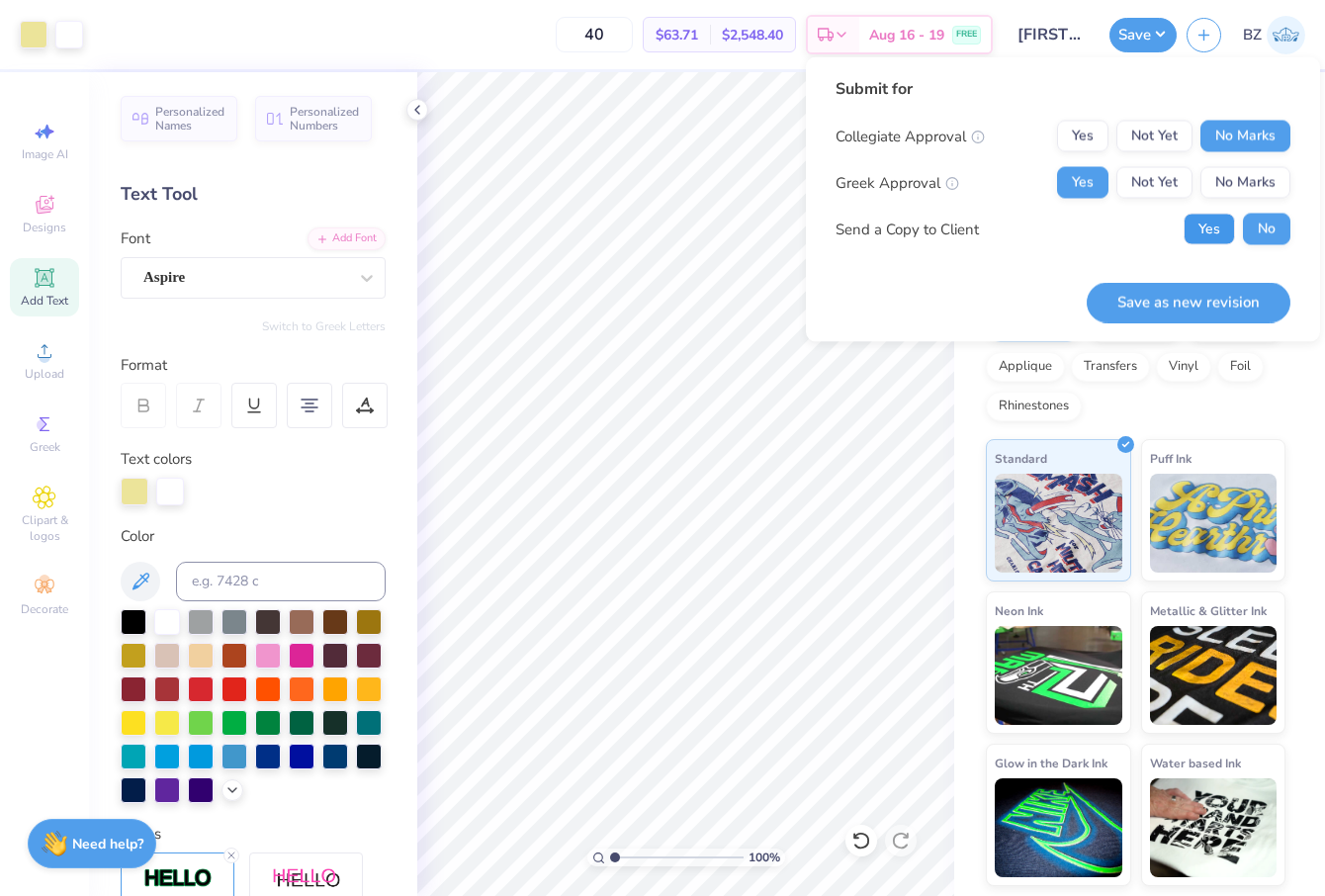 click on "Yes" at bounding box center (1209, 229) 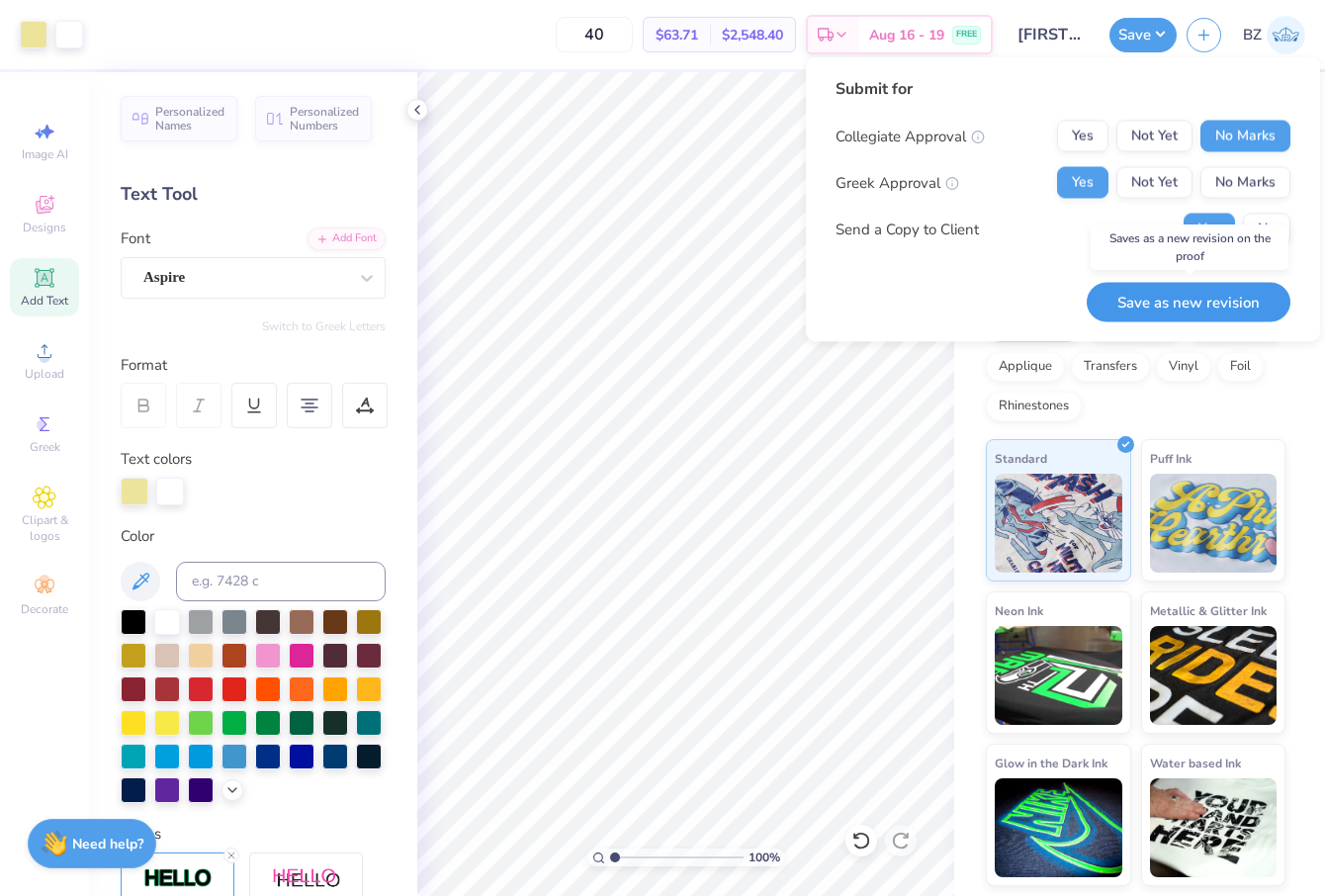 click on "Save as new revision" at bounding box center [1189, 302] 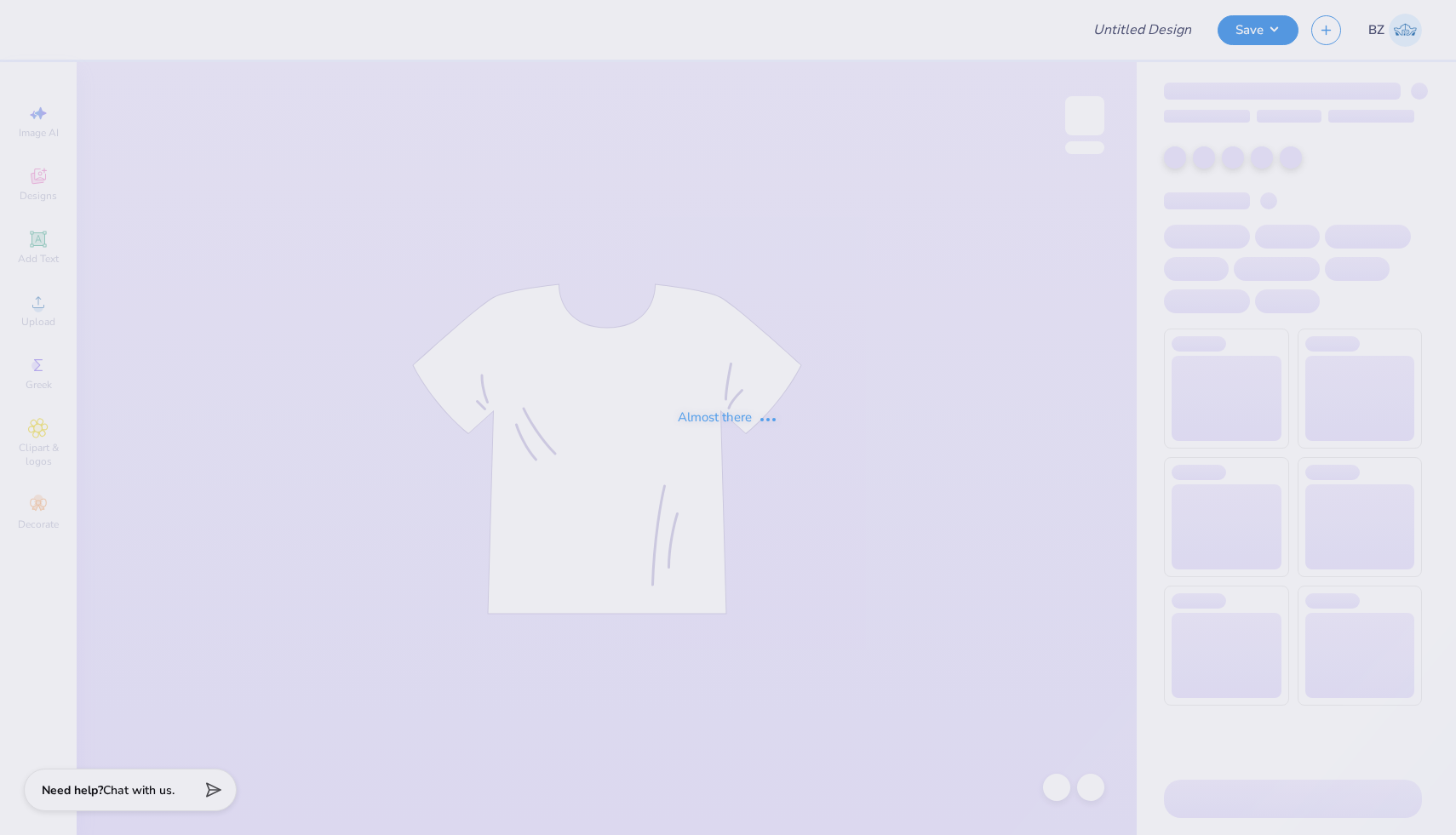 scroll, scrollTop: 0, scrollLeft: 0, axis: both 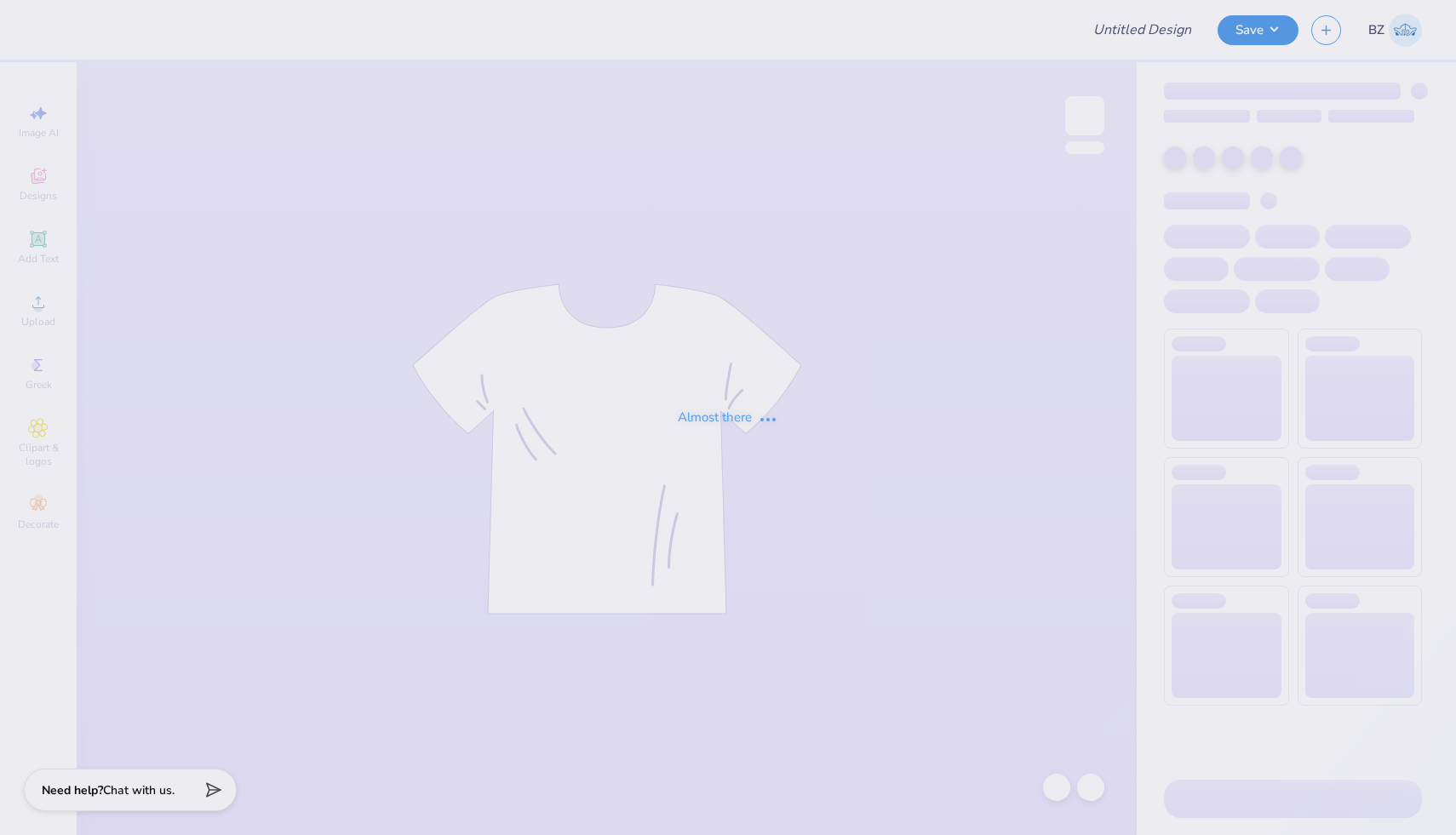 type on "ZTA Fall 25' Sweatpants" 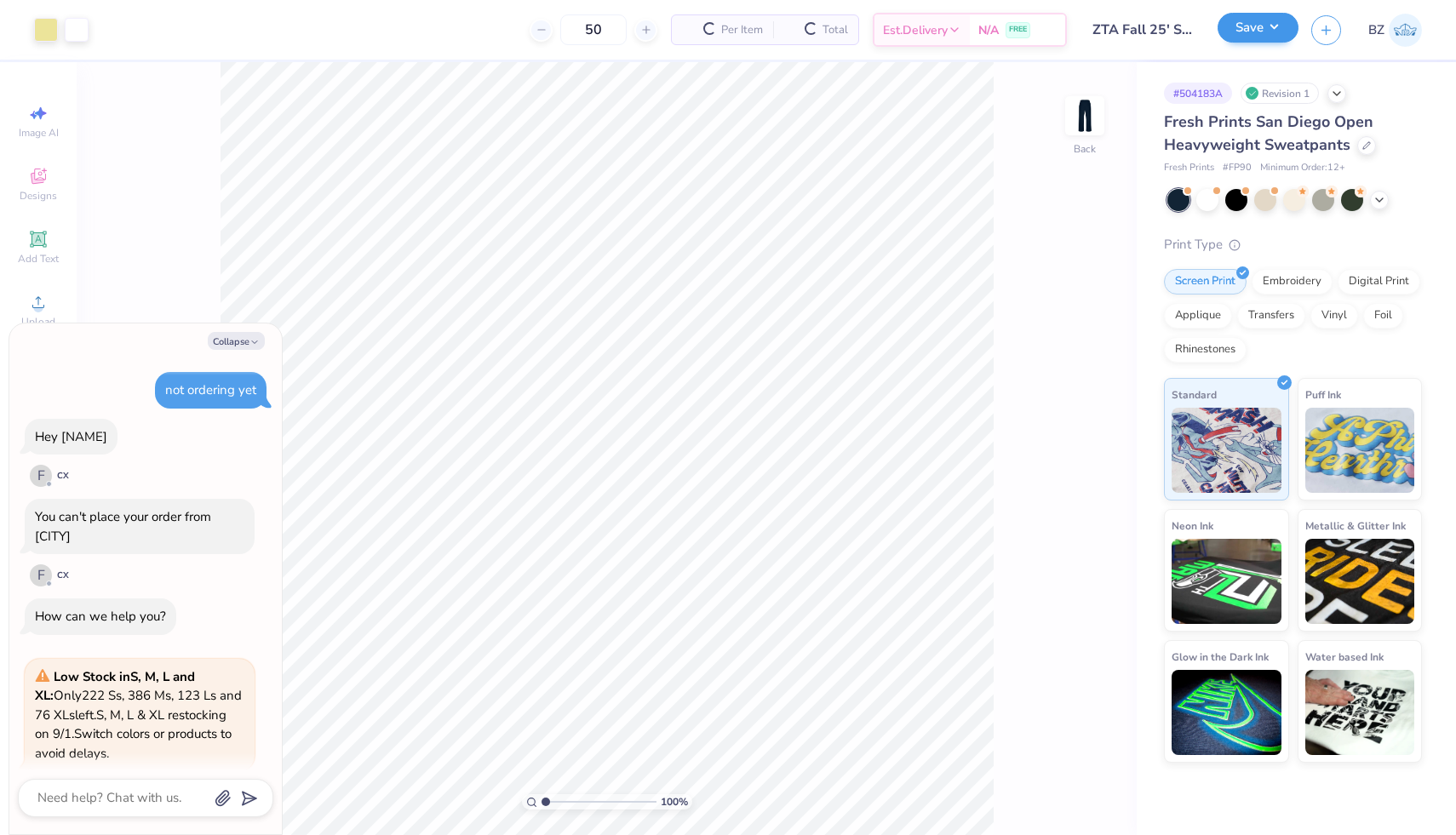 scroll, scrollTop: 118, scrollLeft: 0, axis: vertical 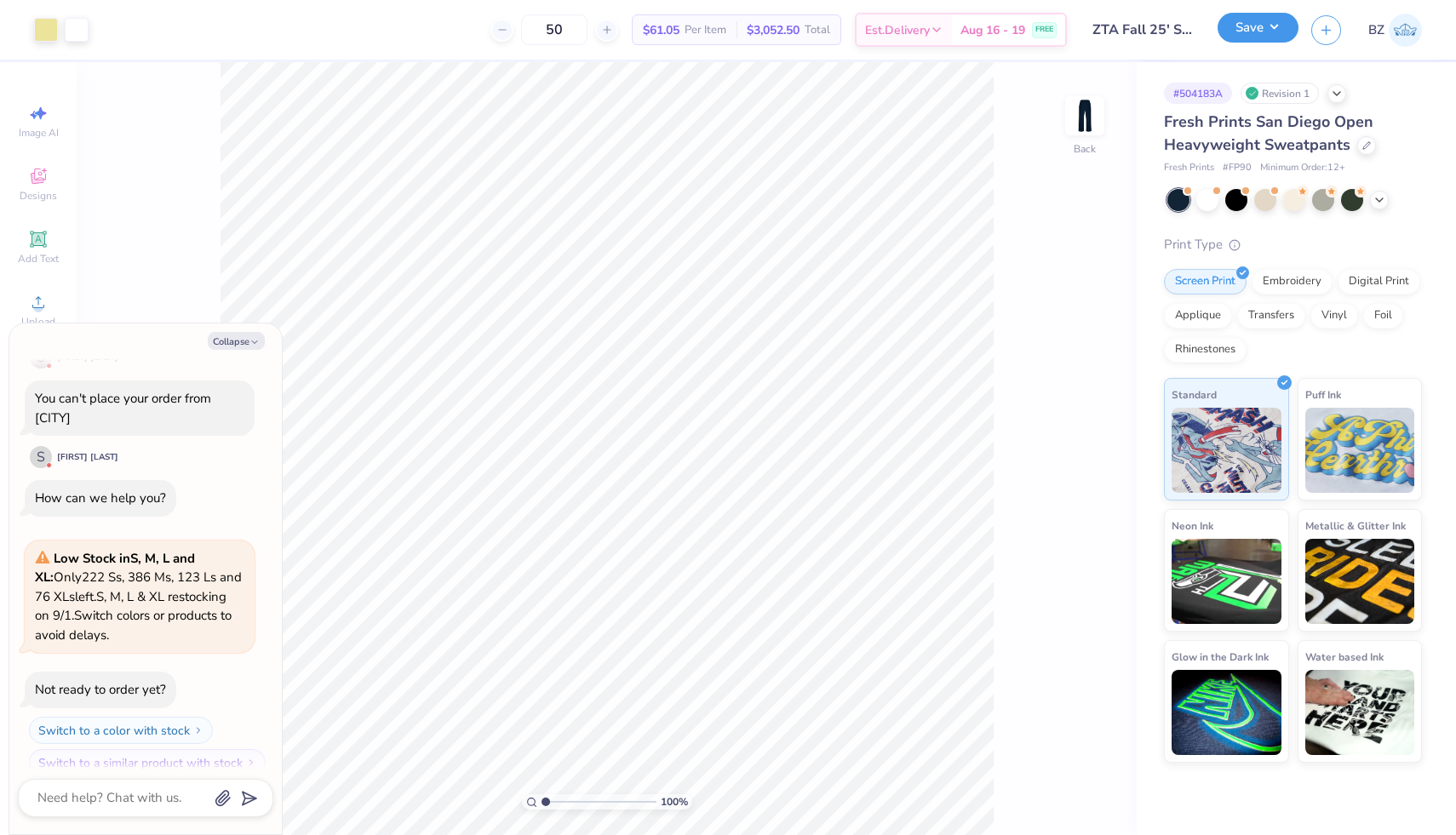click on "Save" at bounding box center [1258, 27] 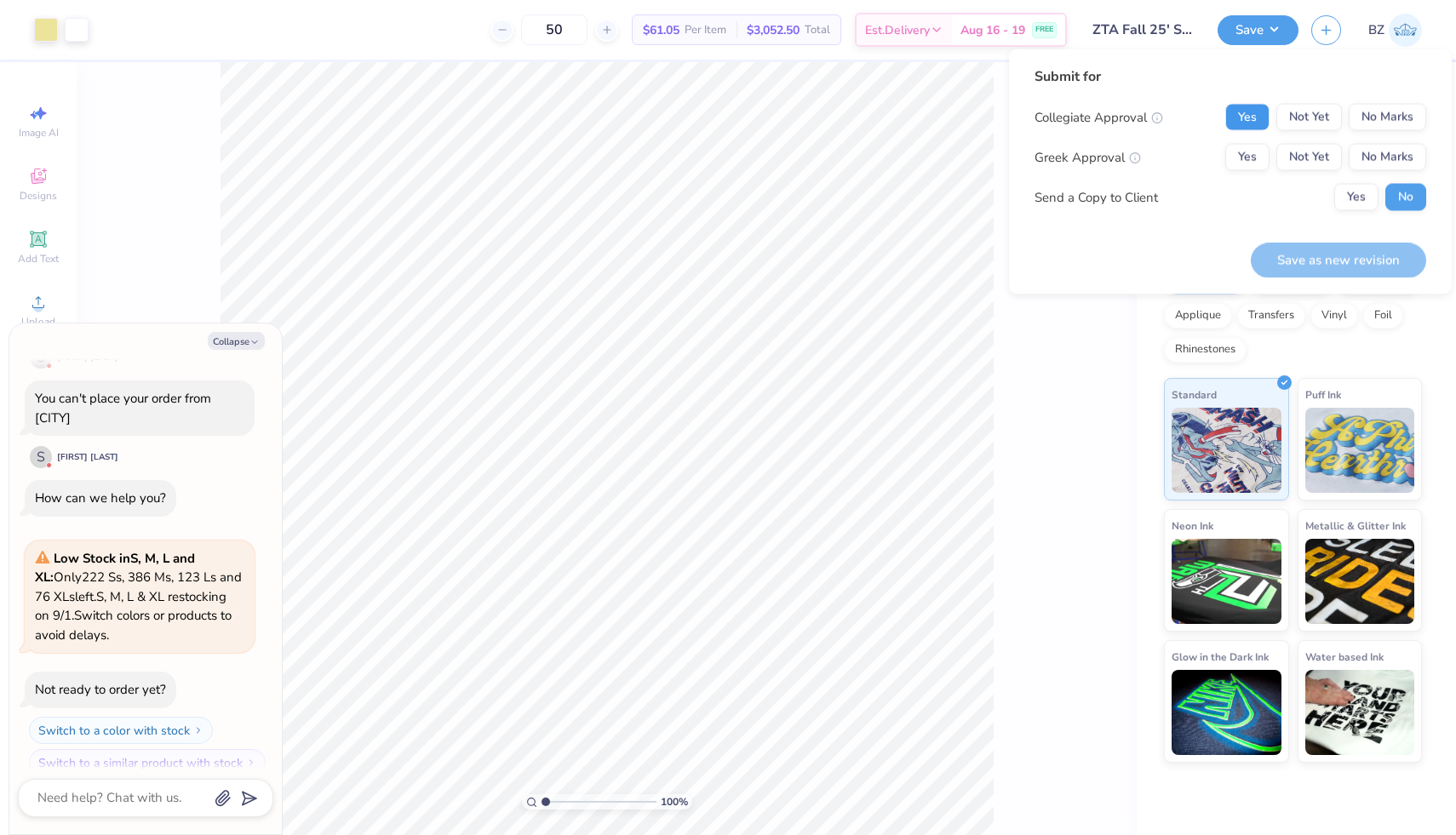 click on "Yes" at bounding box center (1247, 117) 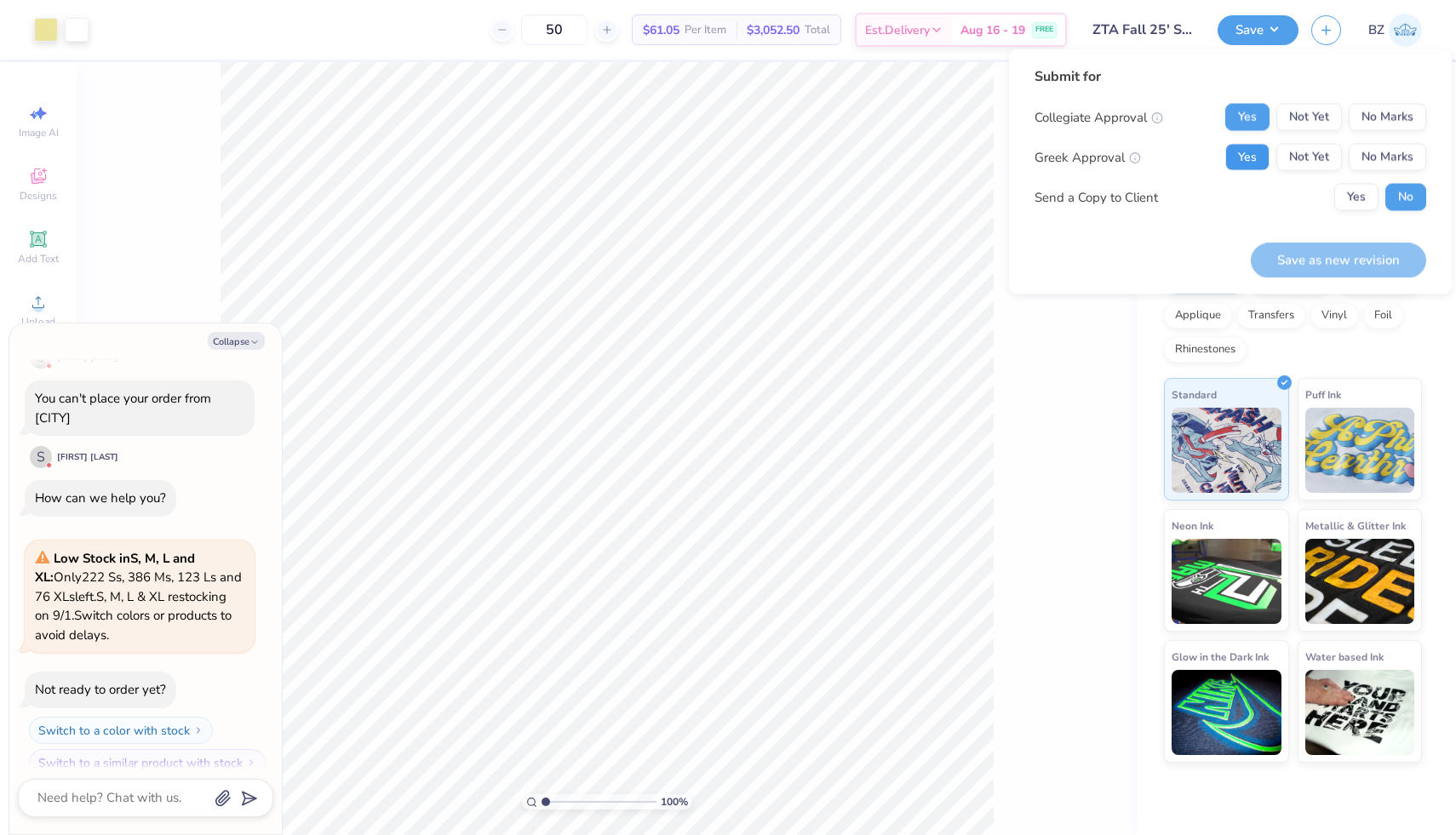 click on "Yes" at bounding box center (1247, 157) 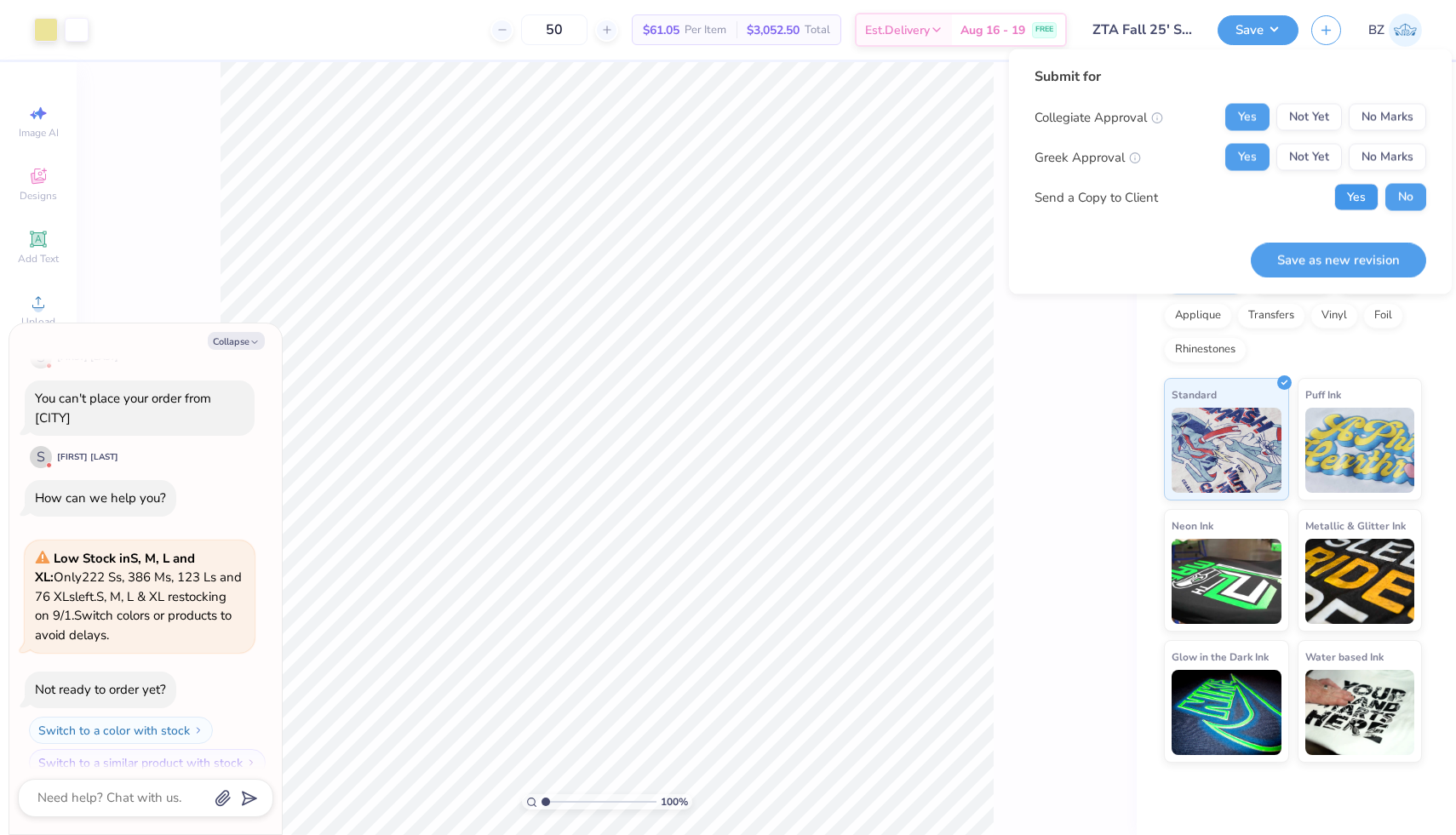 click on "Yes" at bounding box center (1356, 197) 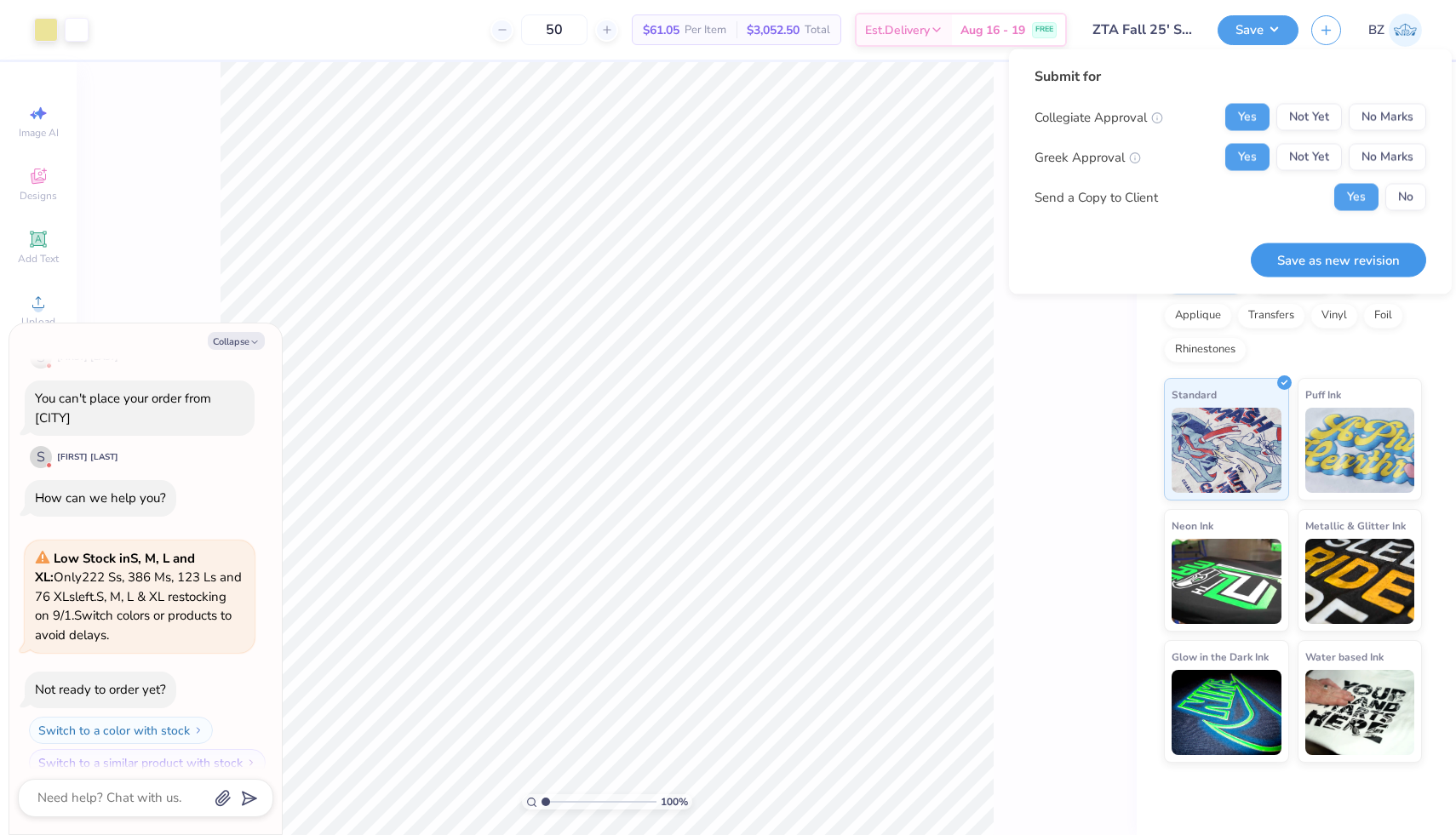 click on "Save as new revision" at bounding box center (1338, 260) 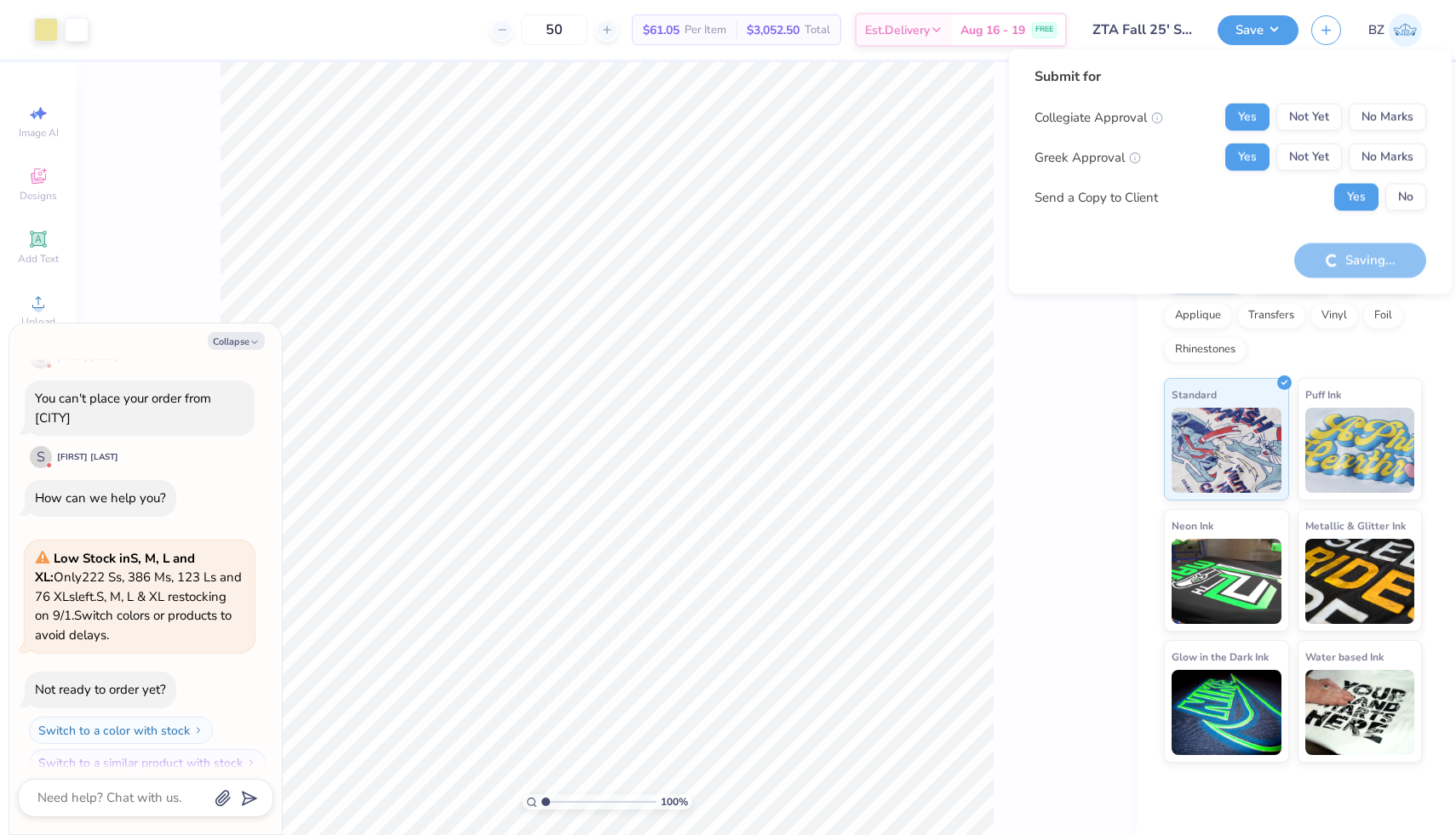 type on "x" 